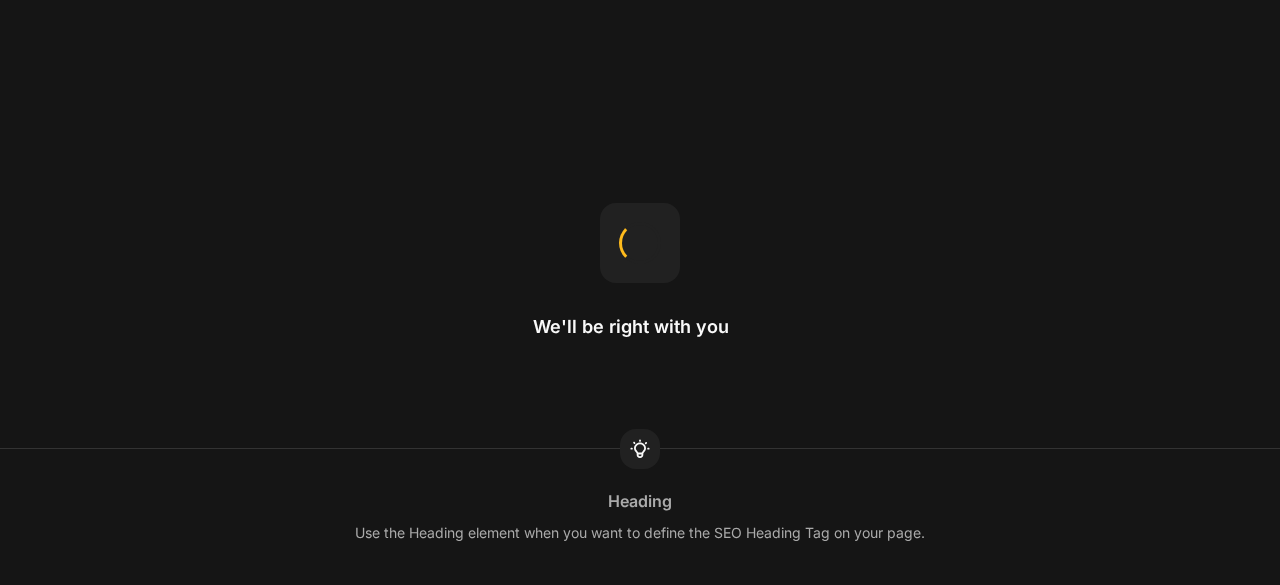 scroll, scrollTop: 0, scrollLeft: 0, axis: both 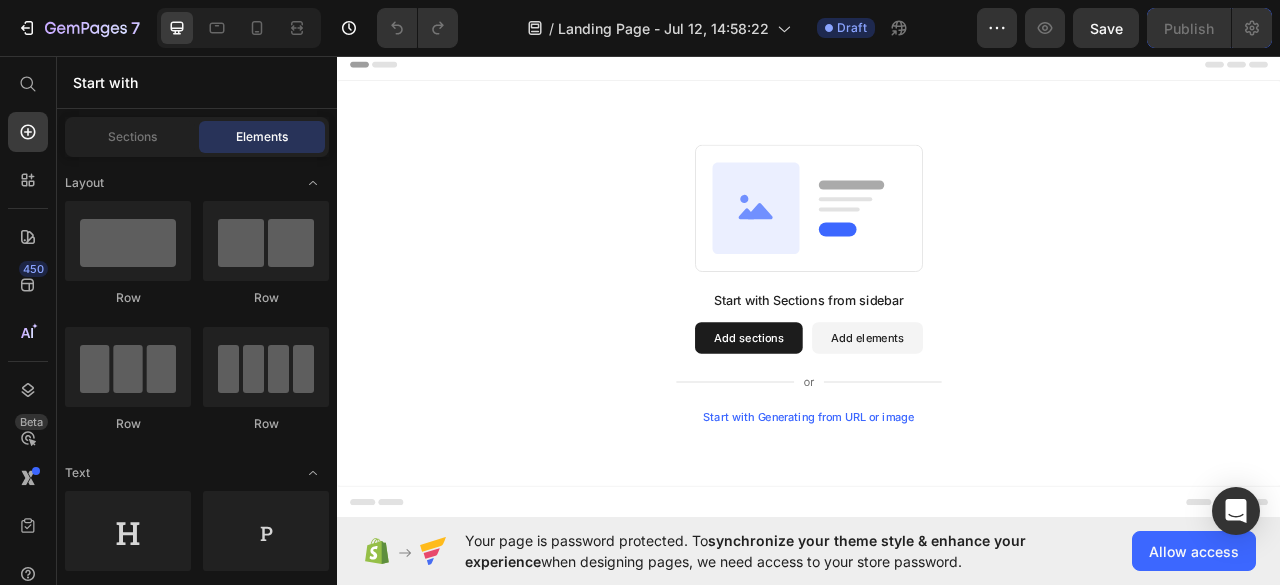 click on "Add sections" at bounding box center (860, 416) 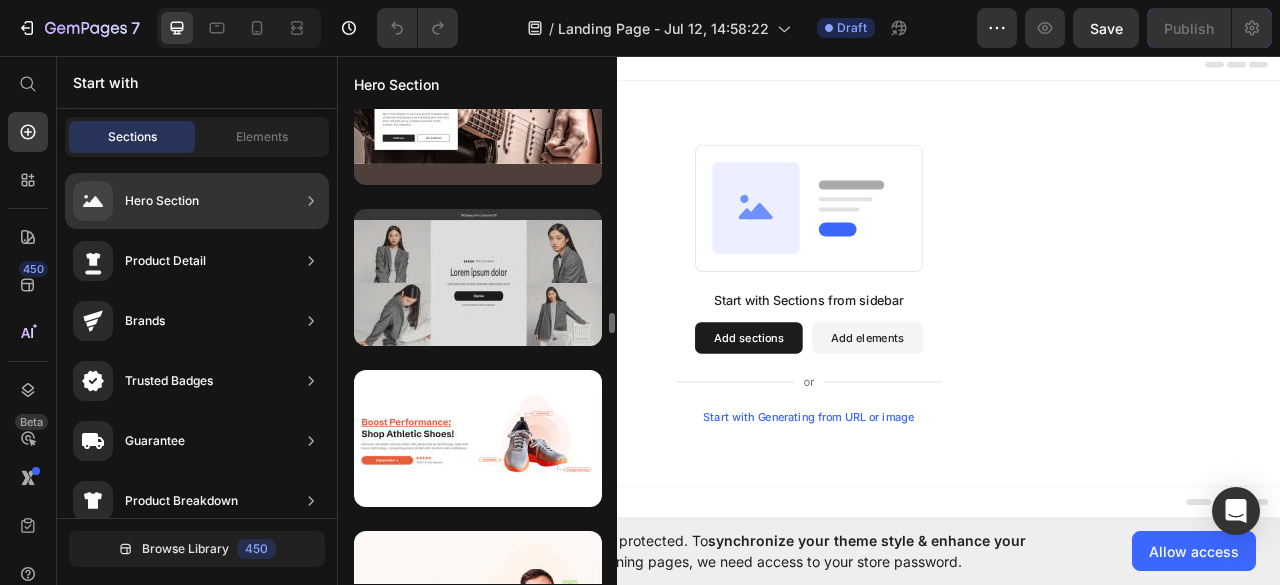 scroll, scrollTop: 4735, scrollLeft: 0, axis: vertical 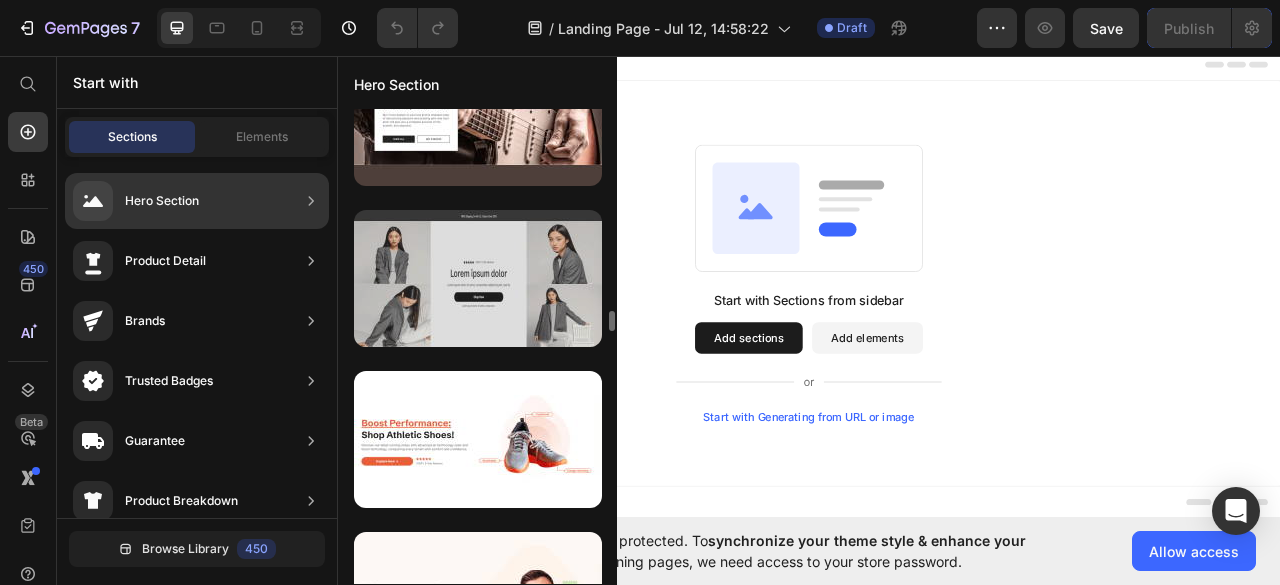 click at bounding box center (478, 278) 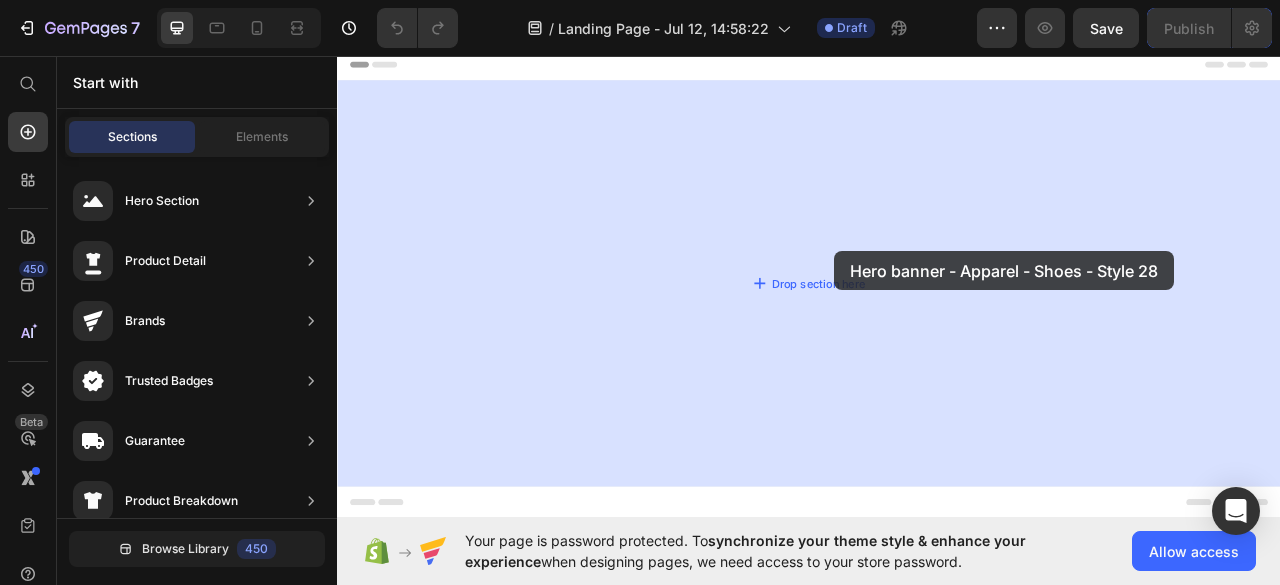 drag, startPoint x: 842, startPoint y: 340, endPoint x: 969, endPoint y: 306, distance: 131.47243 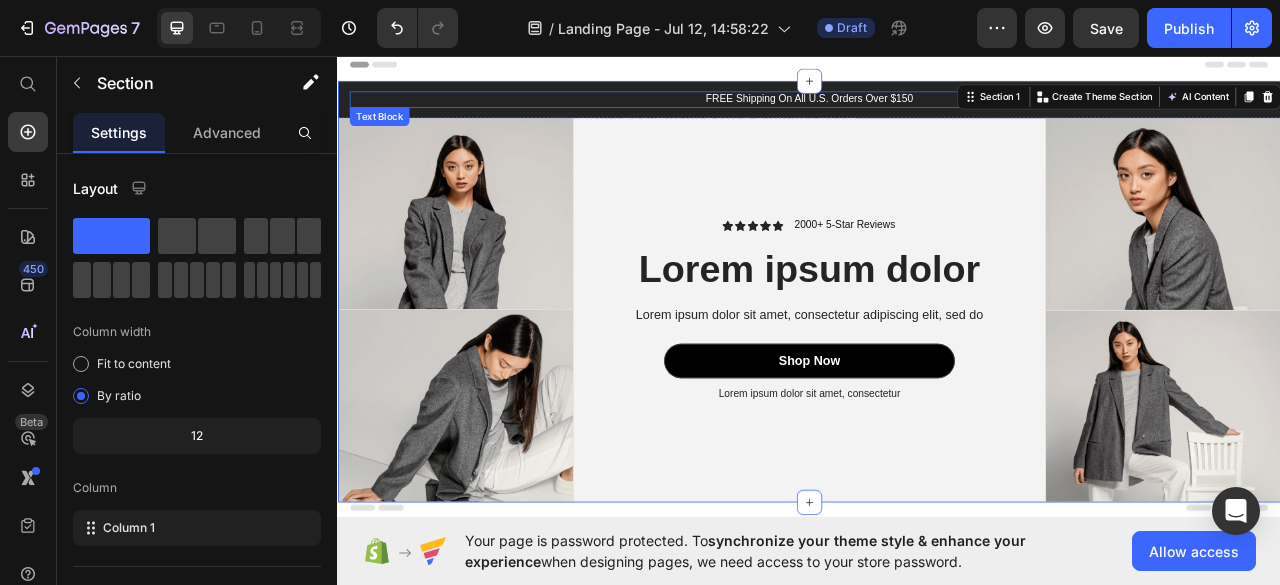 click on "FREE Shipping On All U.S. Orders Over $150" at bounding box center [937, 112] 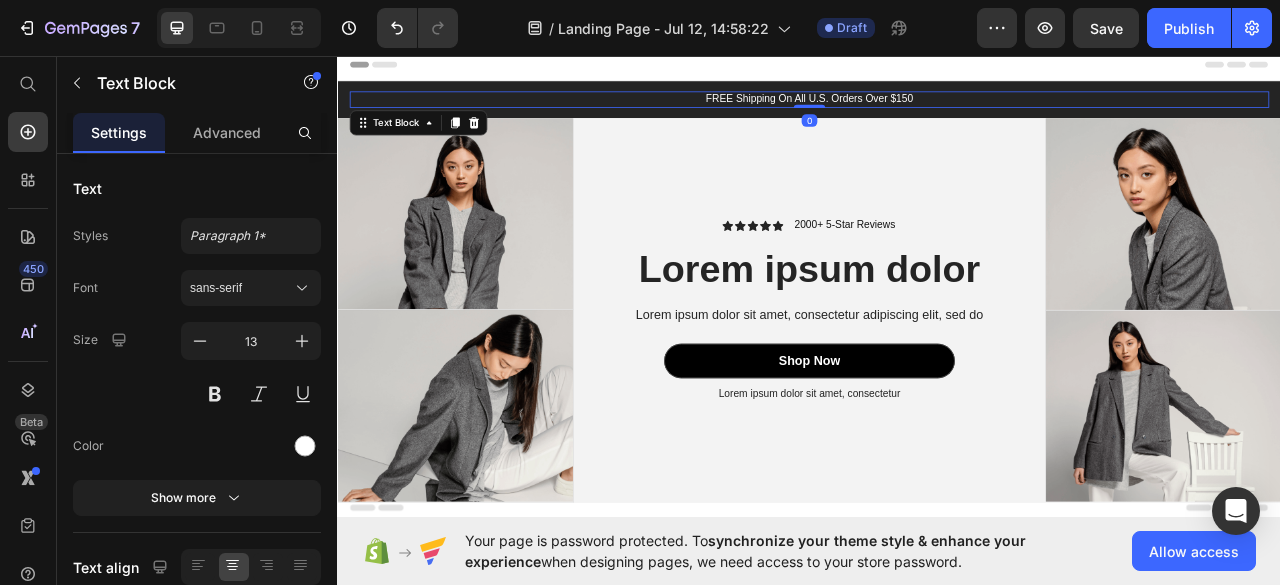click on "FREE Shipping On All U.S. Orders Over $150" at bounding box center (937, 112) 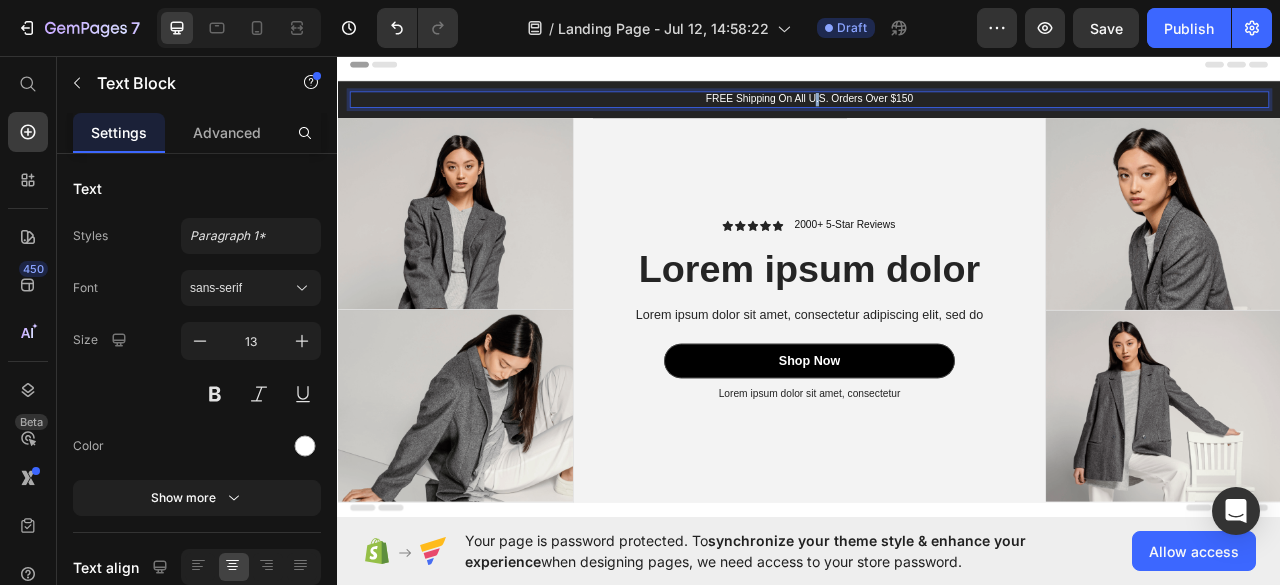click on "FREE Shipping On All U.S. Orders Over $150" at bounding box center [937, 112] 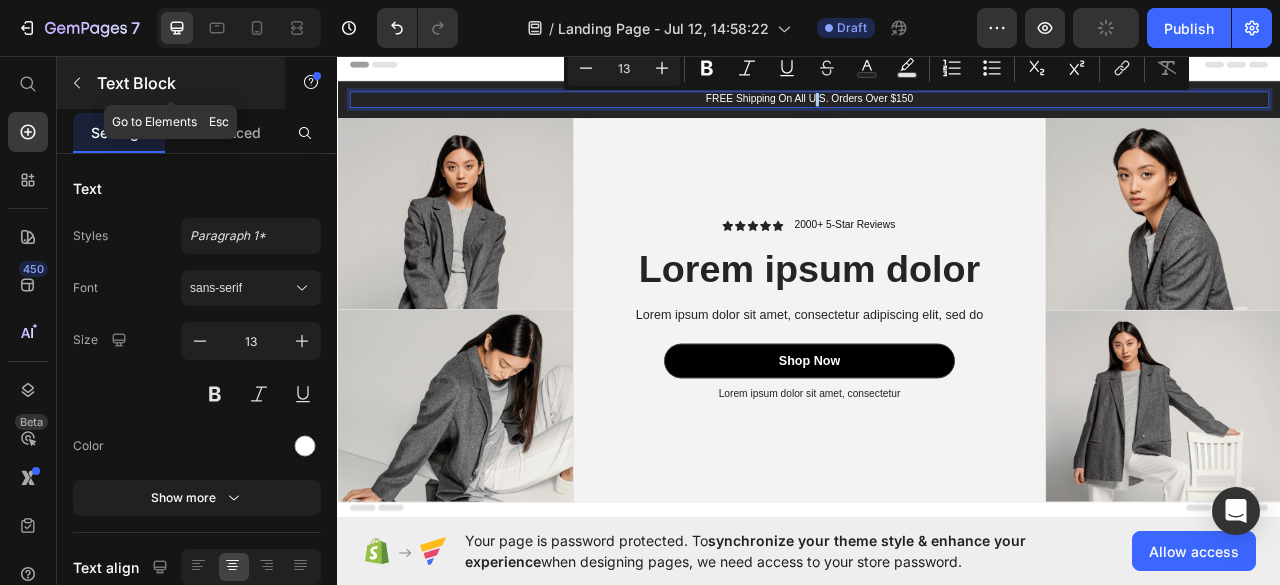click 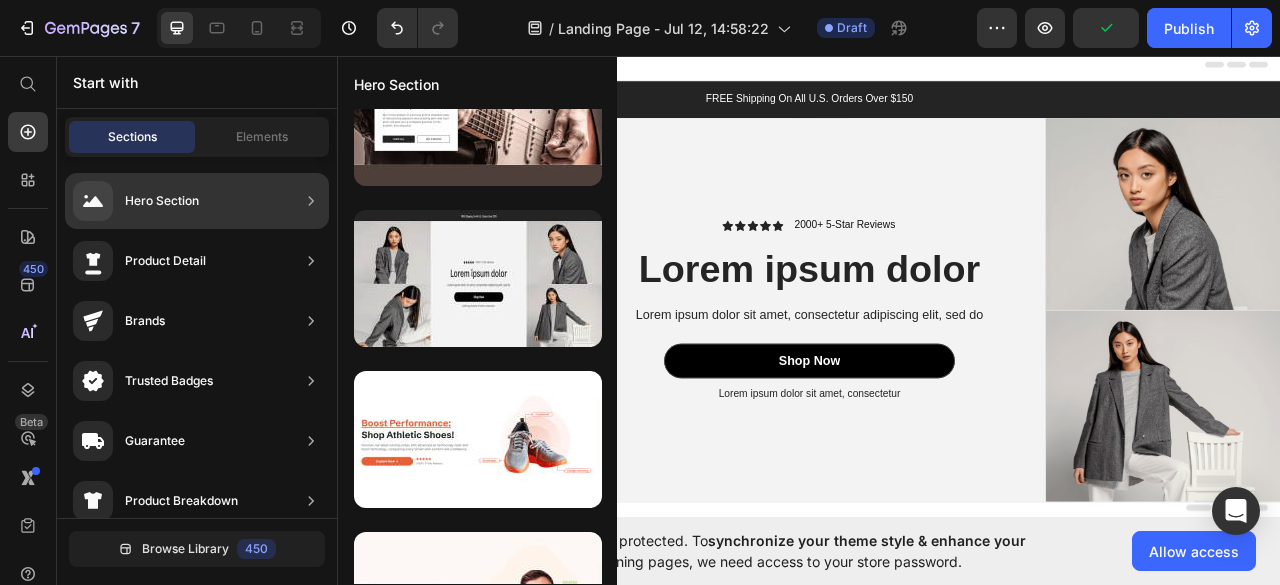 scroll, scrollTop: 1122, scrollLeft: 0, axis: vertical 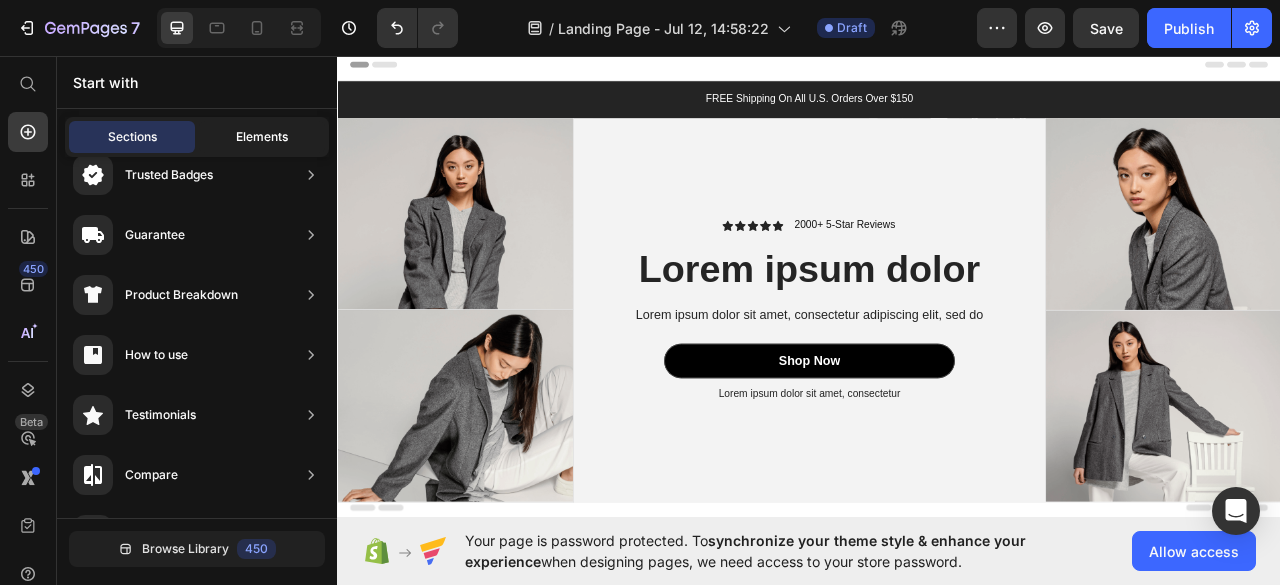 click on "Elements" at bounding box center (262, 137) 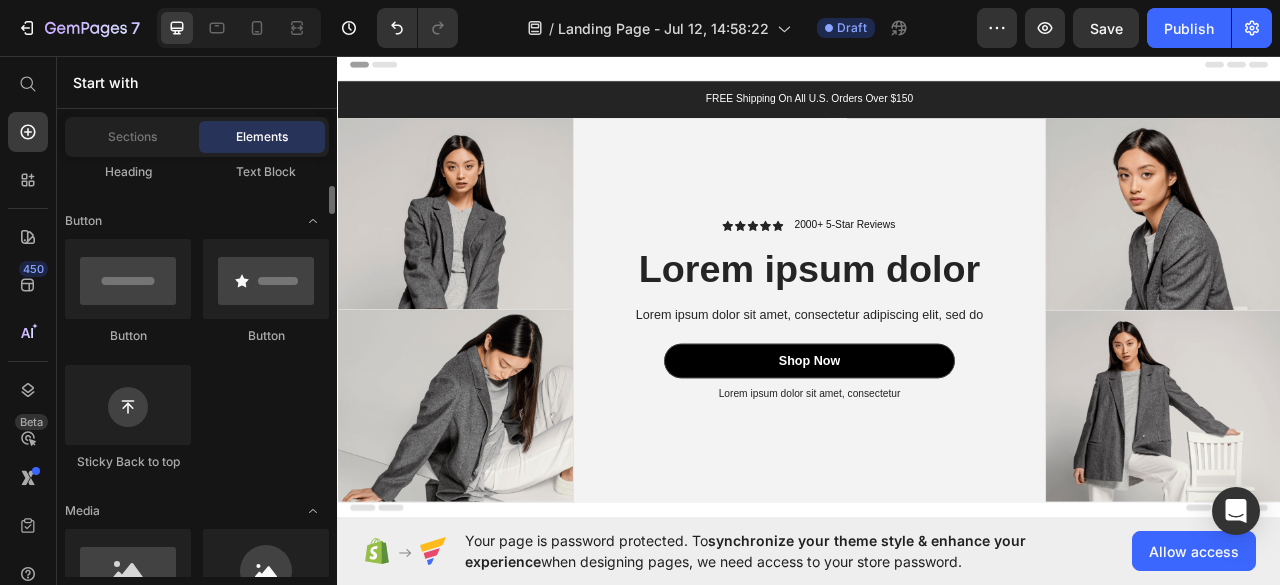 scroll, scrollTop: 418, scrollLeft: 0, axis: vertical 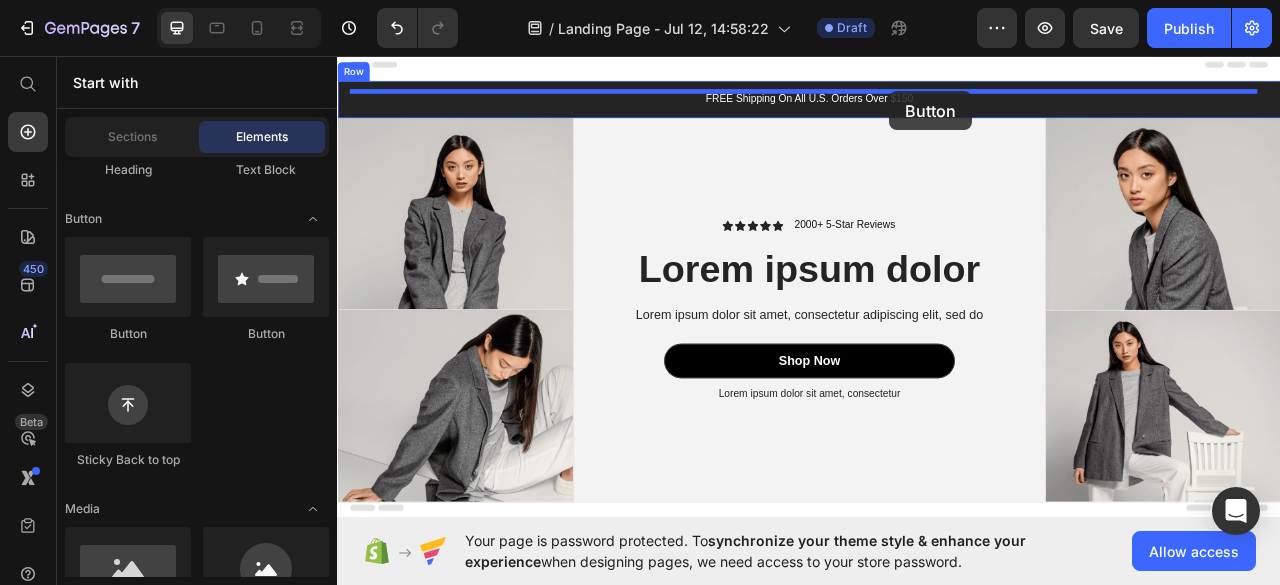 drag, startPoint x: 487, startPoint y: 341, endPoint x: 1040, endPoint y: 102, distance: 602.4367 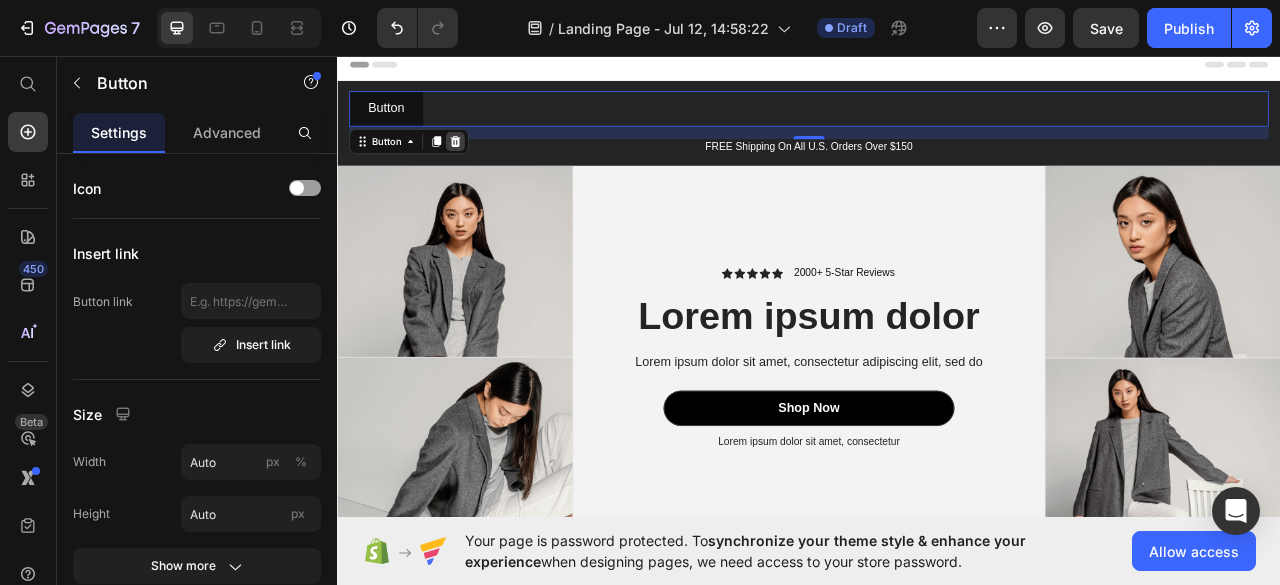 click 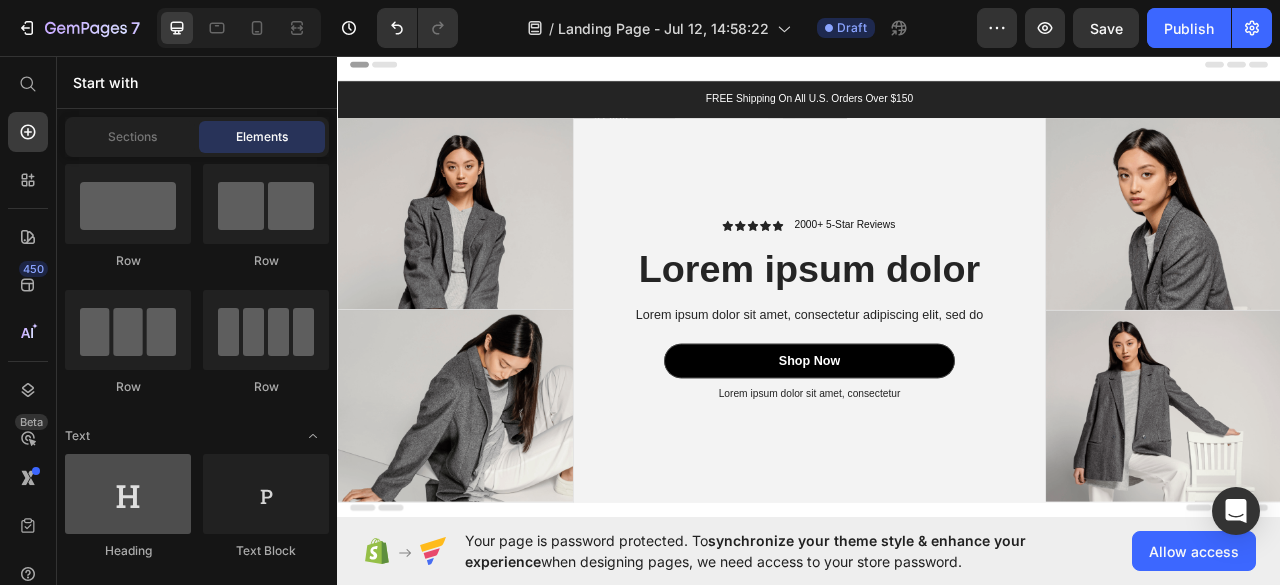 scroll, scrollTop: 0, scrollLeft: 0, axis: both 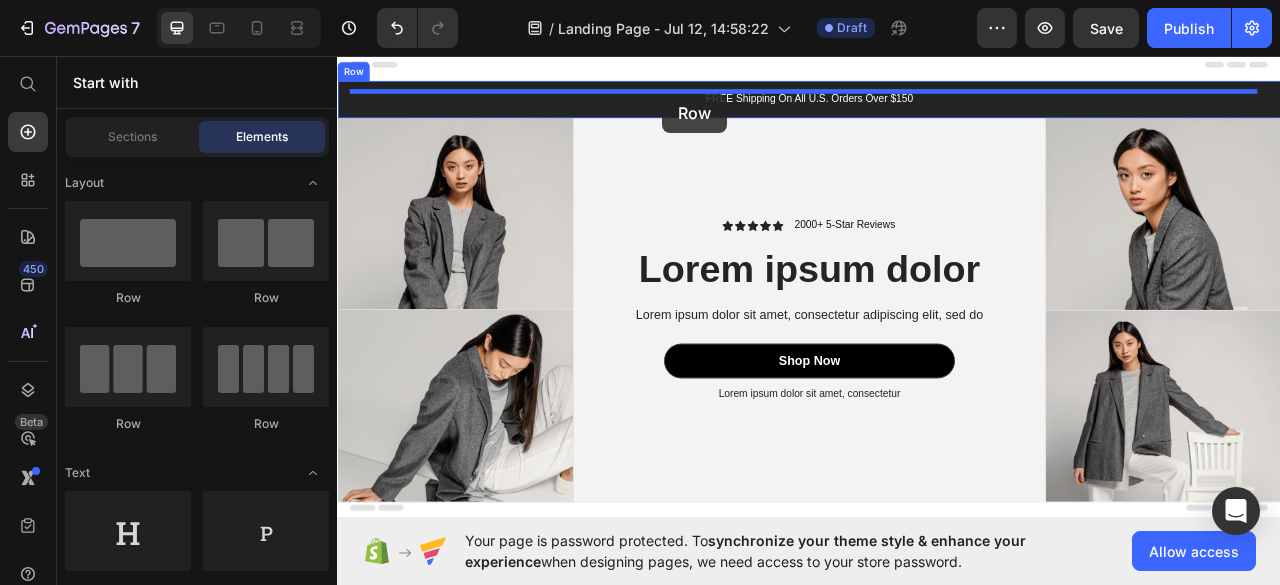 drag, startPoint x: 497, startPoint y: 307, endPoint x: 750, endPoint y: 105, distance: 323.74835 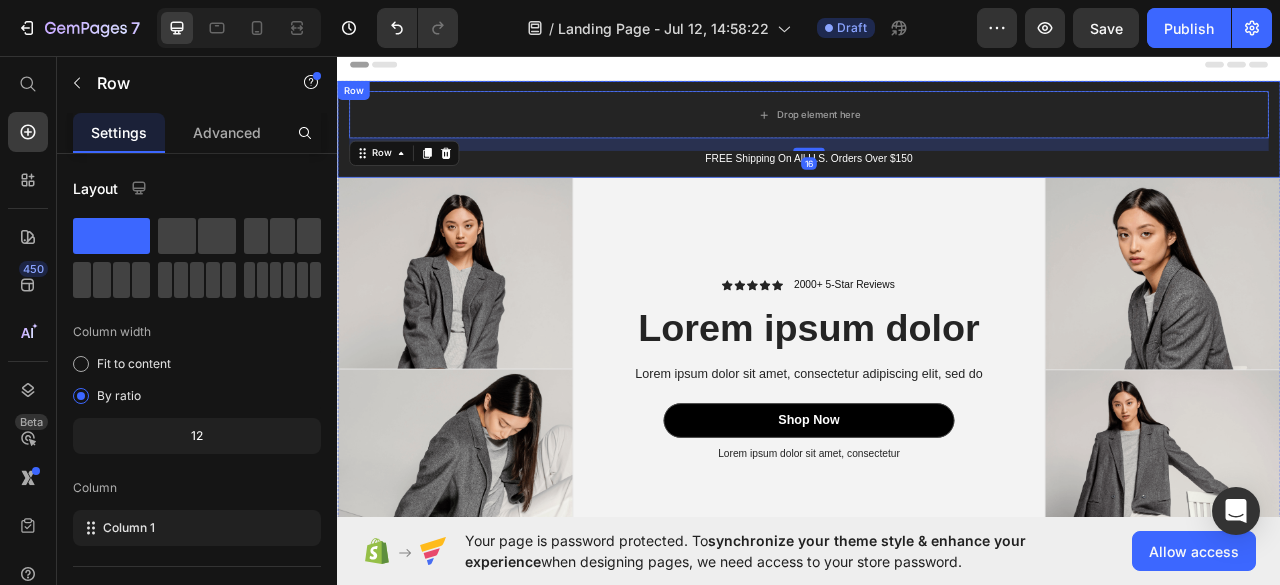 click on "Drop element here Row   16 FREE Shipping On All U.S. Orders Over $150 Text Block Row" at bounding box center [937, 150] 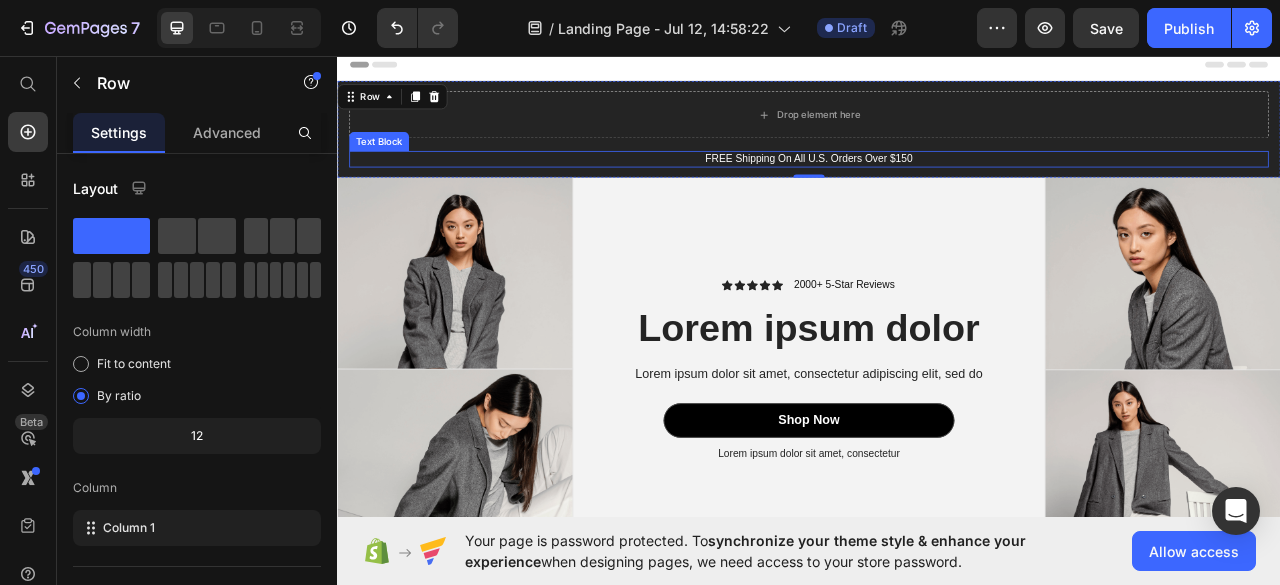 click on "FREE Shipping On All U.S. Orders Over $150" at bounding box center [937, 188] 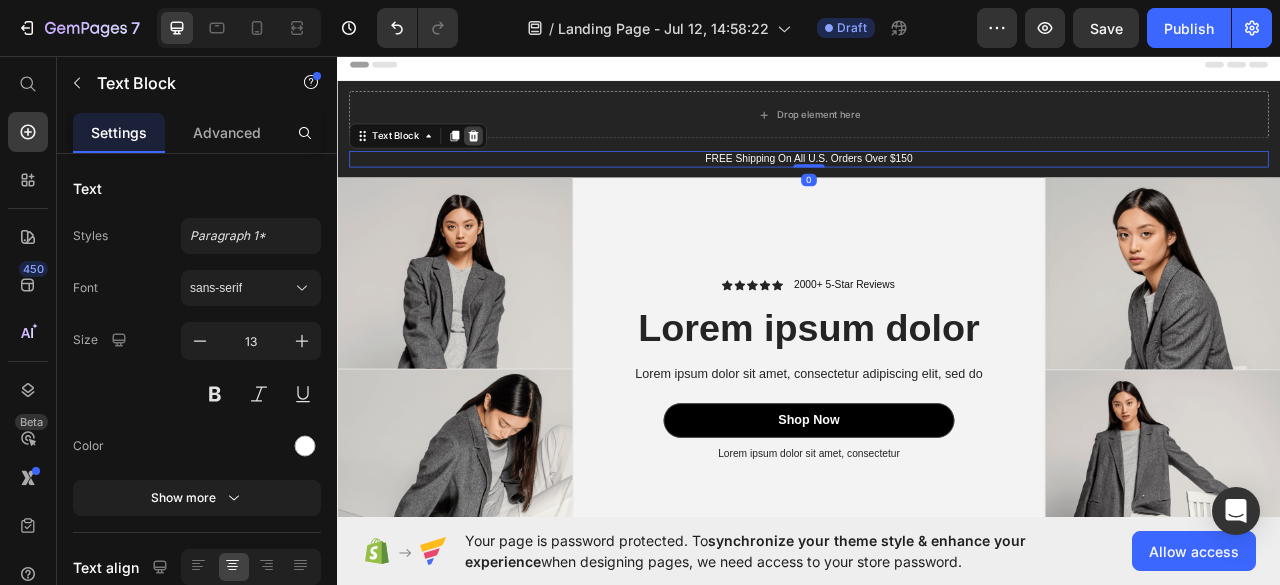 click 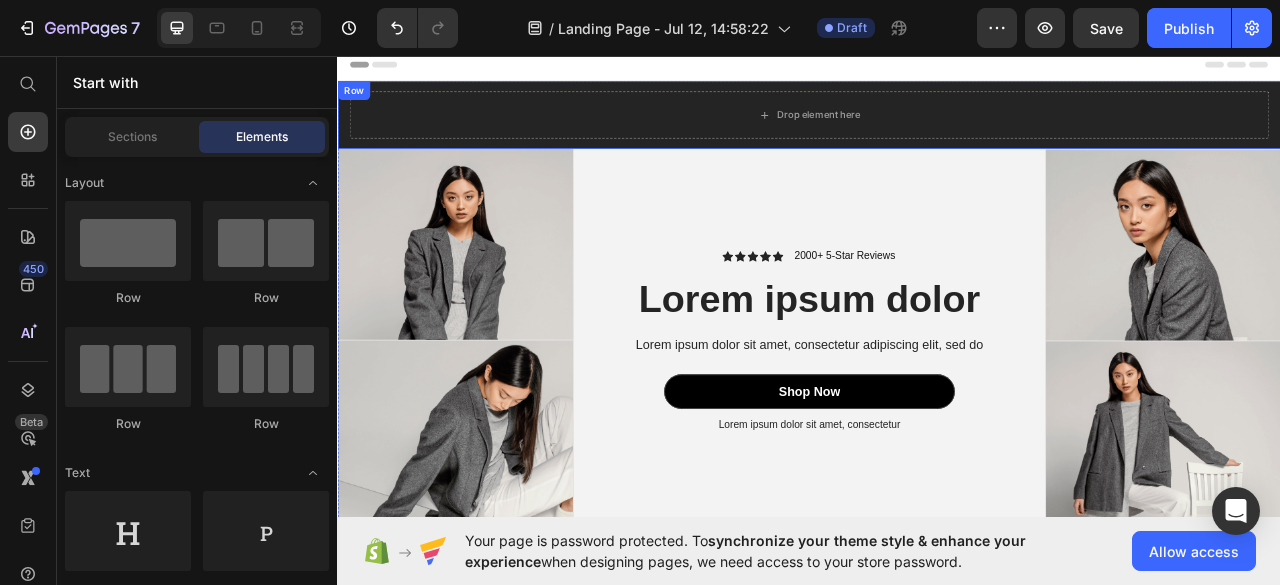 click on "Drop element here Row Row" at bounding box center [937, 132] 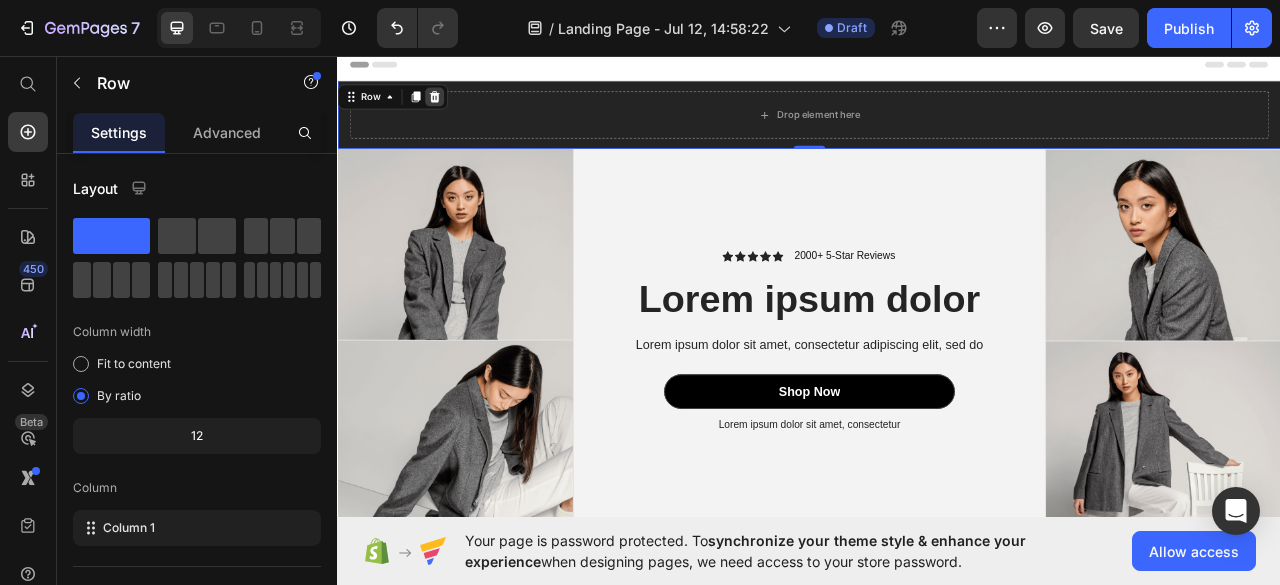 click 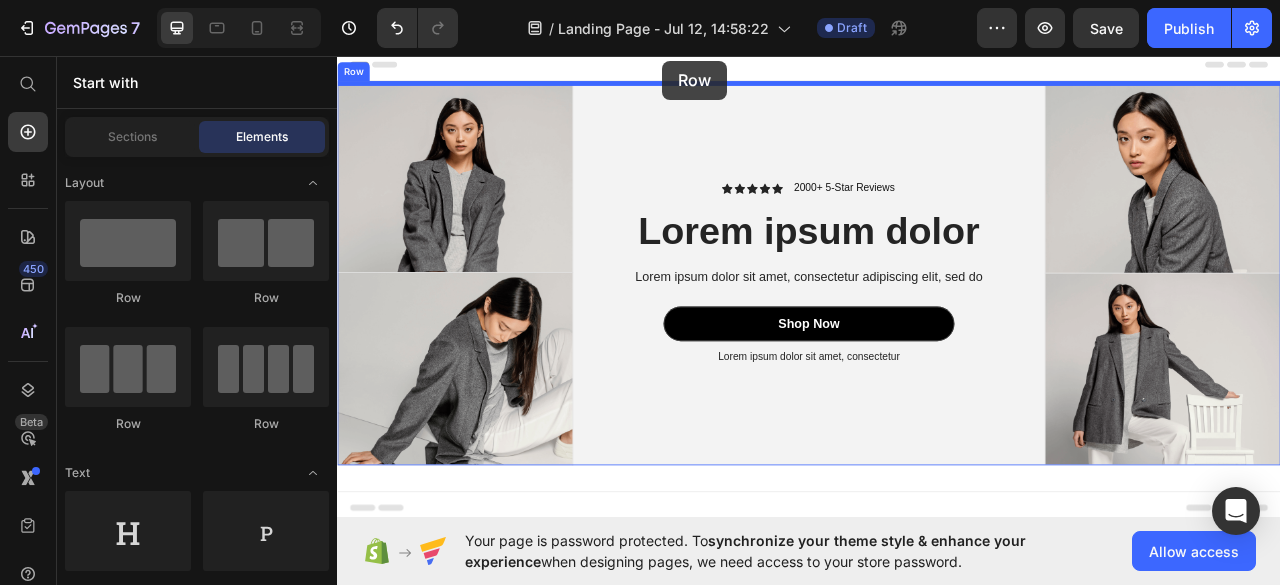 drag, startPoint x: 605, startPoint y: 295, endPoint x: 751, endPoint y: 63, distance: 274.11676 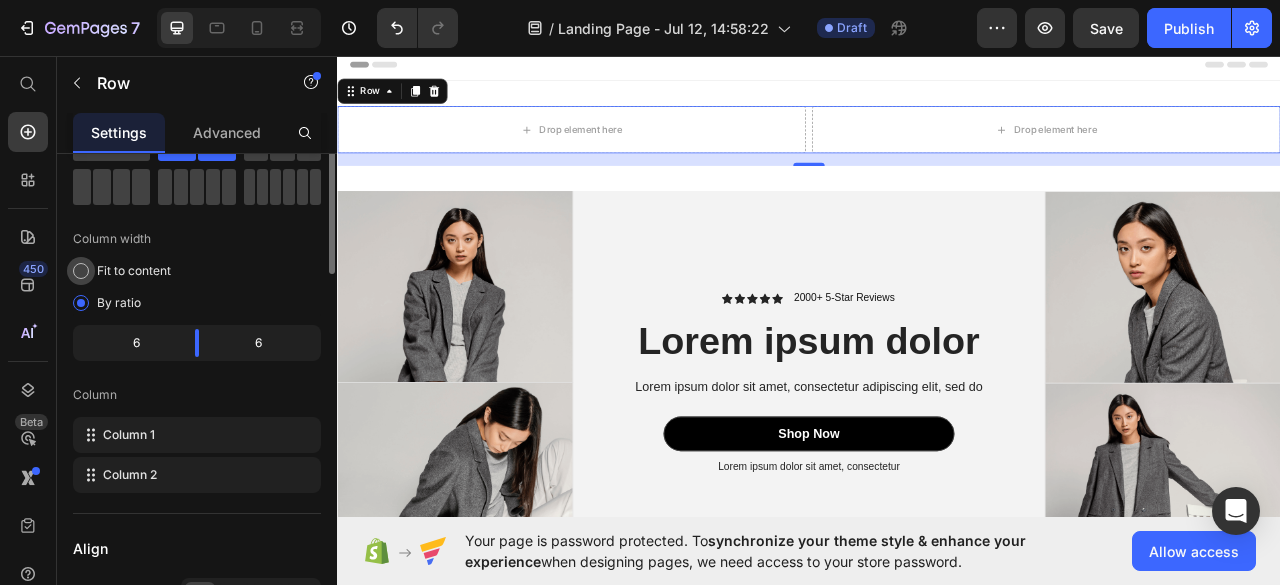 scroll, scrollTop: 0, scrollLeft: 0, axis: both 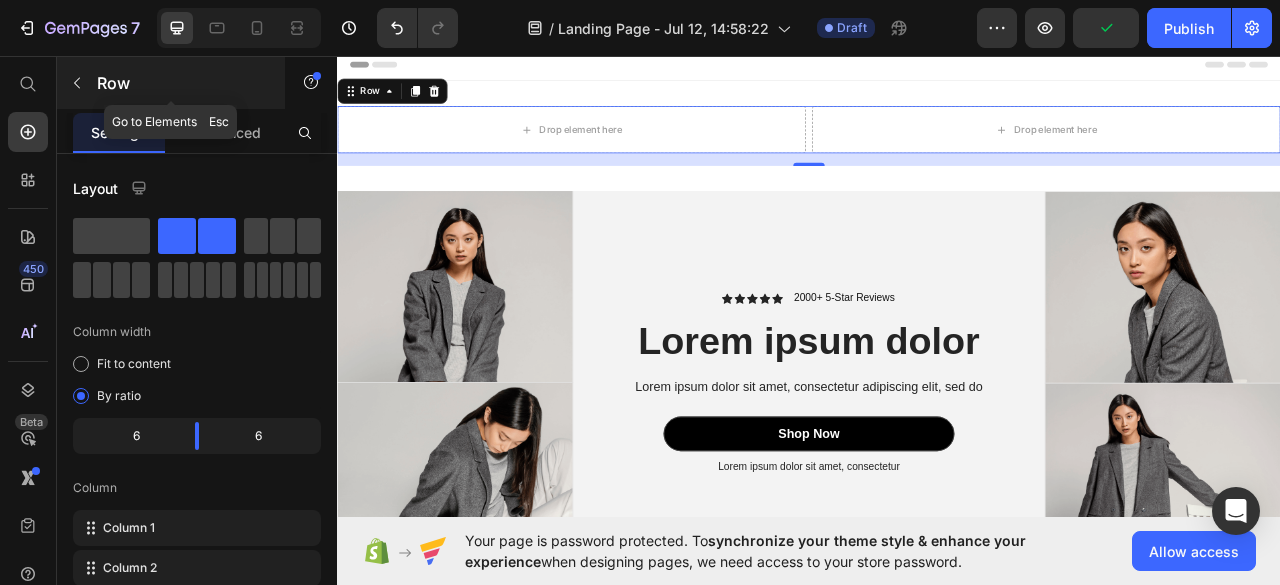 click 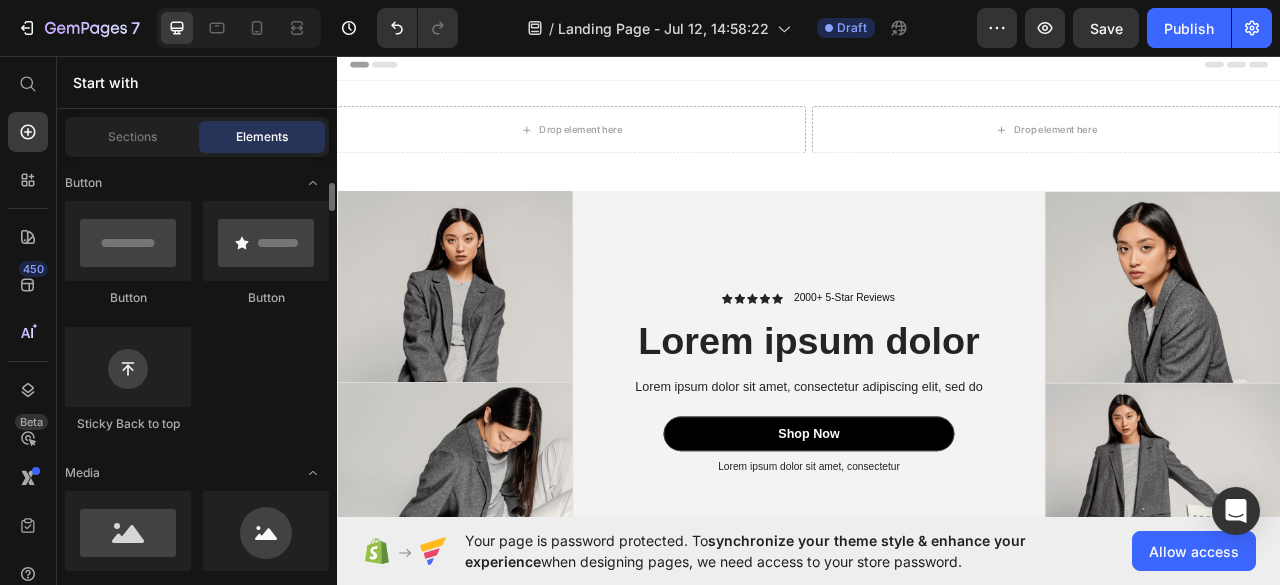 scroll, scrollTop: 455, scrollLeft: 0, axis: vertical 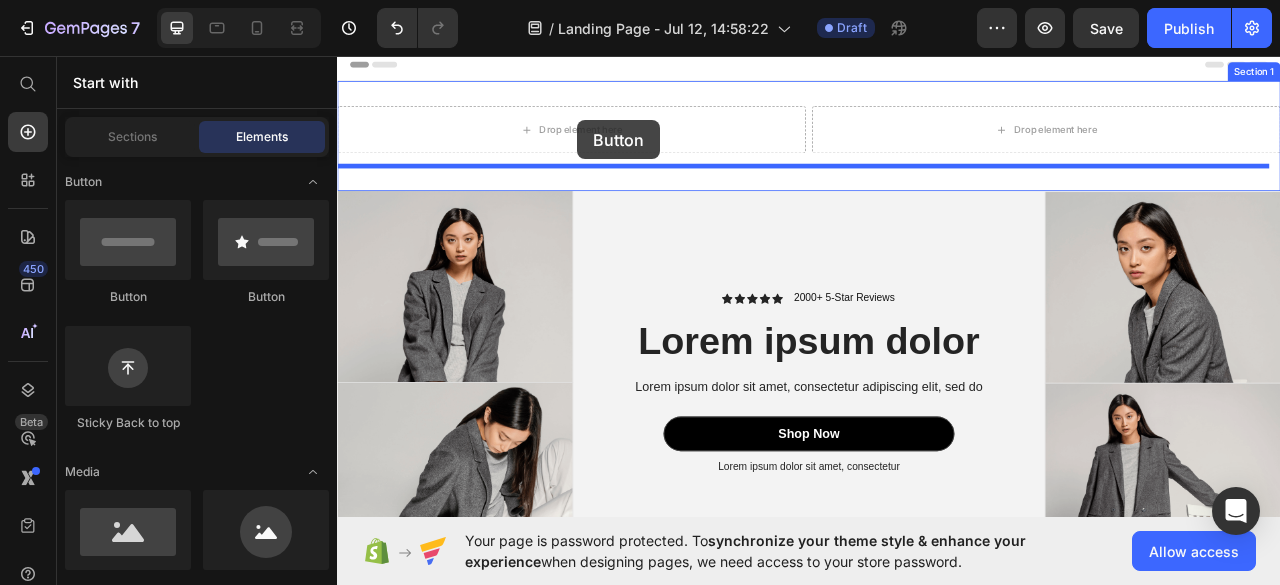 drag, startPoint x: 457, startPoint y: 332, endPoint x: 674, endPoint y: 119, distance: 304.06906 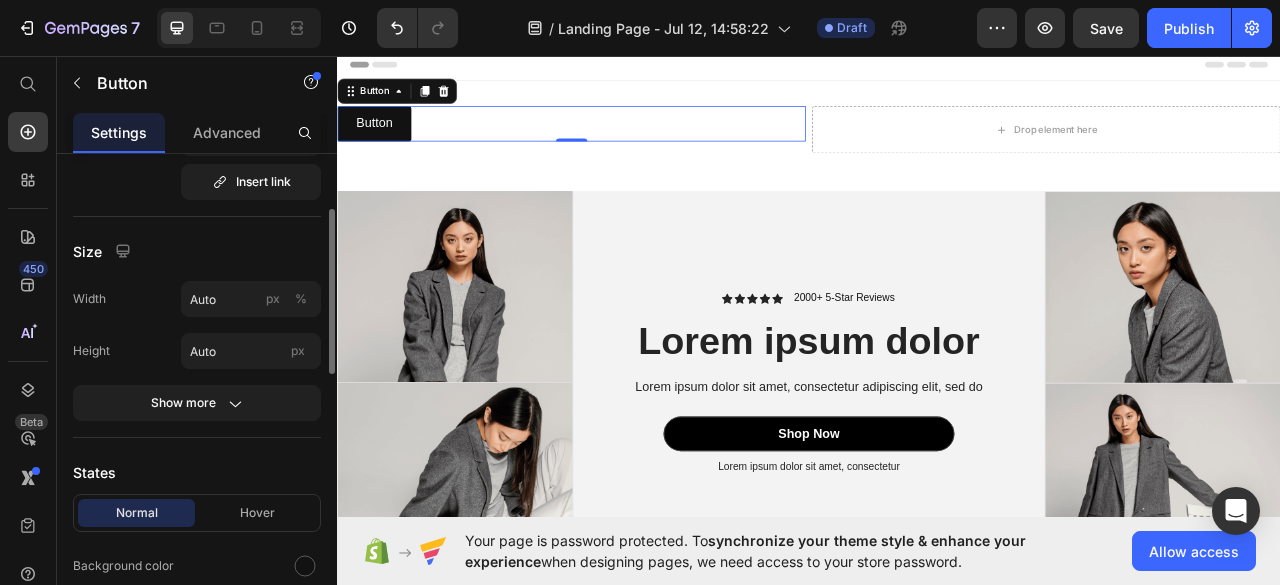 scroll, scrollTop: 0, scrollLeft: 0, axis: both 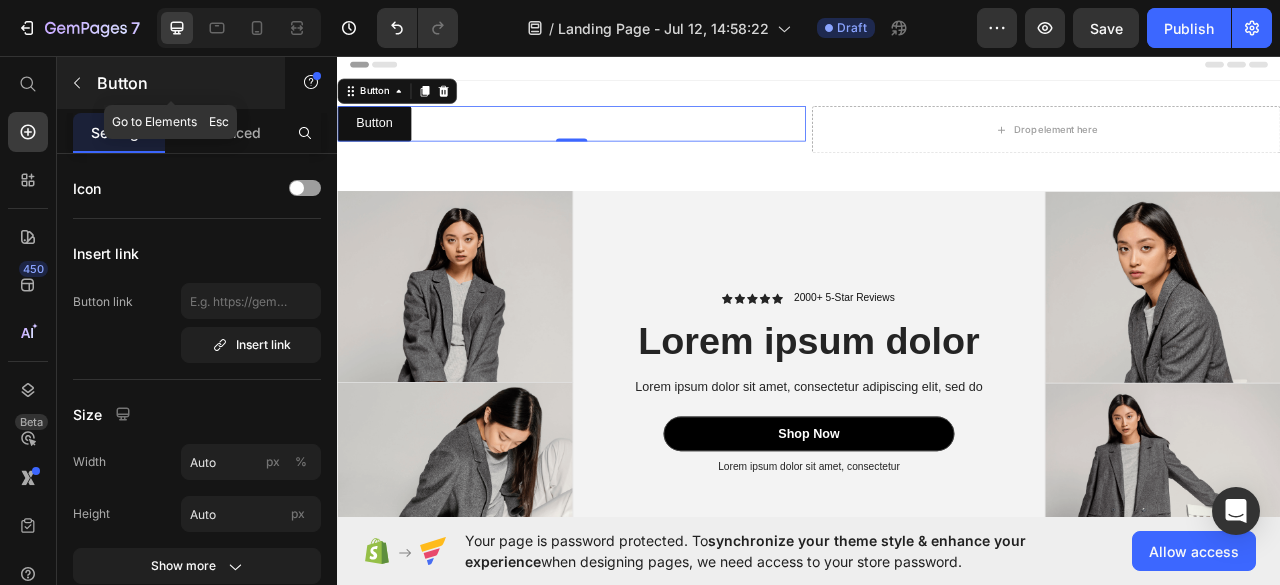 click 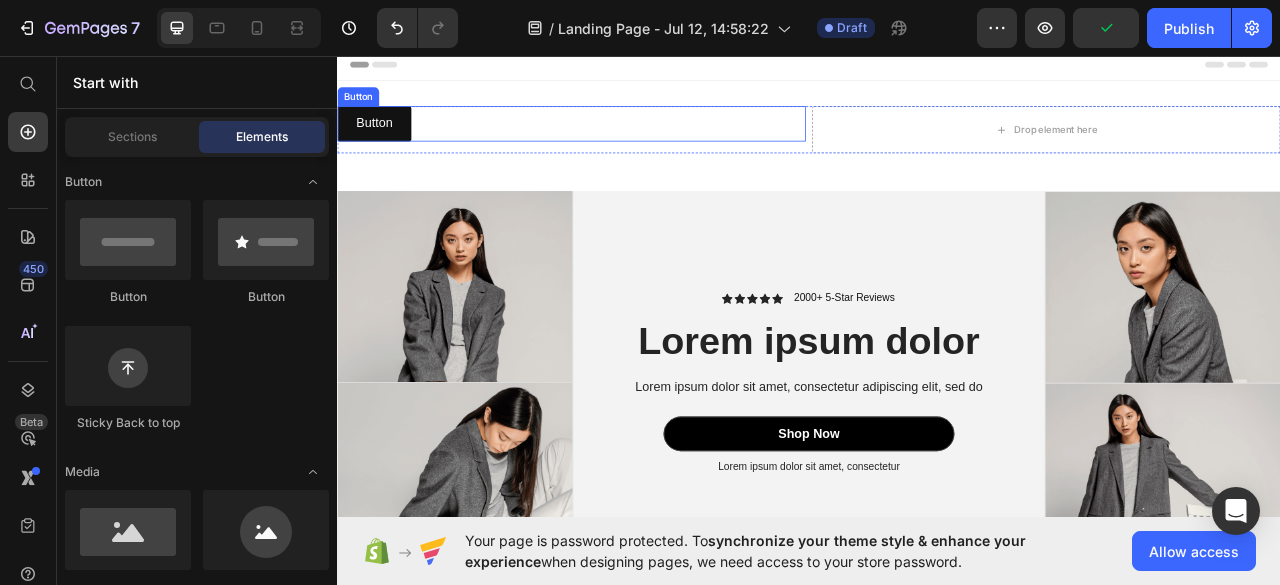 click on "Button Button" at bounding box center [635, 143] 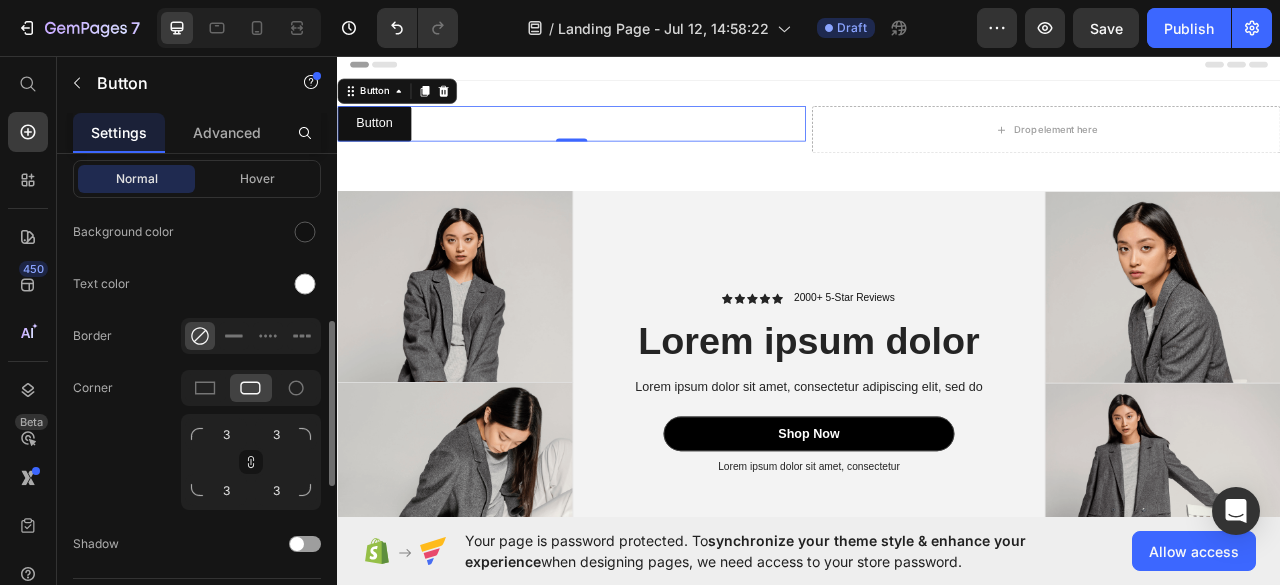 scroll, scrollTop: 496, scrollLeft: 0, axis: vertical 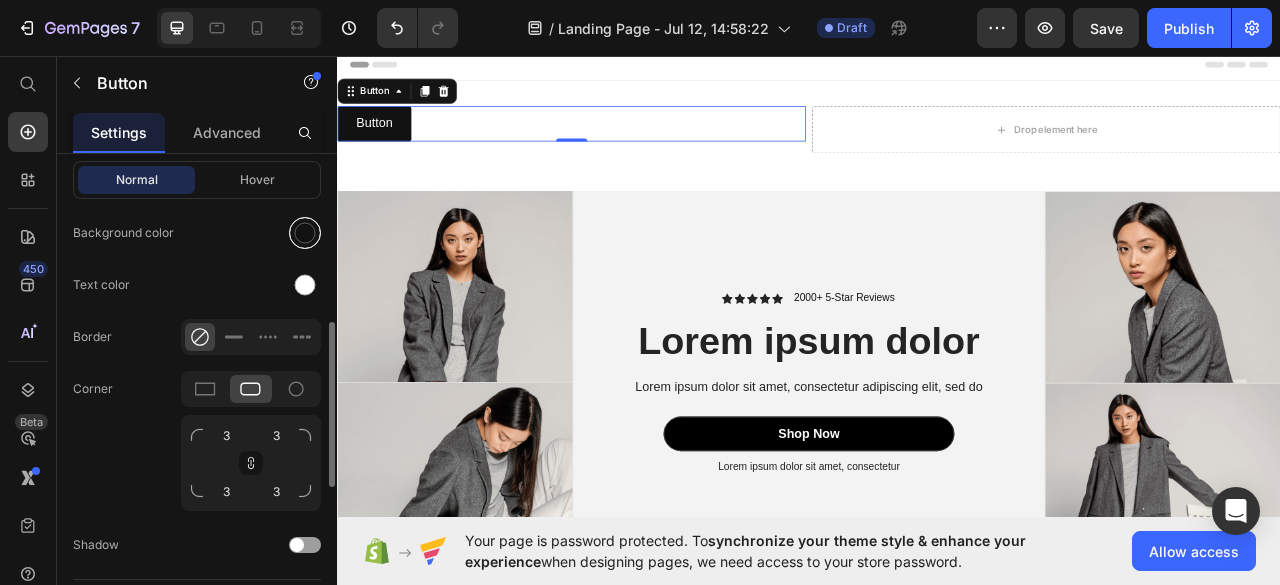 click at bounding box center (305, 233) 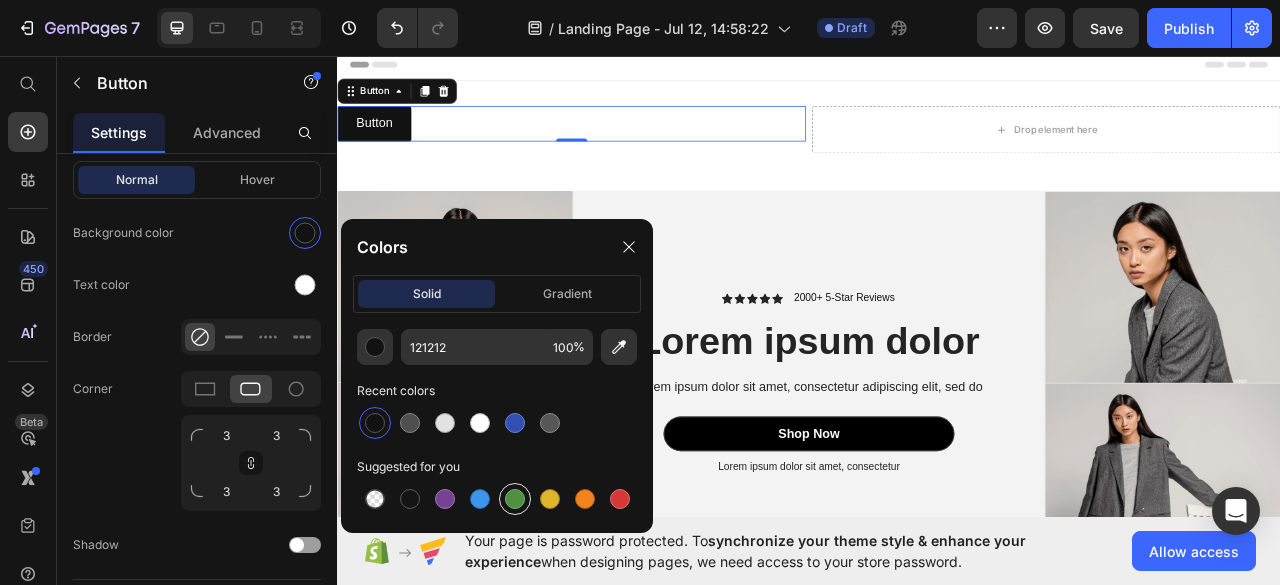 click at bounding box center [515, 499] 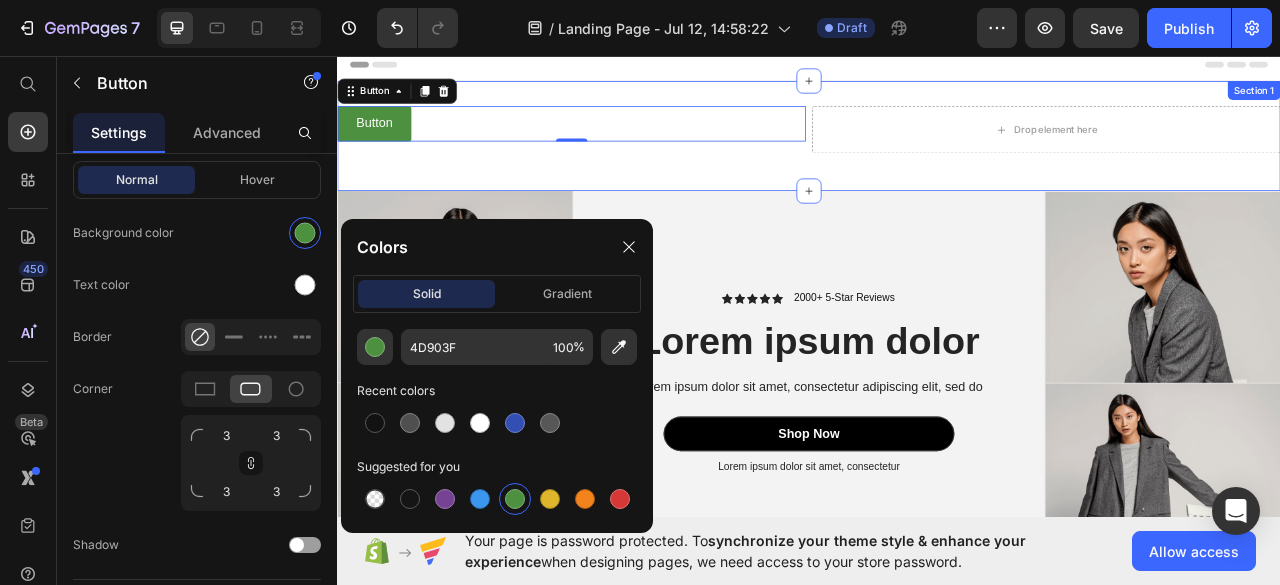 click on "Button Button   0
Drop element here Row Section 1" at bounding box center (937, 159) 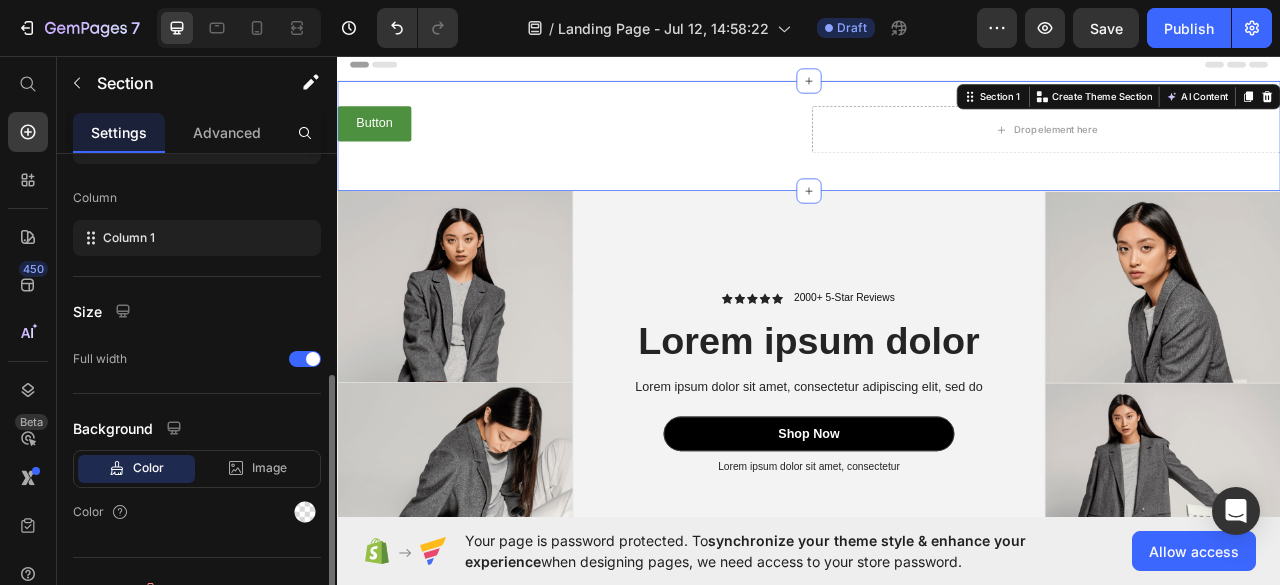 scroll, scrollTop: 318, scrollLeft: 0, axis: vertical 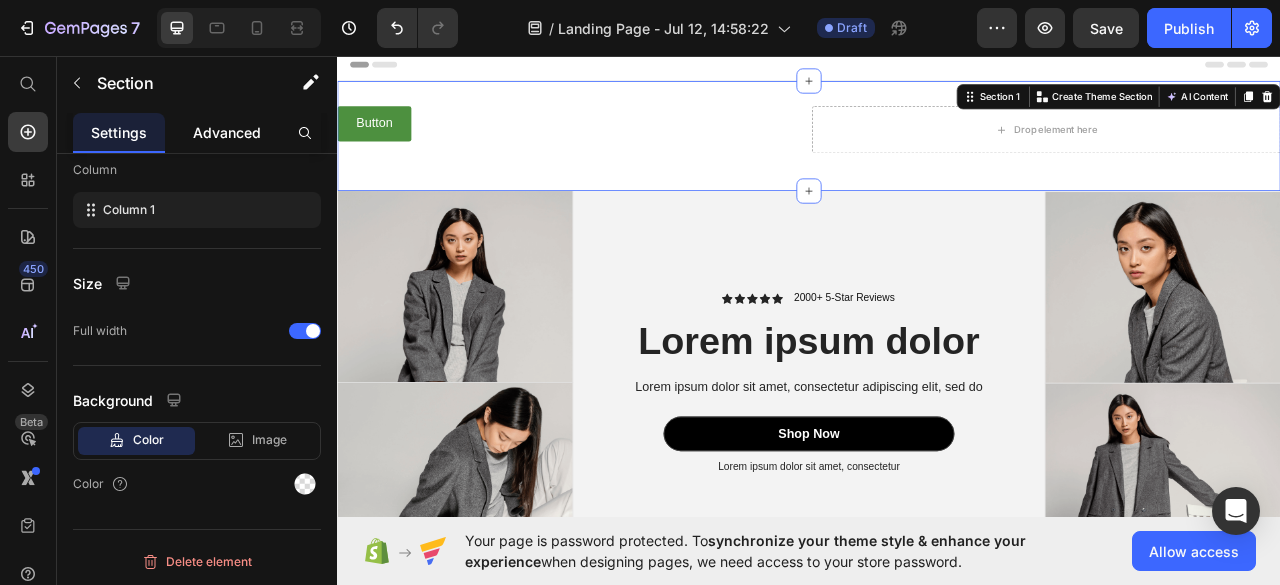 click on "Advanced" at bounding box center (227, 132) 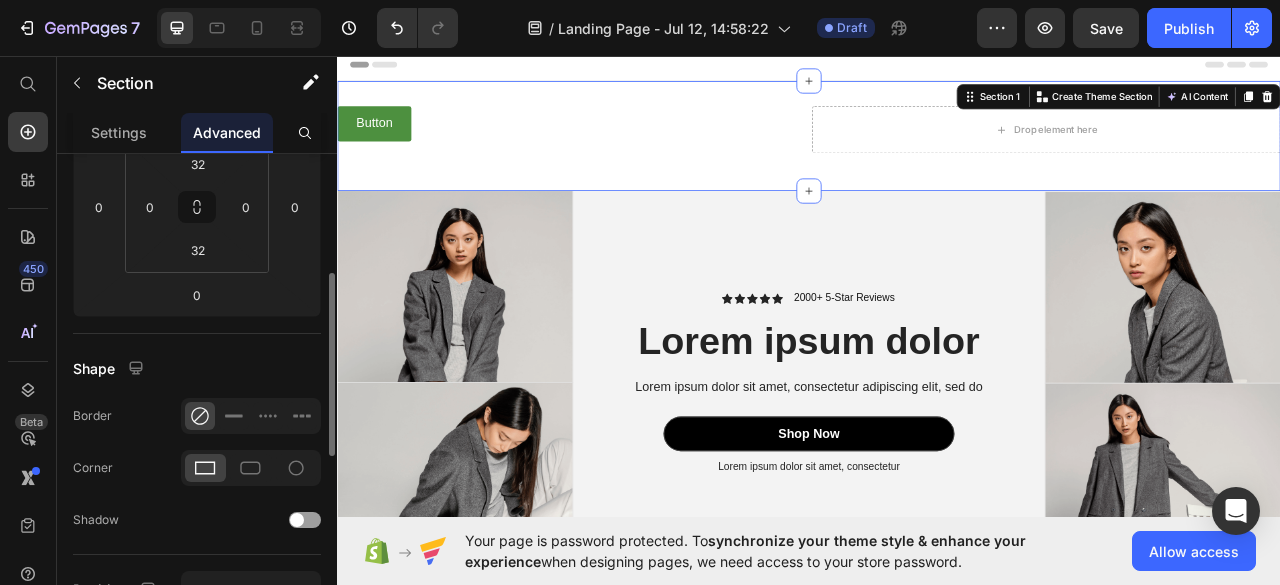 scroll, scrollTop: 0, scrollLeft: 0, axis: both 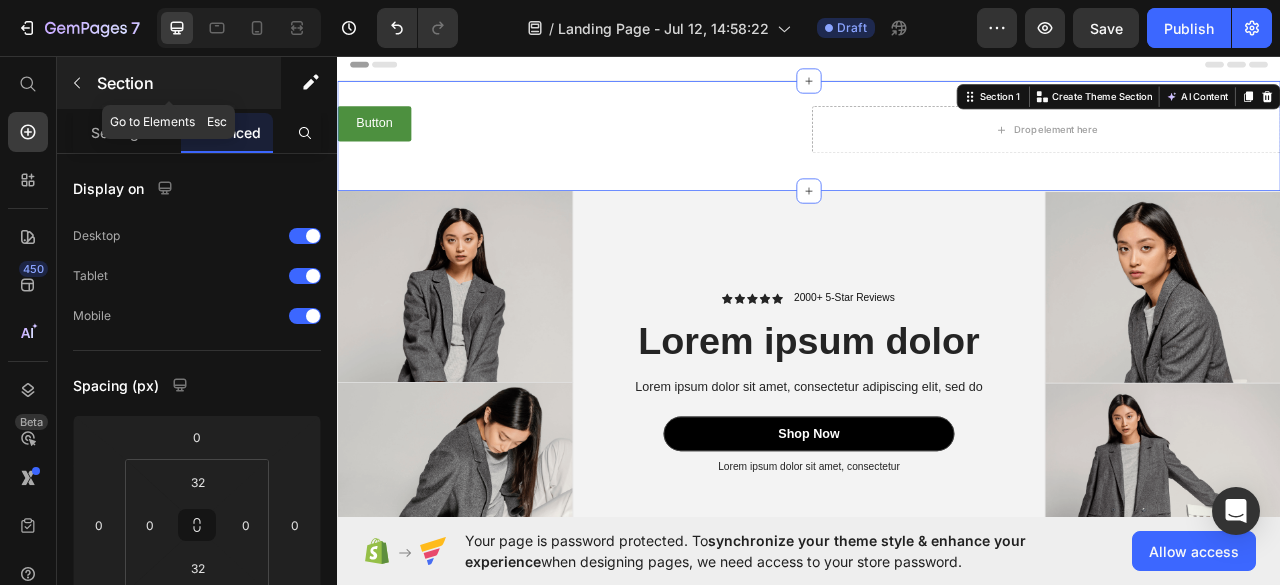 click on "Section" at bounding box center [187, 83] 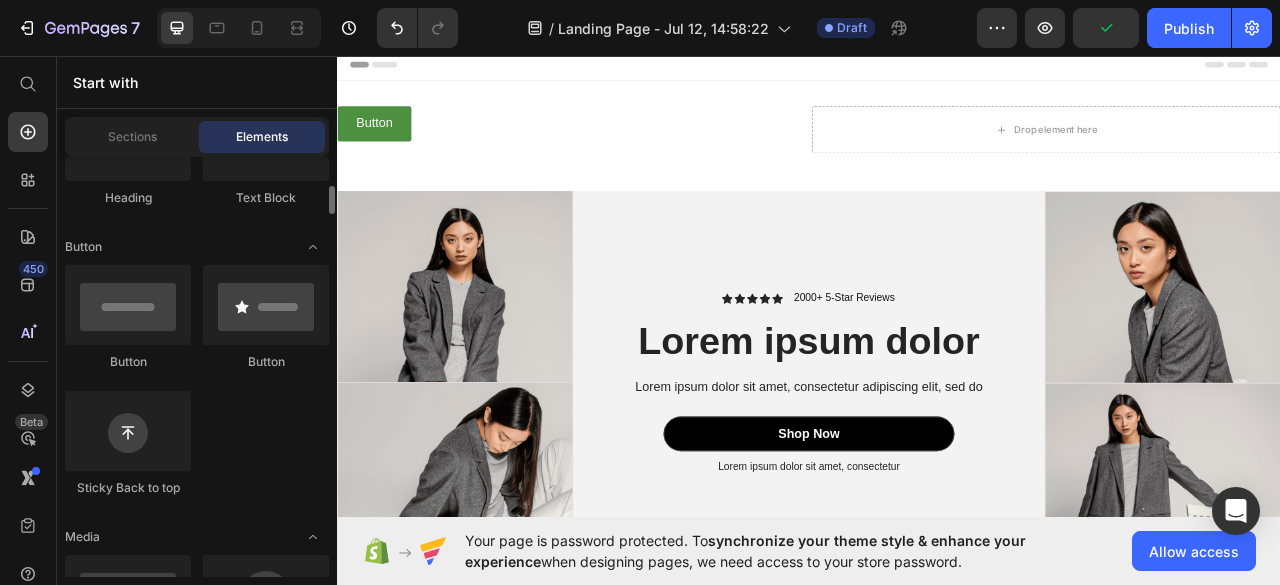 scroll, scrollTop: 389, scrollLeft: 0, axis: vertical 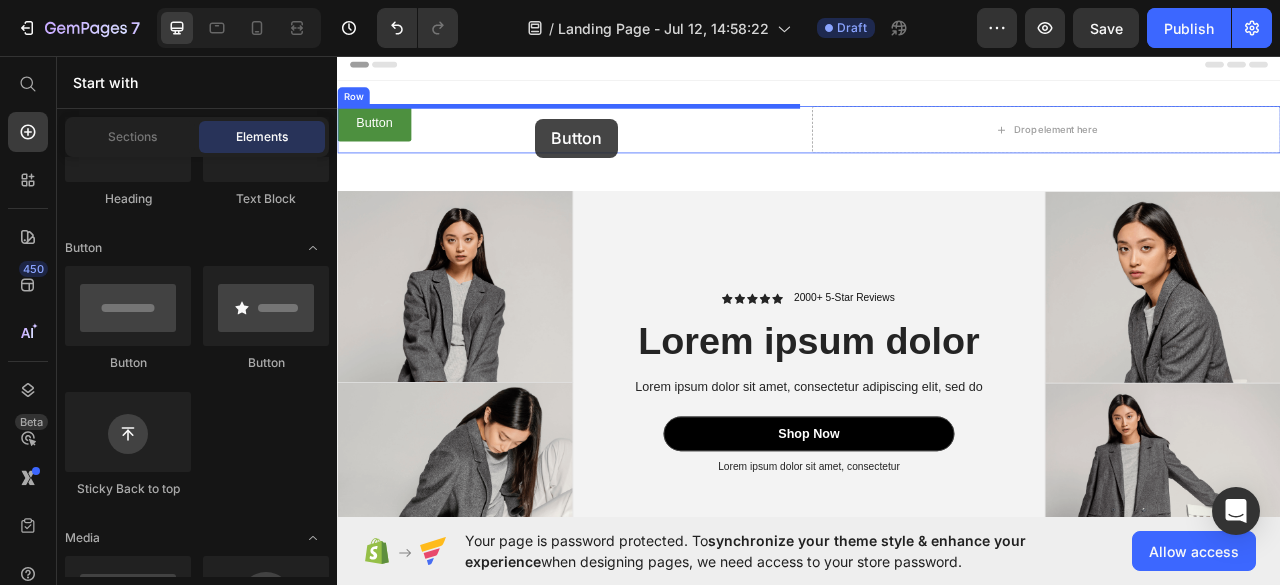 drag, startPoint x: 459, startPoint y: 357, endPoint x: 589, endPoint y: 137, distance: 255.53865 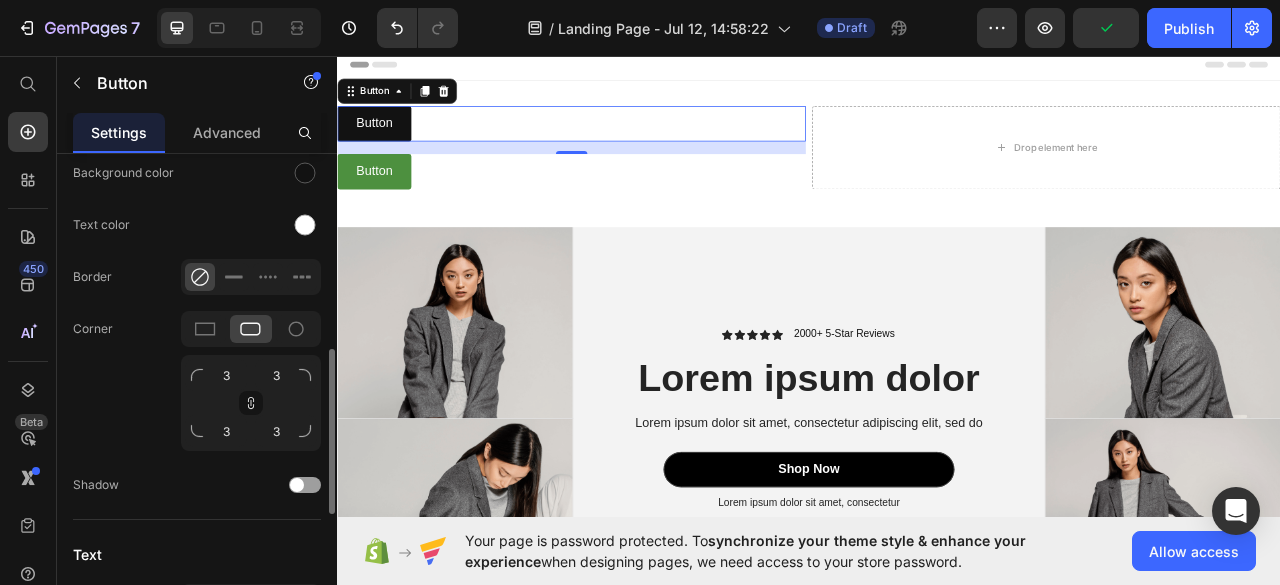 scroll, scrollTop: 561, scrollLeft: 0, axis: vertical 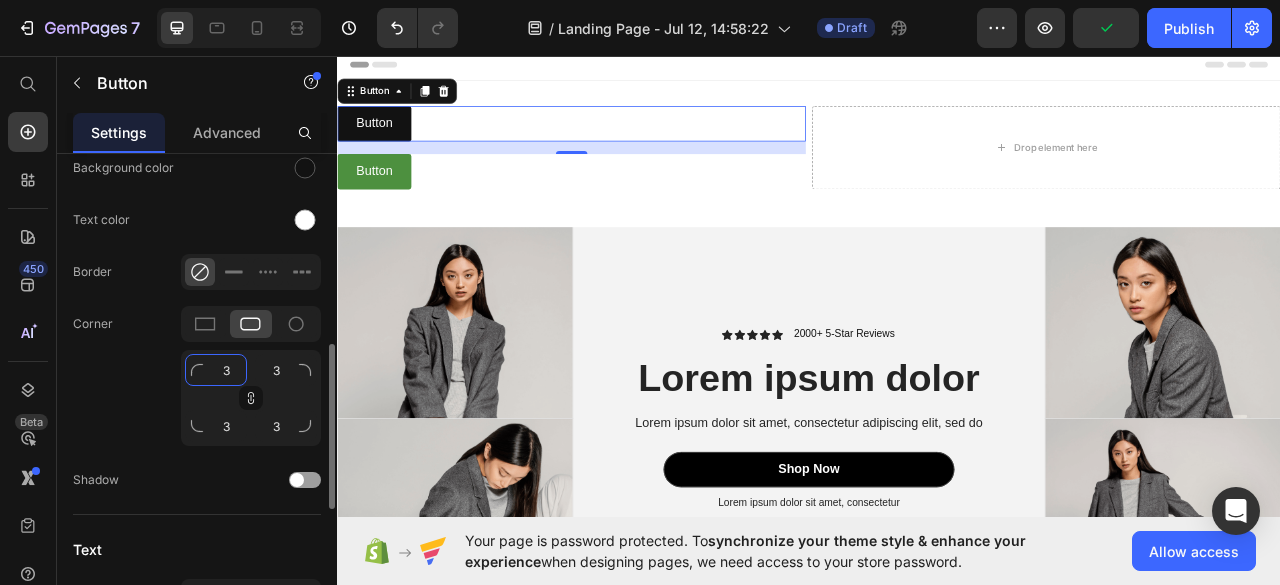 click on "3" 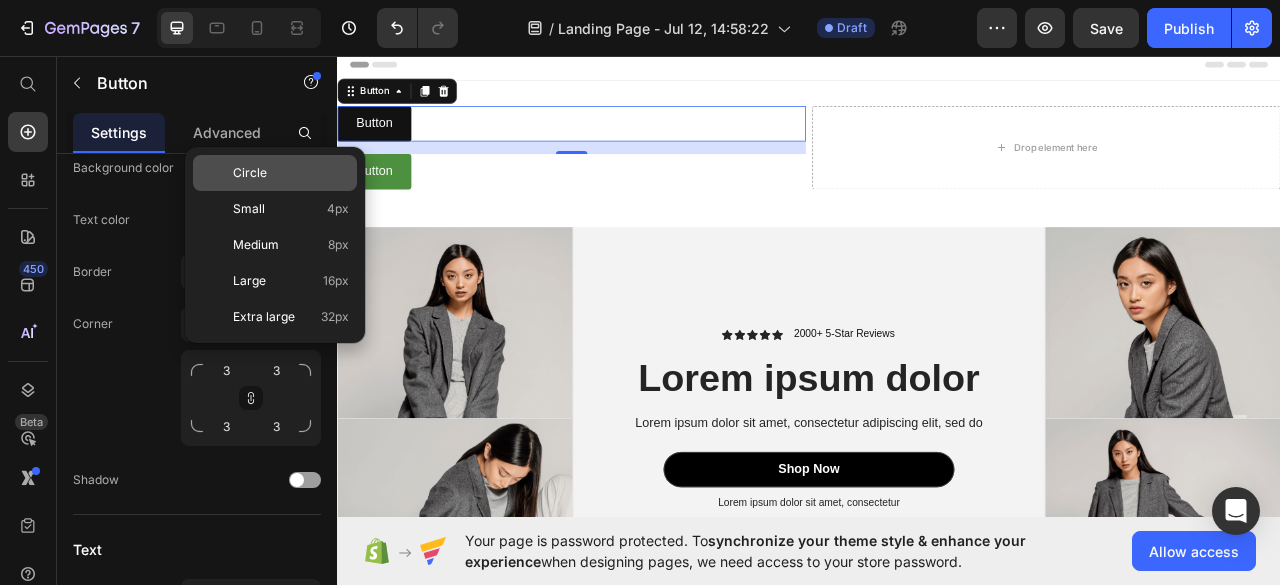 click on "Circle" at bounding box center [291, 173] 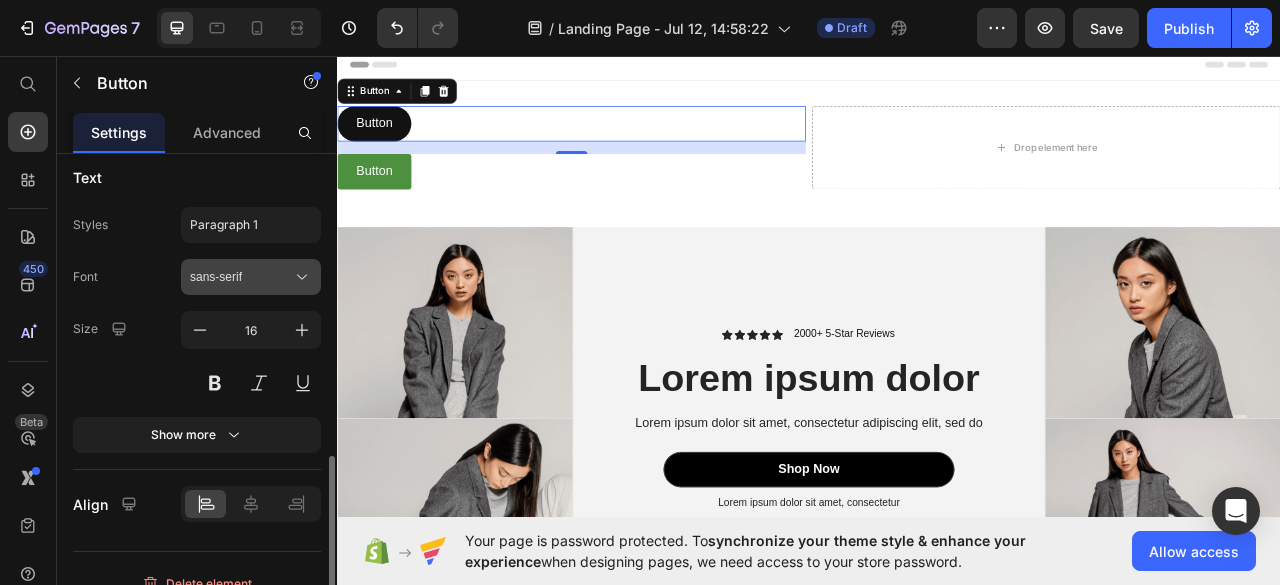 scroll, scrollTop: 828, scrollLeft: 0, axis: vertical 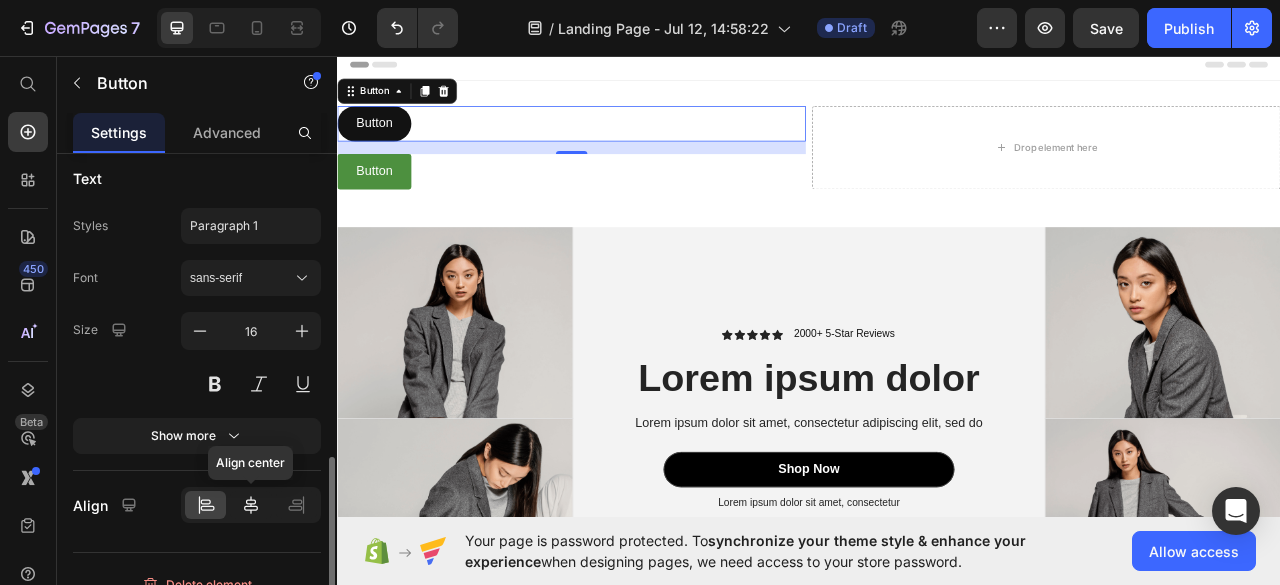 click 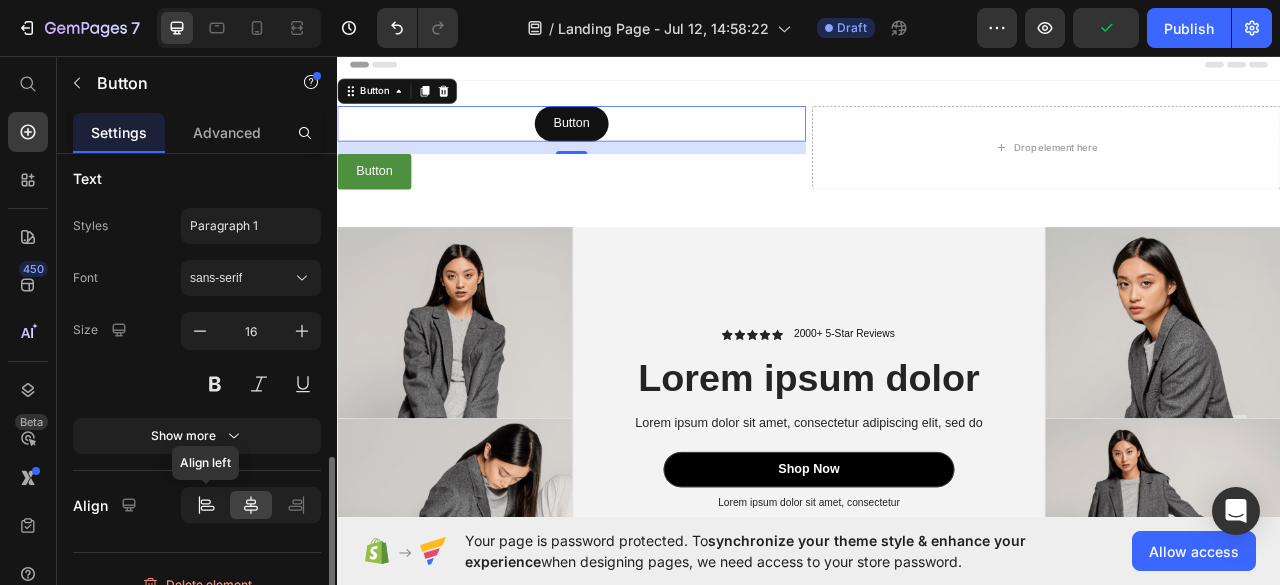 click 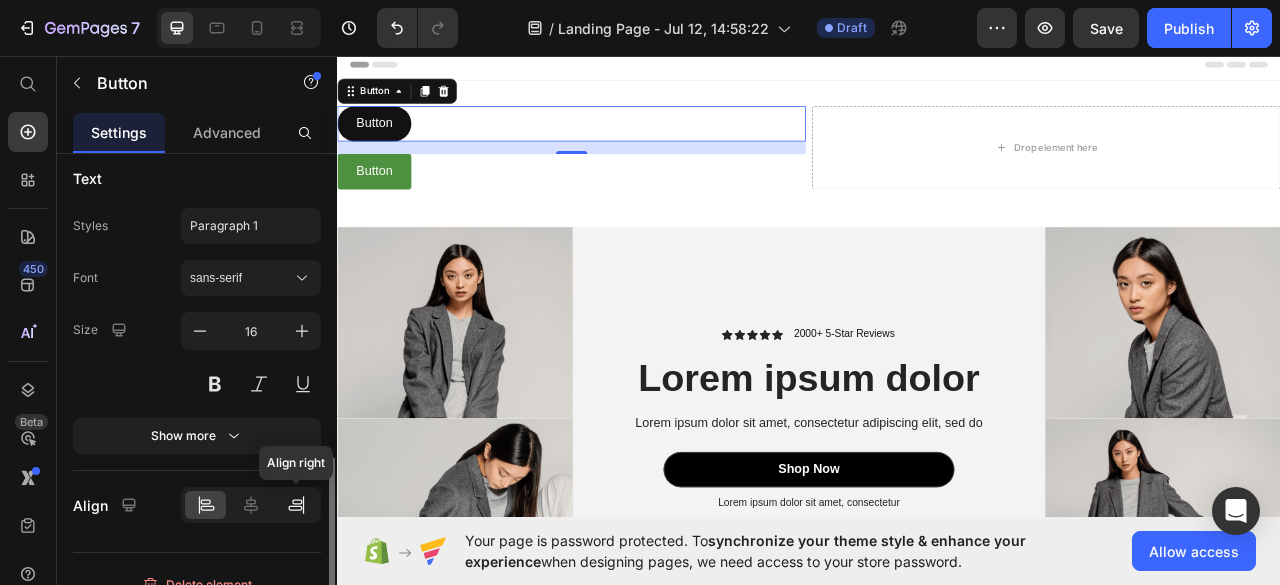 click 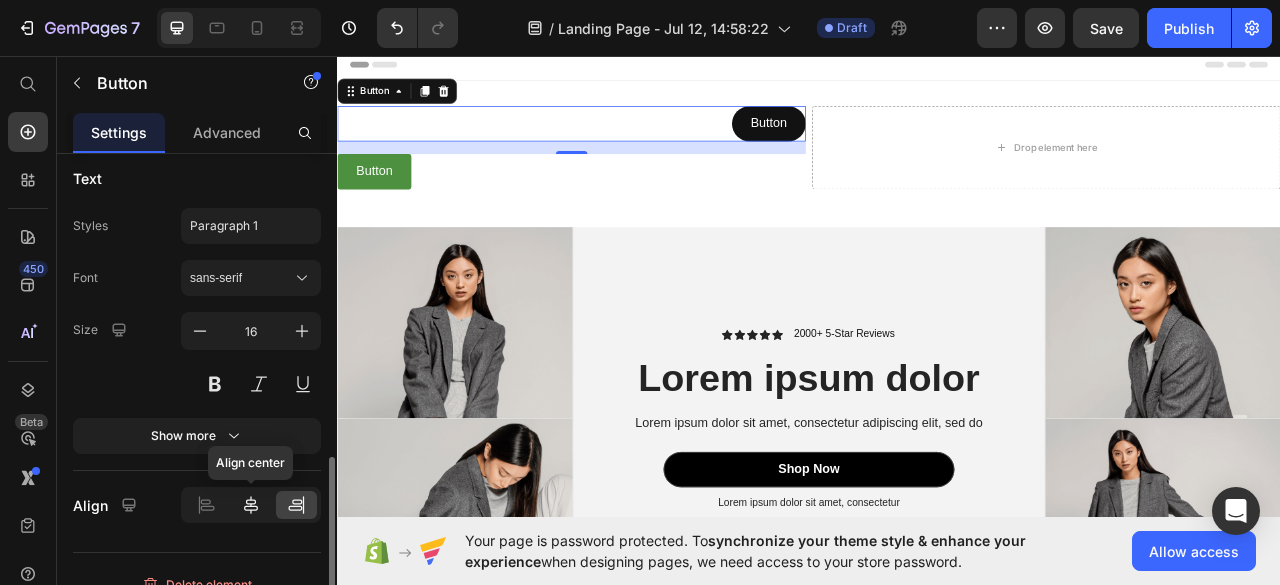 click 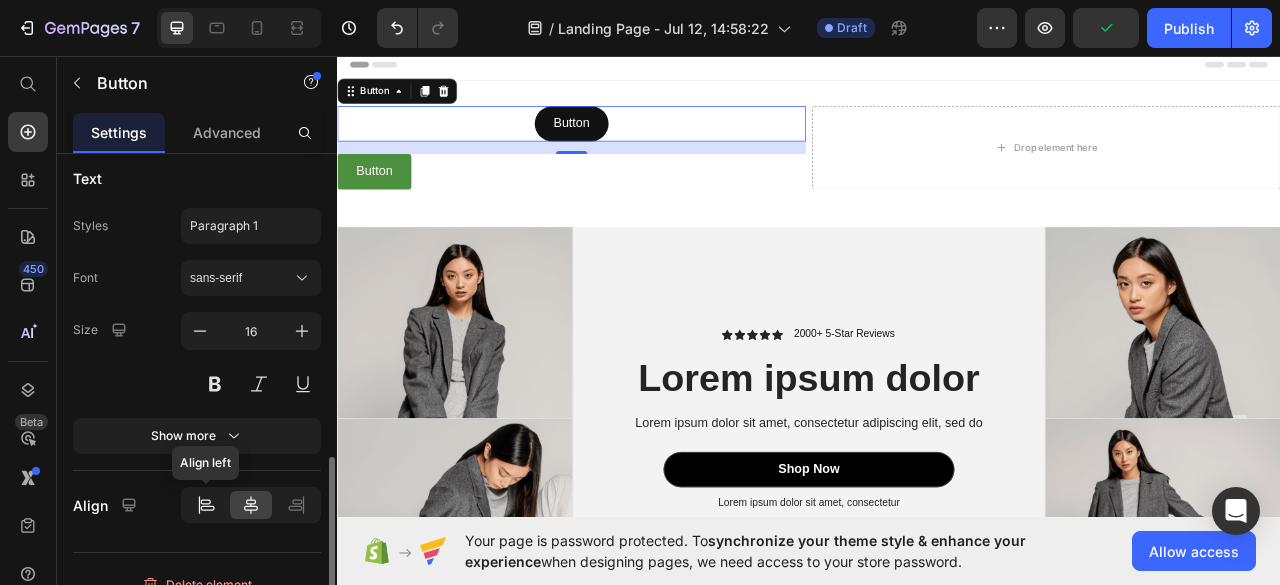 click 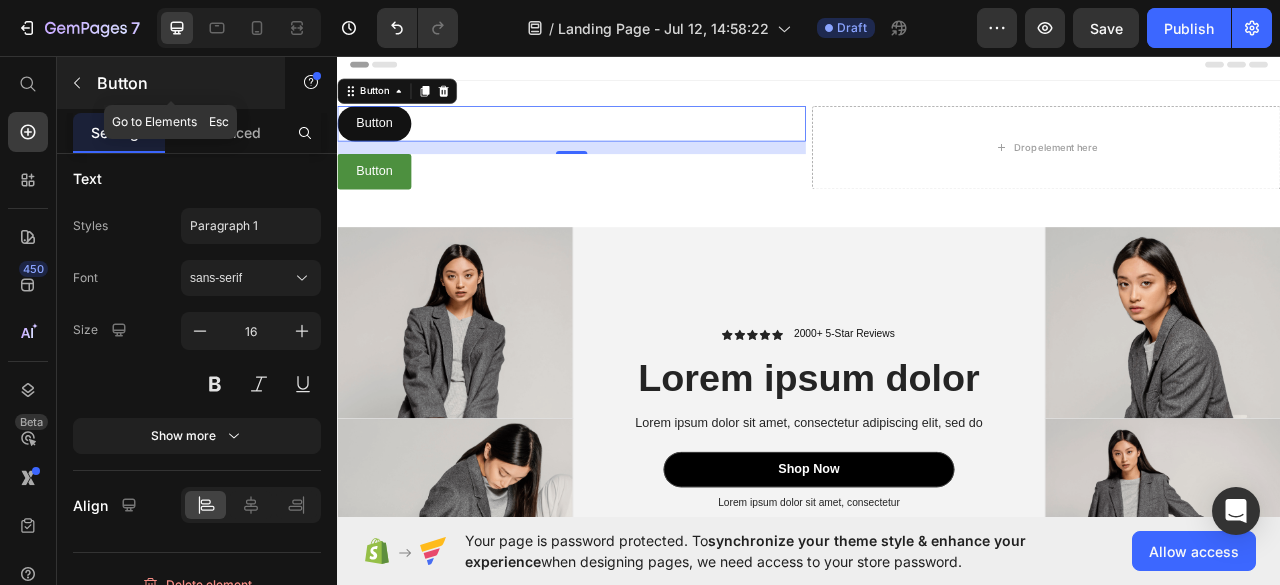 click 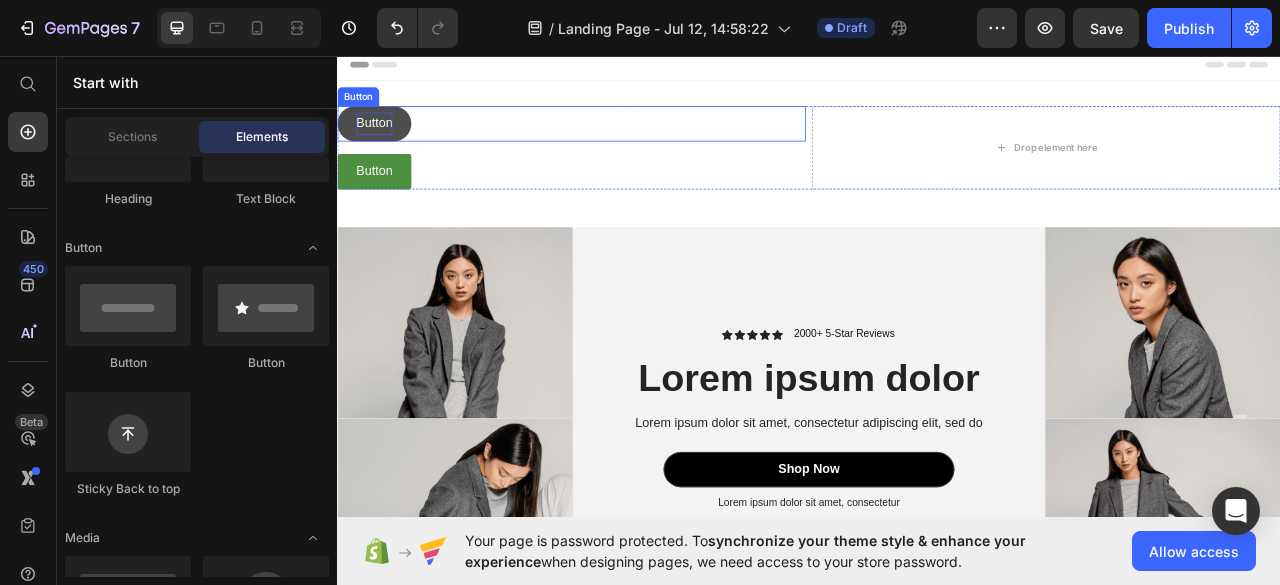 click on "Button" at bounding box center (384, 143) 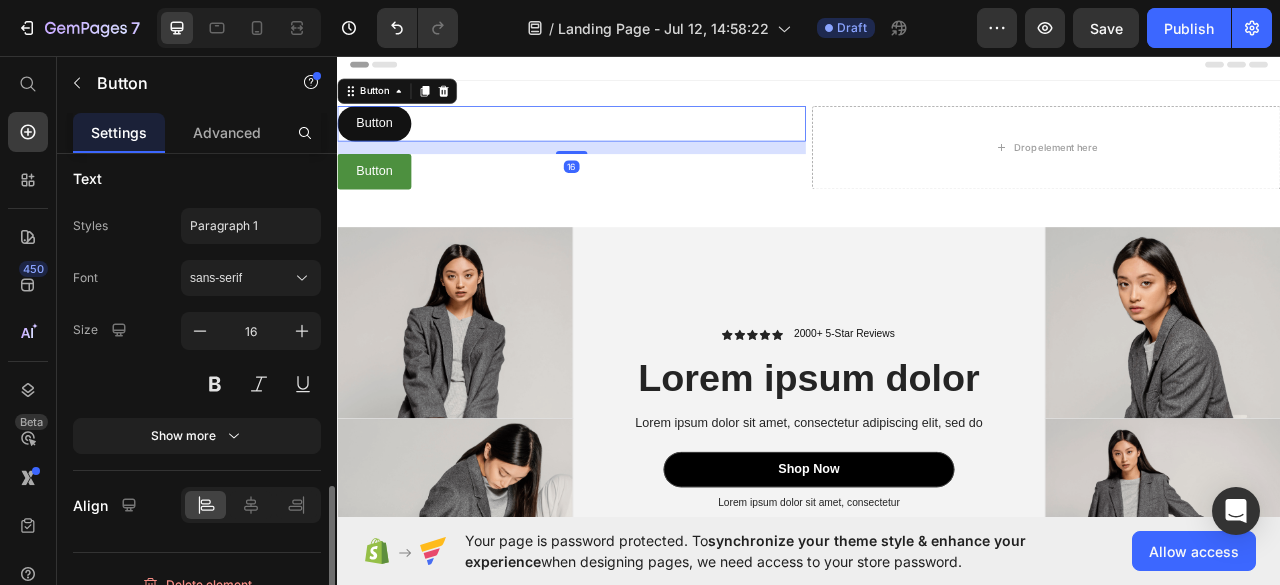 scroll, scrollTop: 849, scrollLeft: 0, axis: vertical 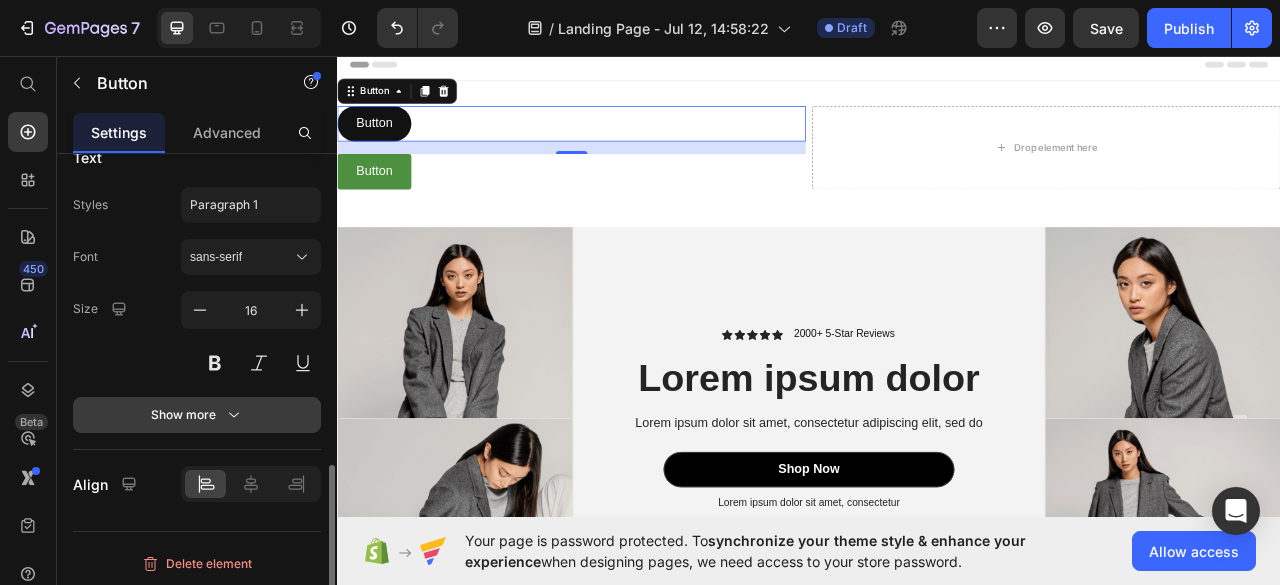 click on "Show more" at bounding box center (197, 415) 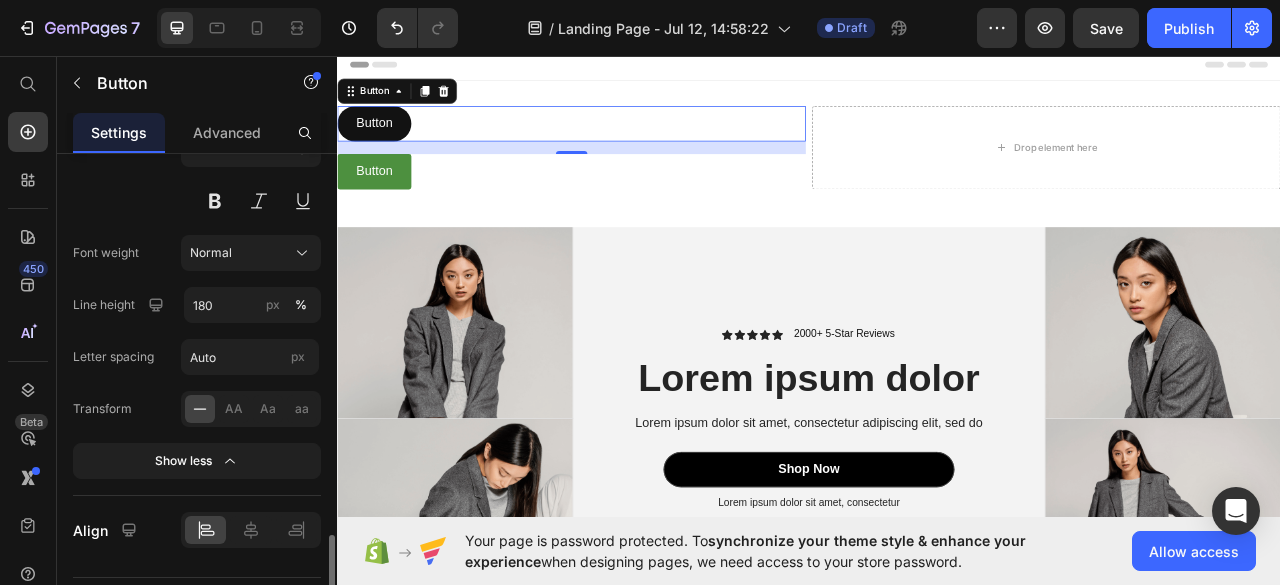 scroll, scrollTop: 1057, scrollLeft: 0, axis: vertical 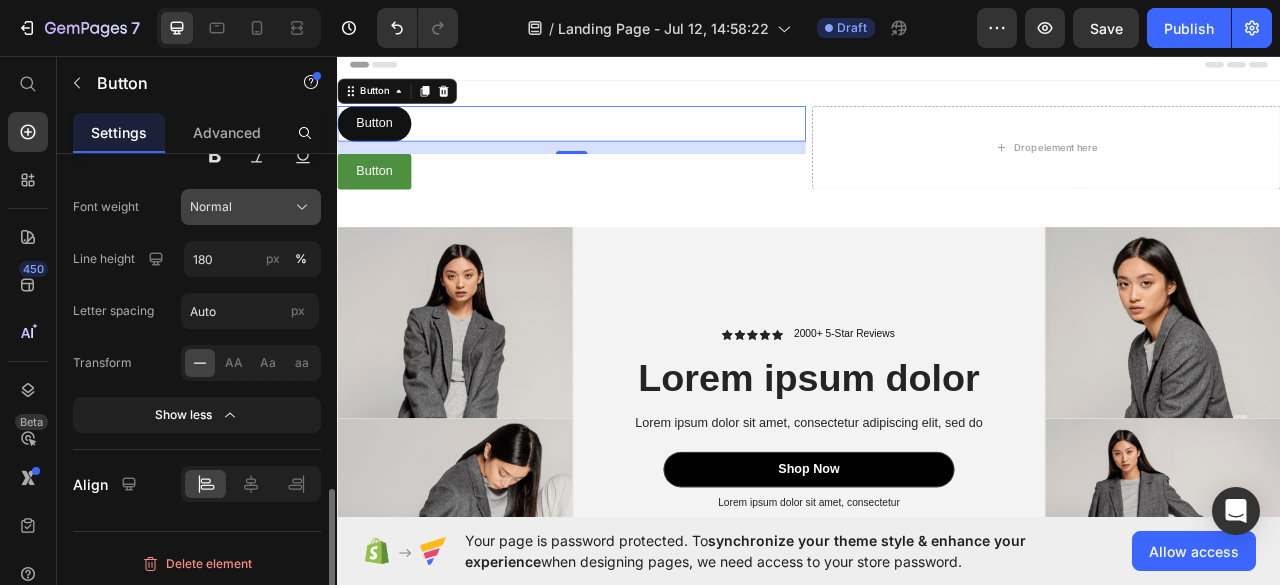 click on "Normal" 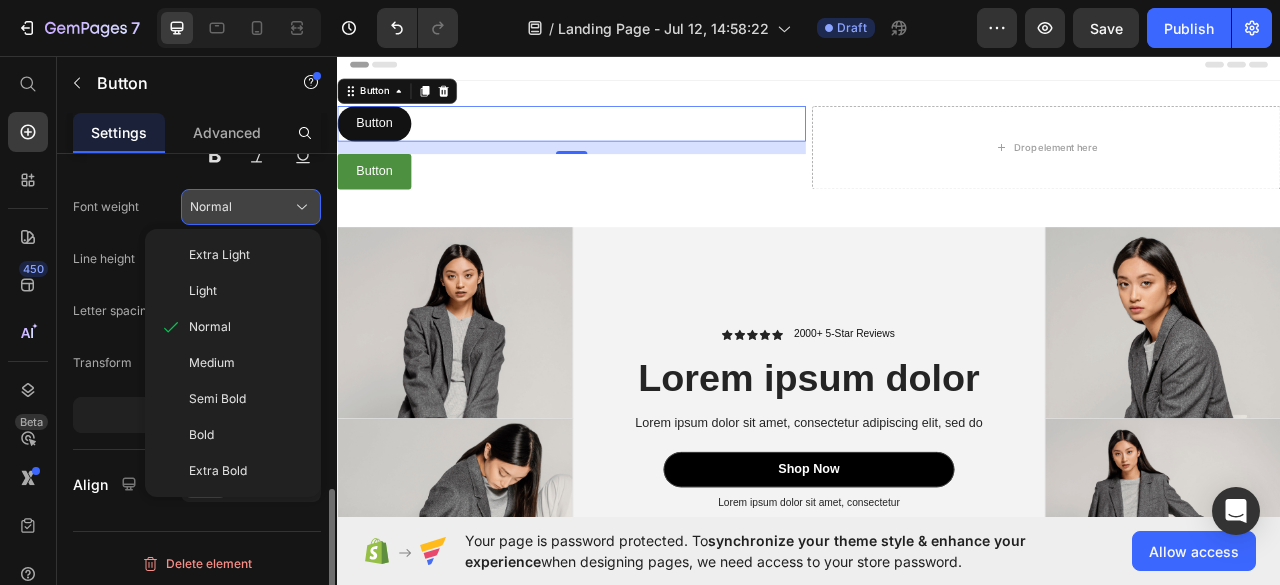 click on "Normal" 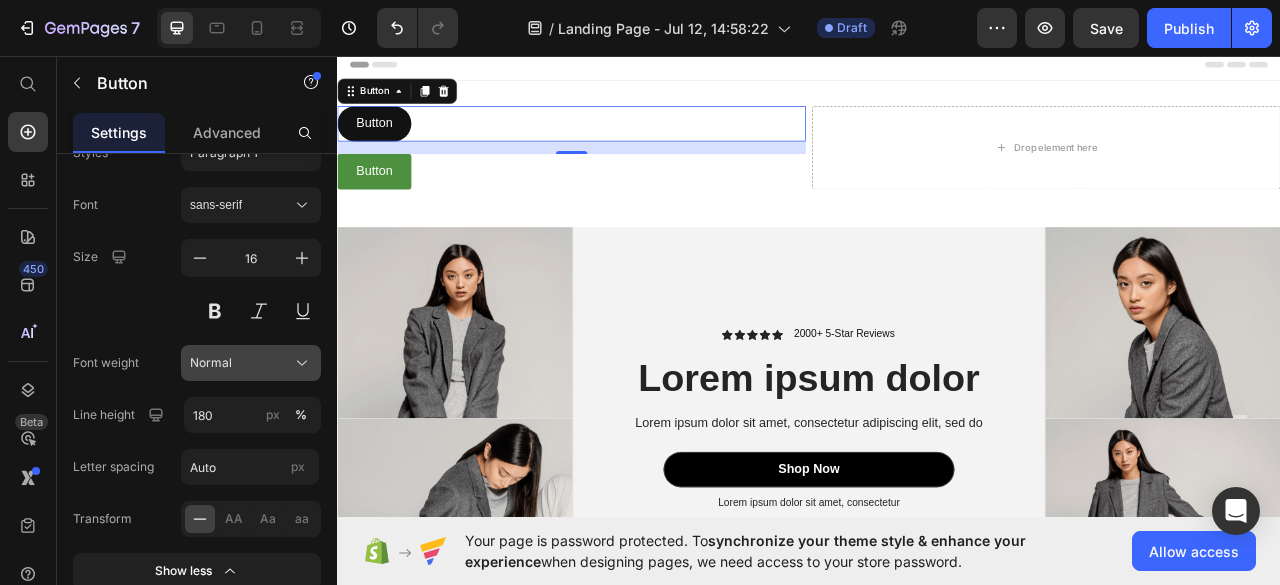 scroll, scrollTop: 1057, scrollLeft: 0, axis: vertical 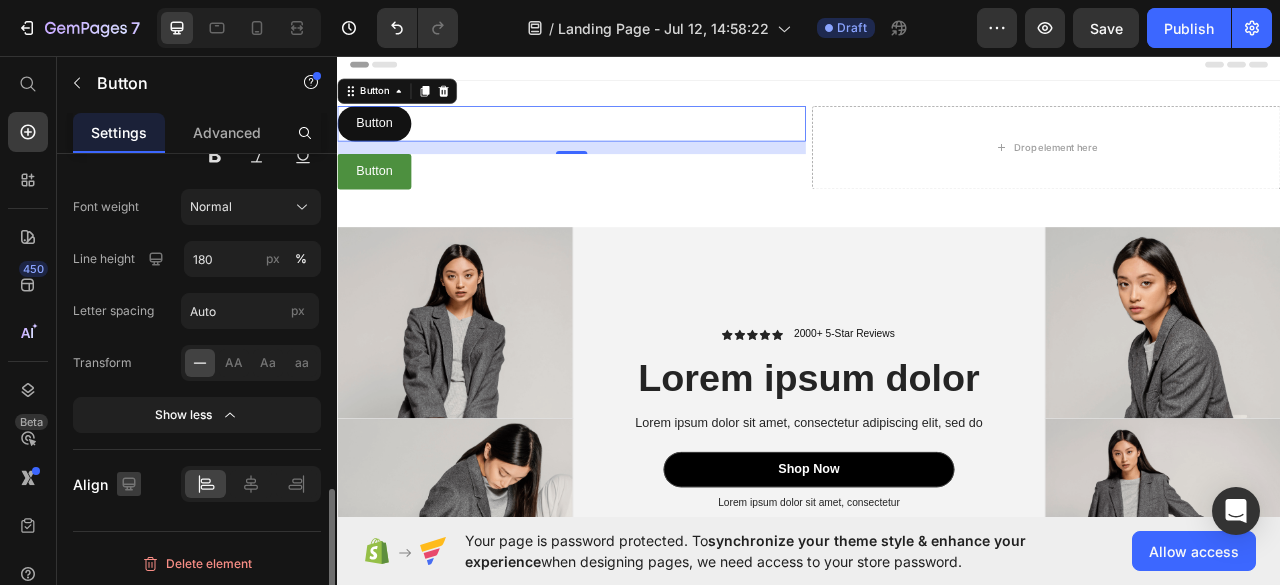 click 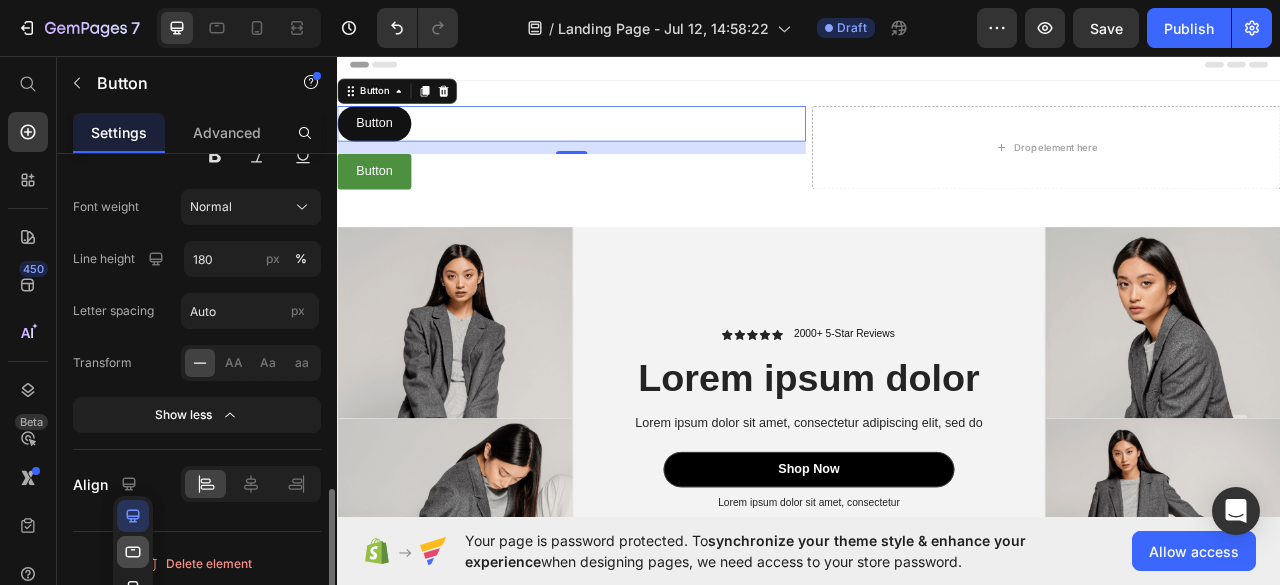 click 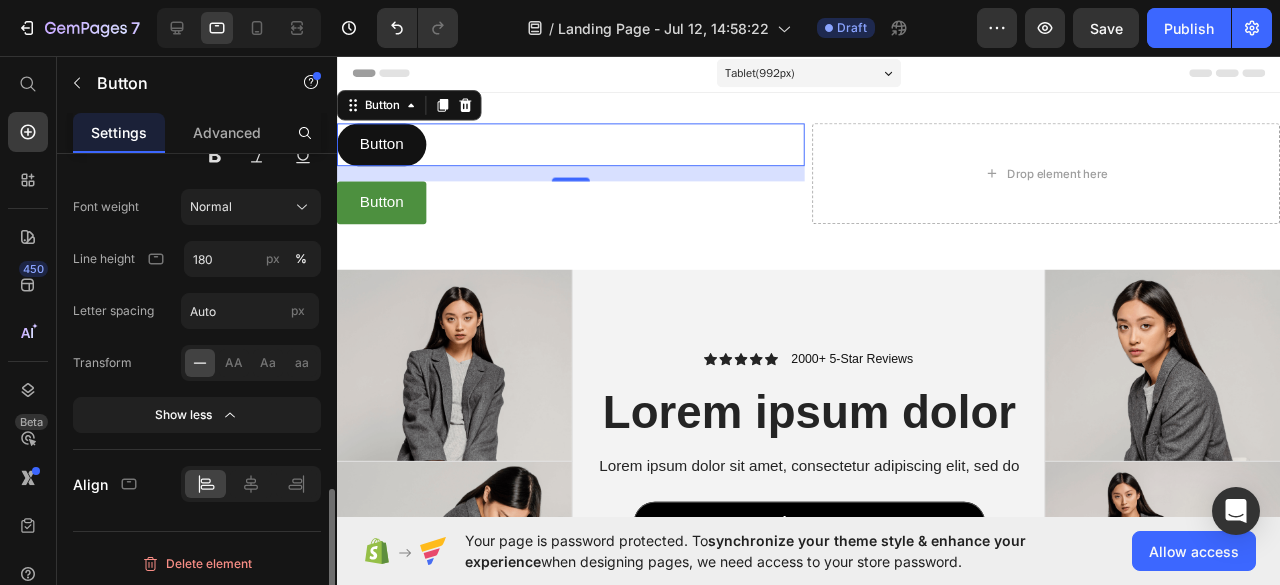 scroll, scrollTop: 2, scrollLeft: 0, axis: vertical 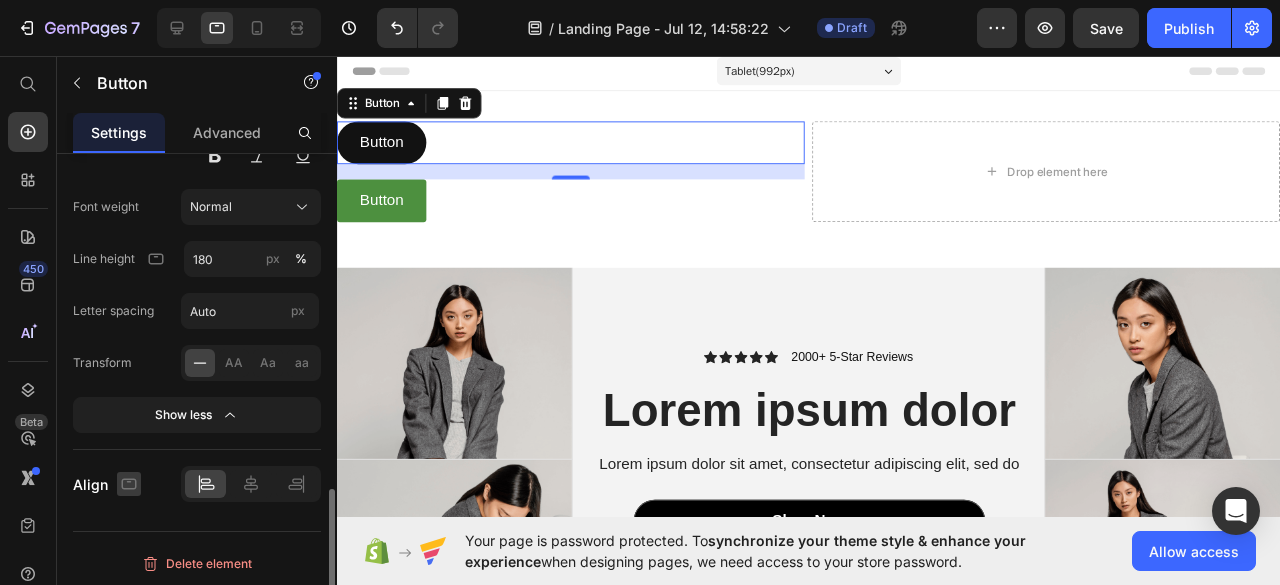click 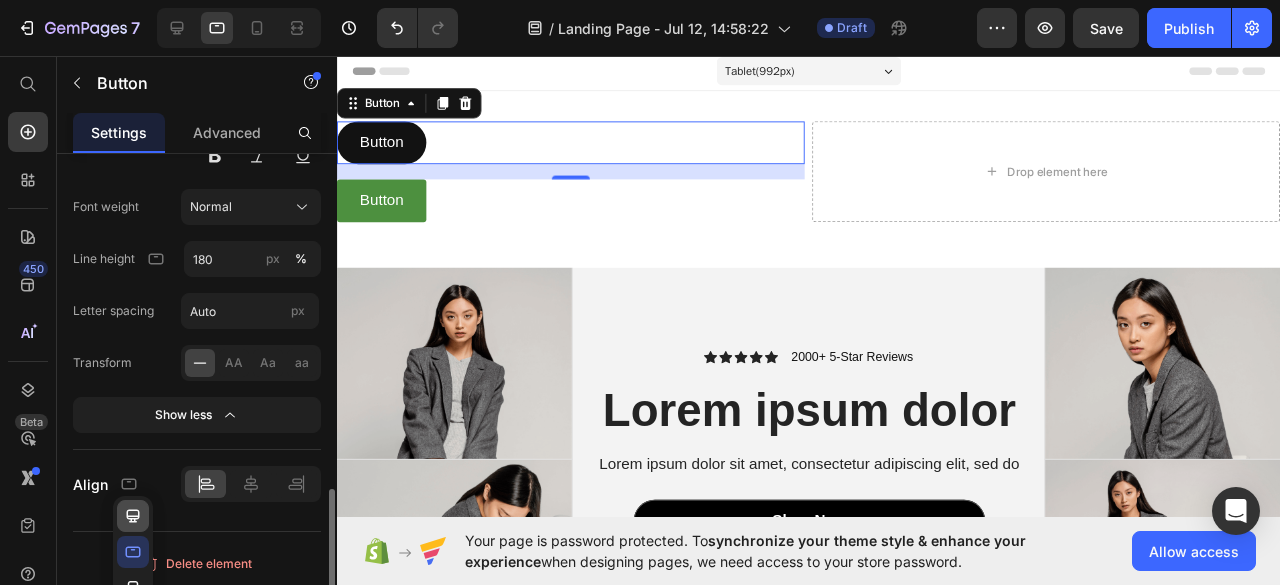 click 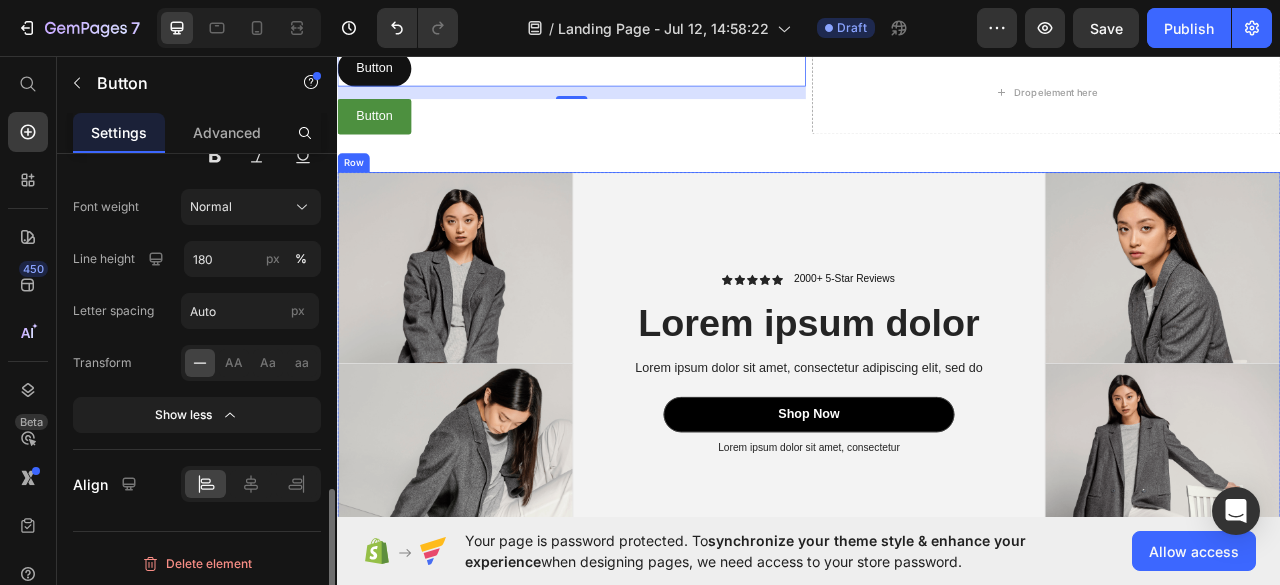 scroll, scrollTop: 0, scrollLeft: 0, axis: both 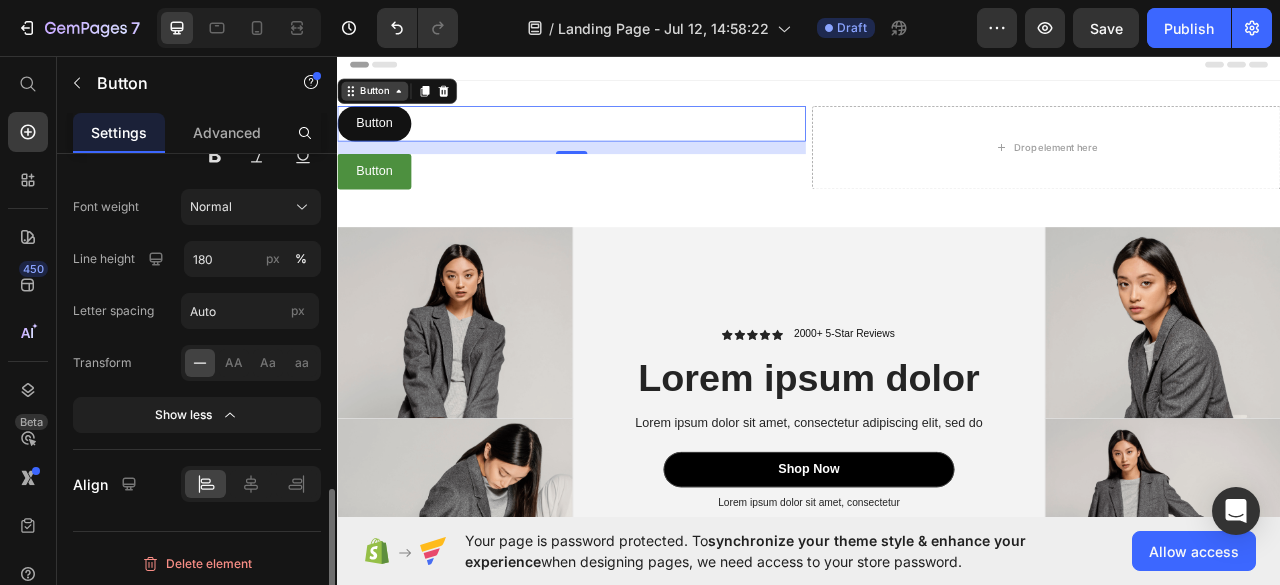 click 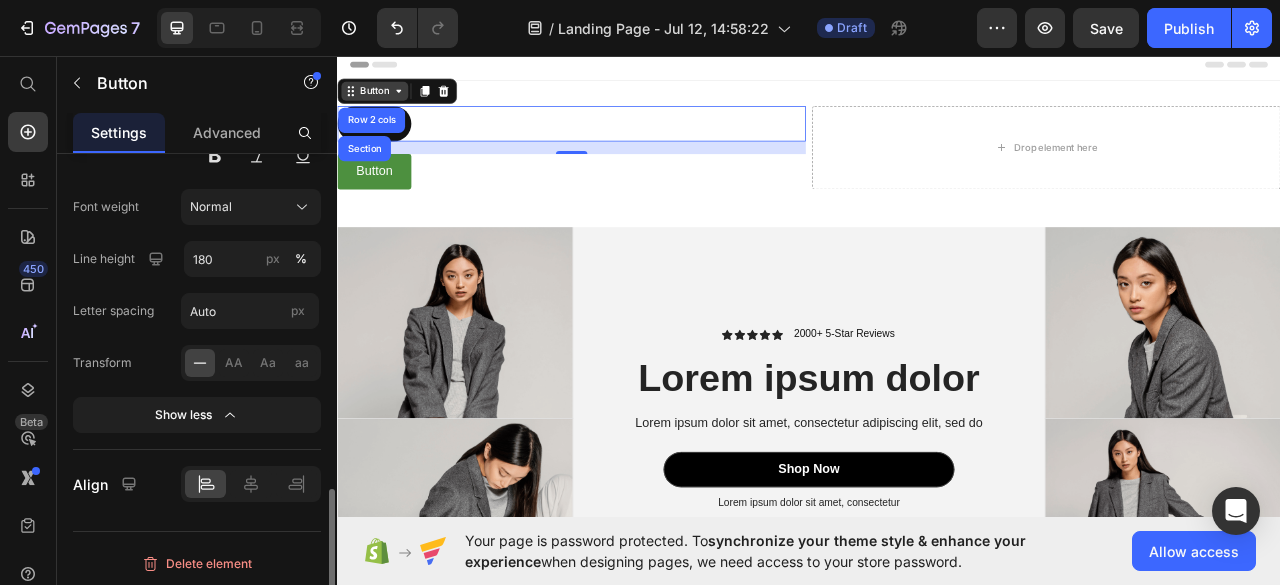 click 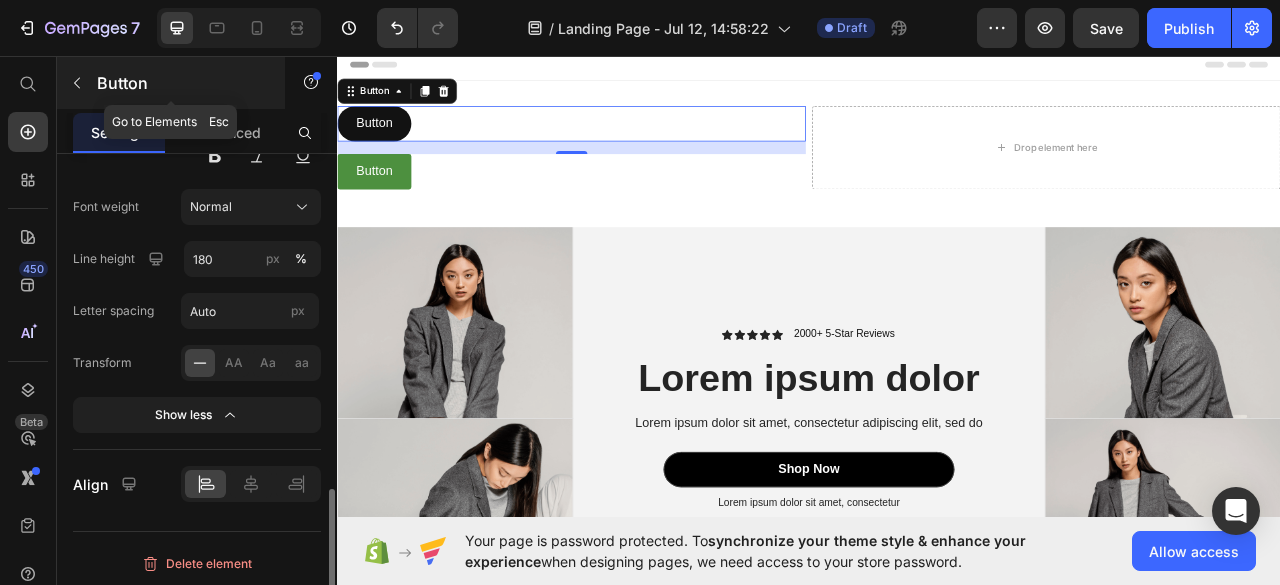 click 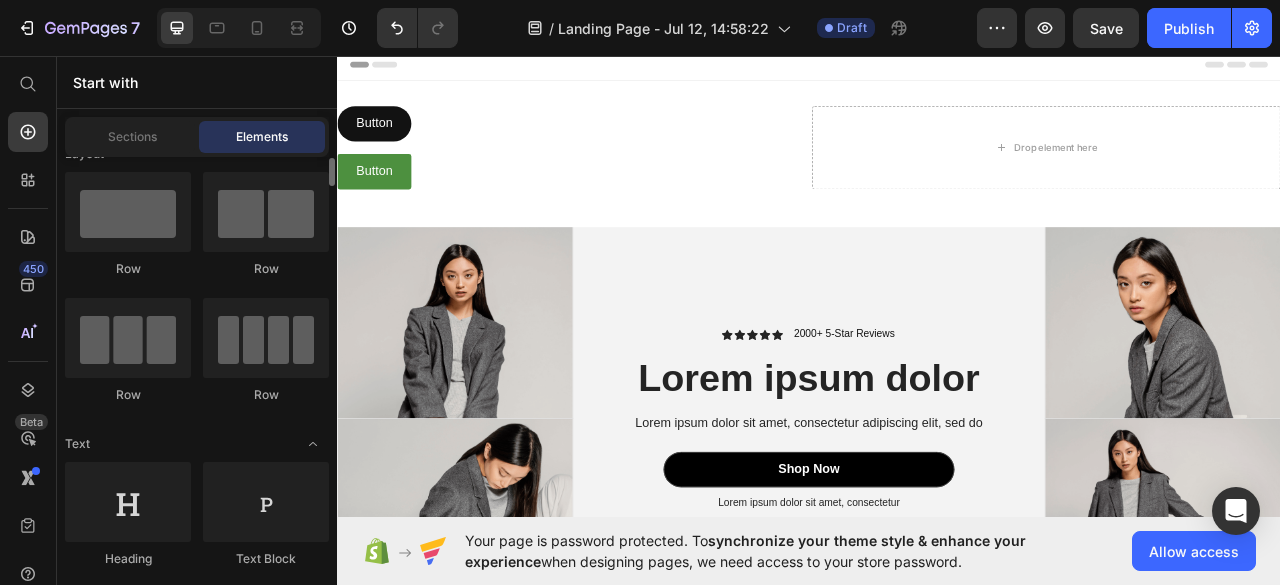 scroll, scrollTop: 0, scrollLeft: 0, axis: both 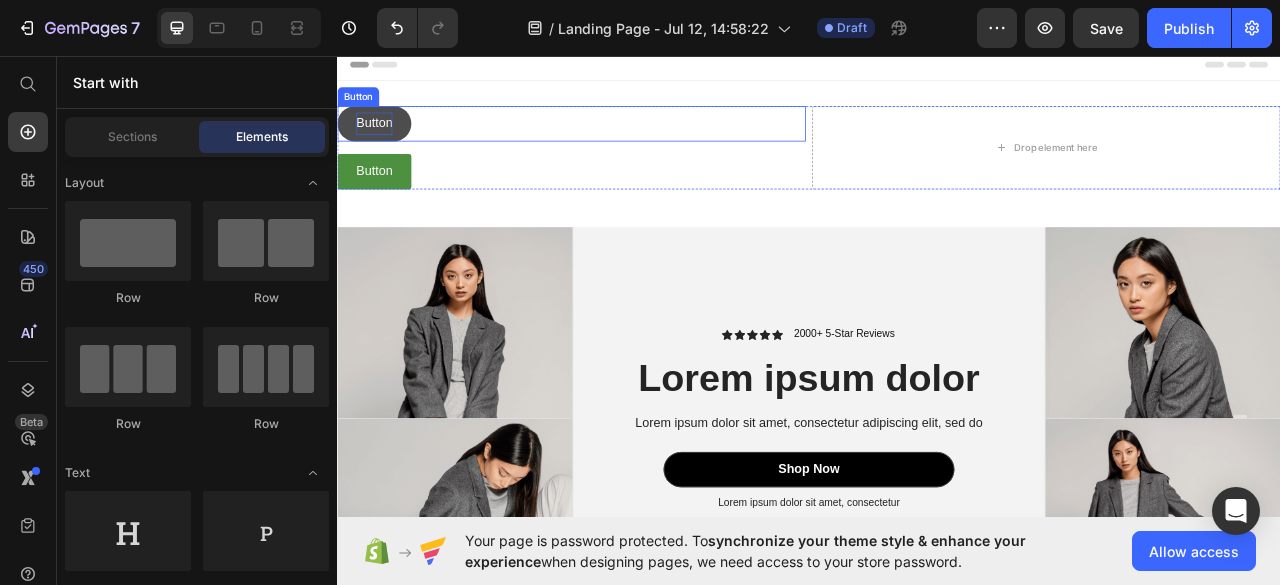 click on "Button" at bounding box center [384, 143] 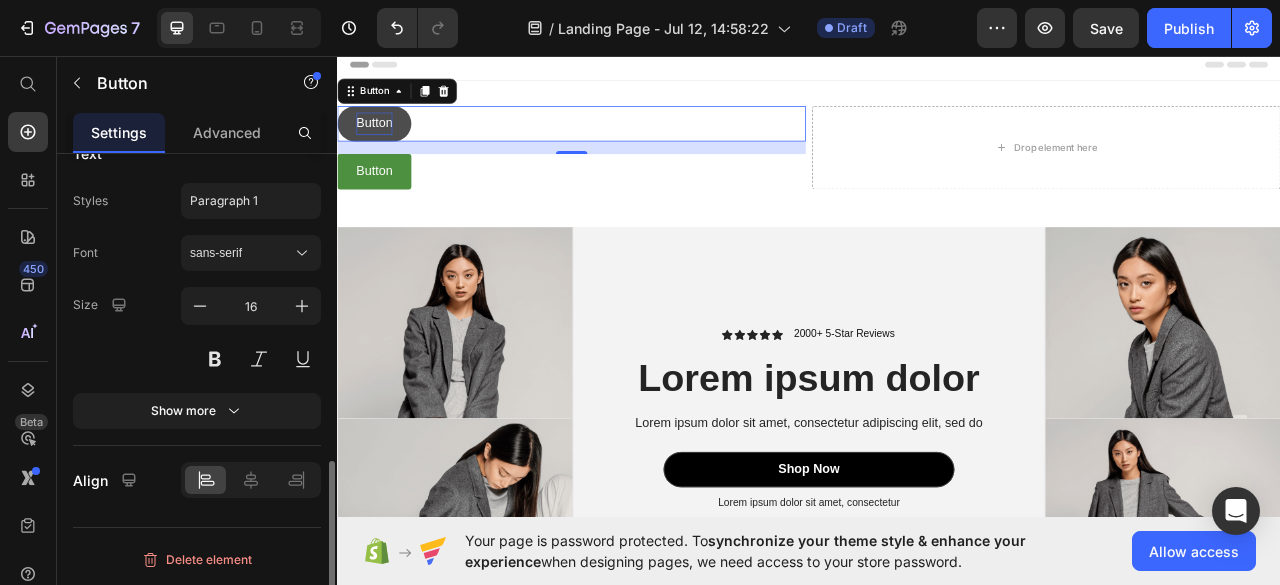 scroll, scrollTop: 849, scrollLeft: 0, axis: vertical 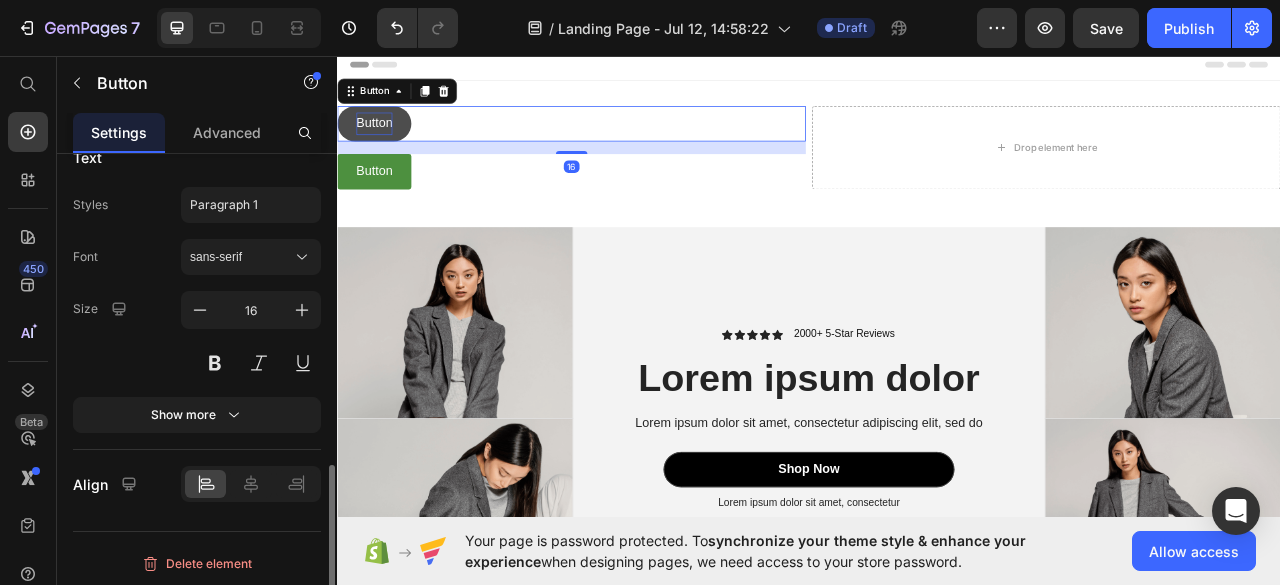 type 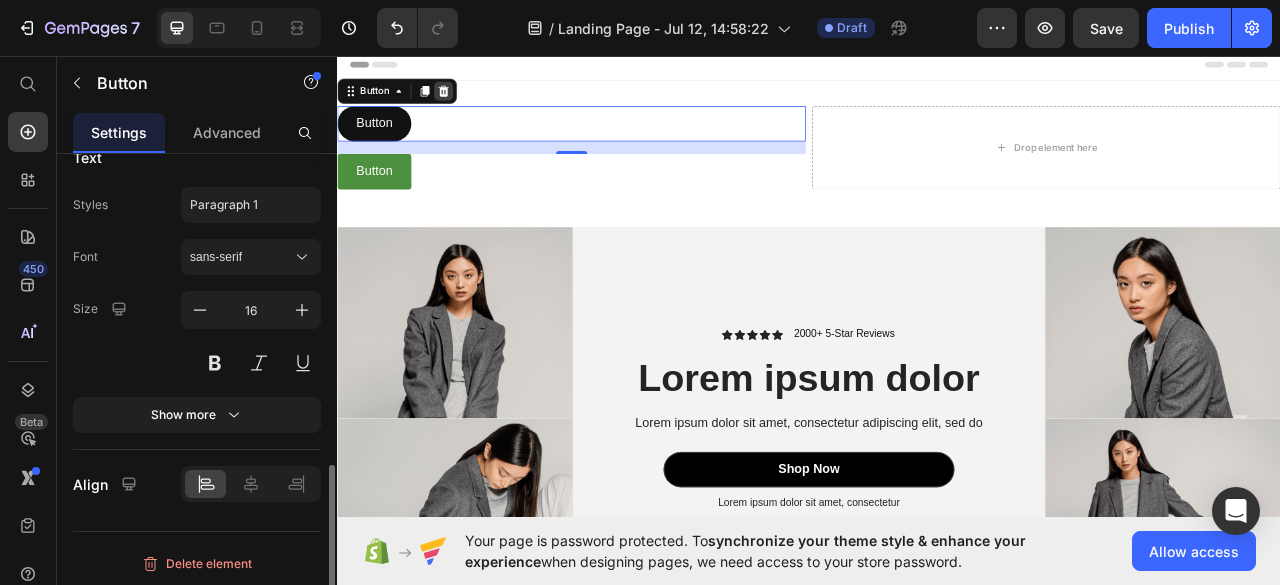 click 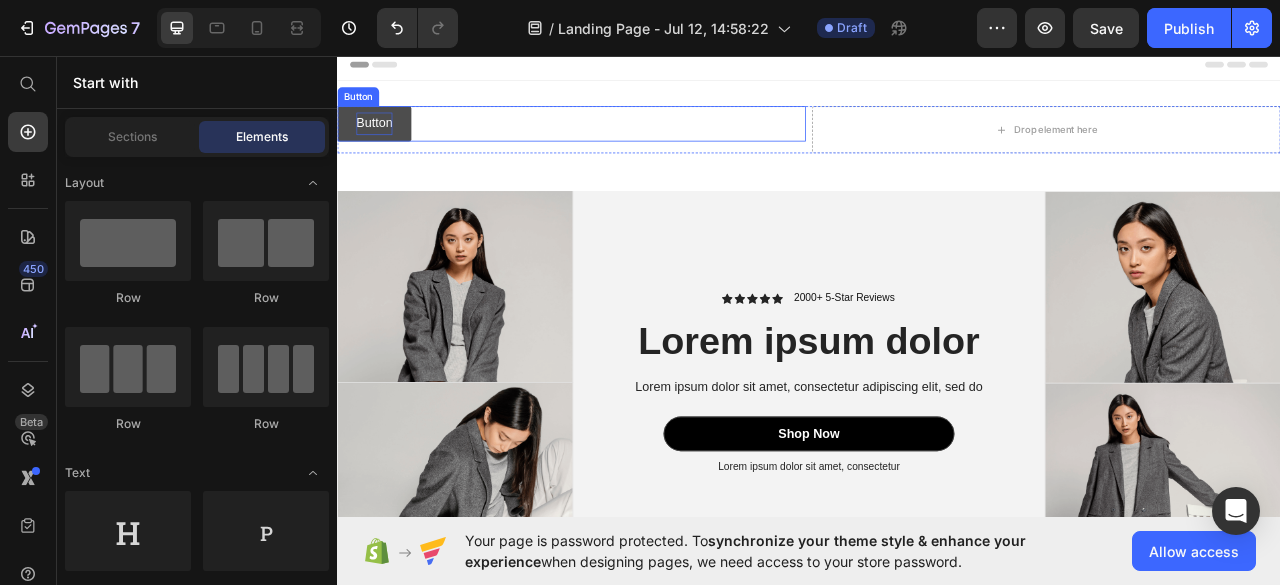 click on "Button" at bounding box center (384, 143) 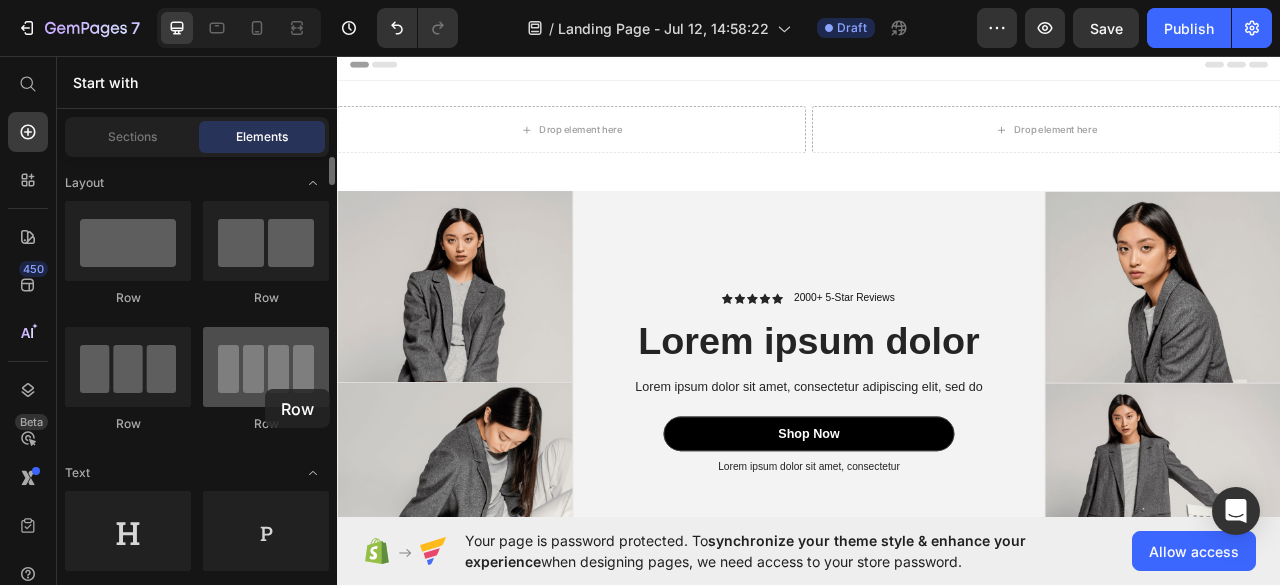 drag, startPoint x: 262, startPoint y: 377, endPoint x: 265, endPoint y: 389, distance: 12.369317 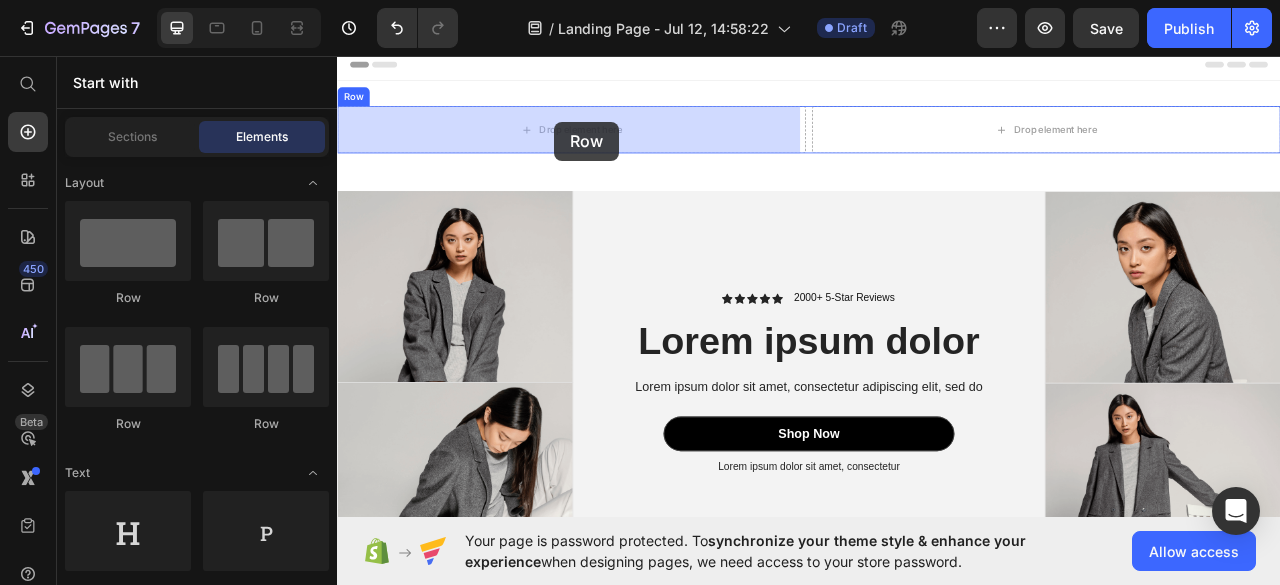 drag, startPoint x: 475, startPoint y: 420, endPoint x: 613, endPoint y: 141, distance: 311.26355 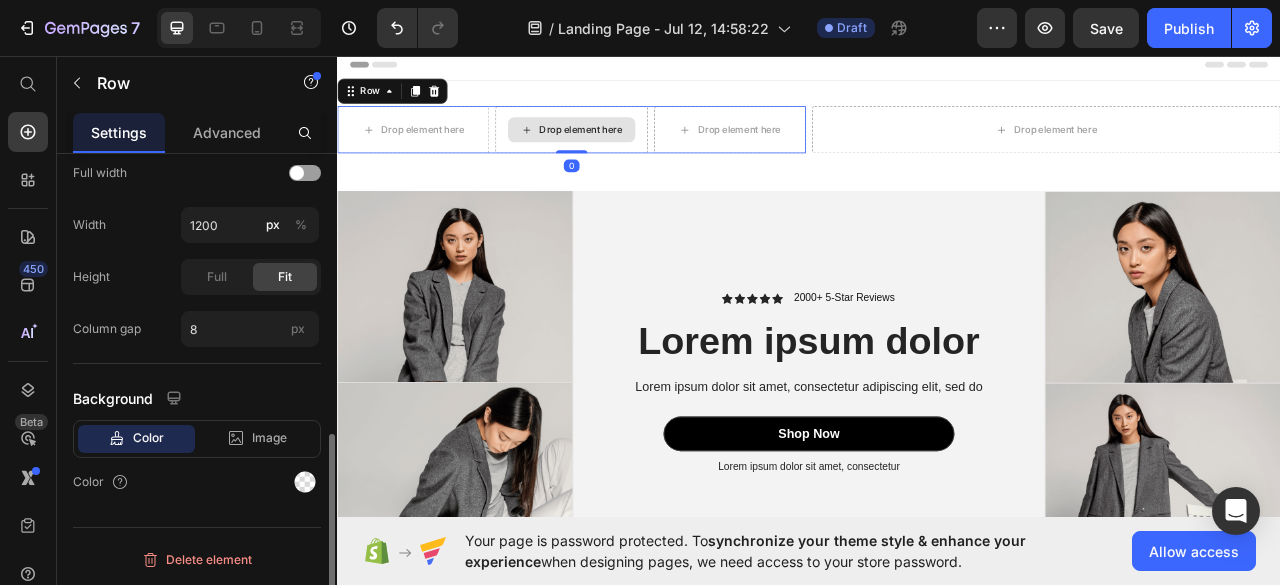 scroll, scrollTop: 0, scrollLeft: 0, axis: both 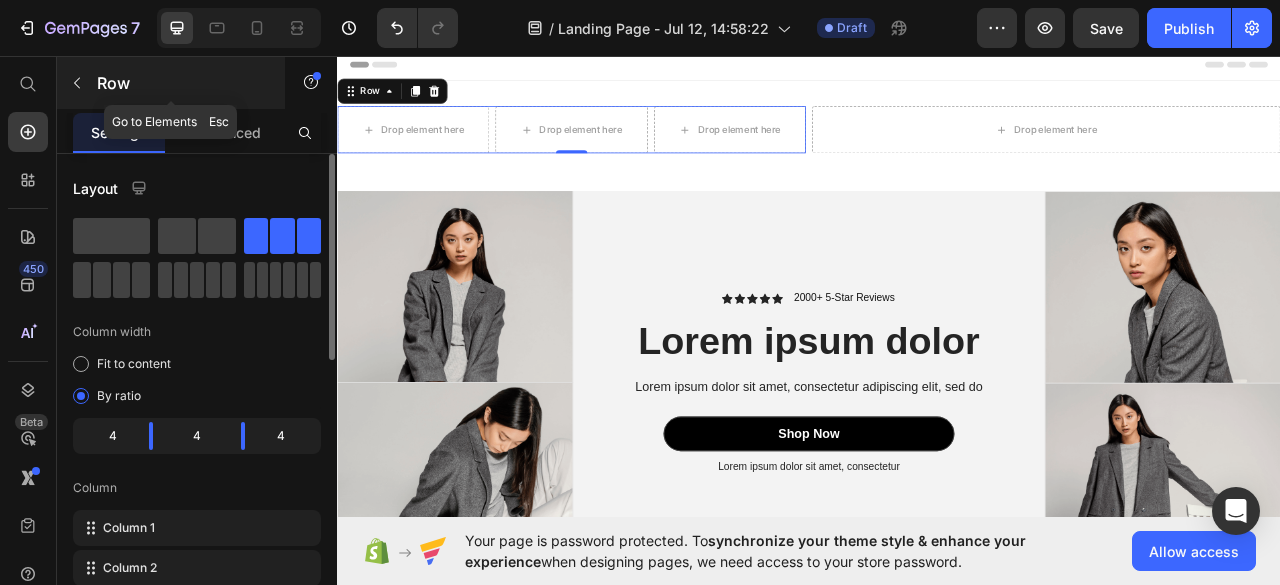 click on "Row" at bounding box center [182, 83] 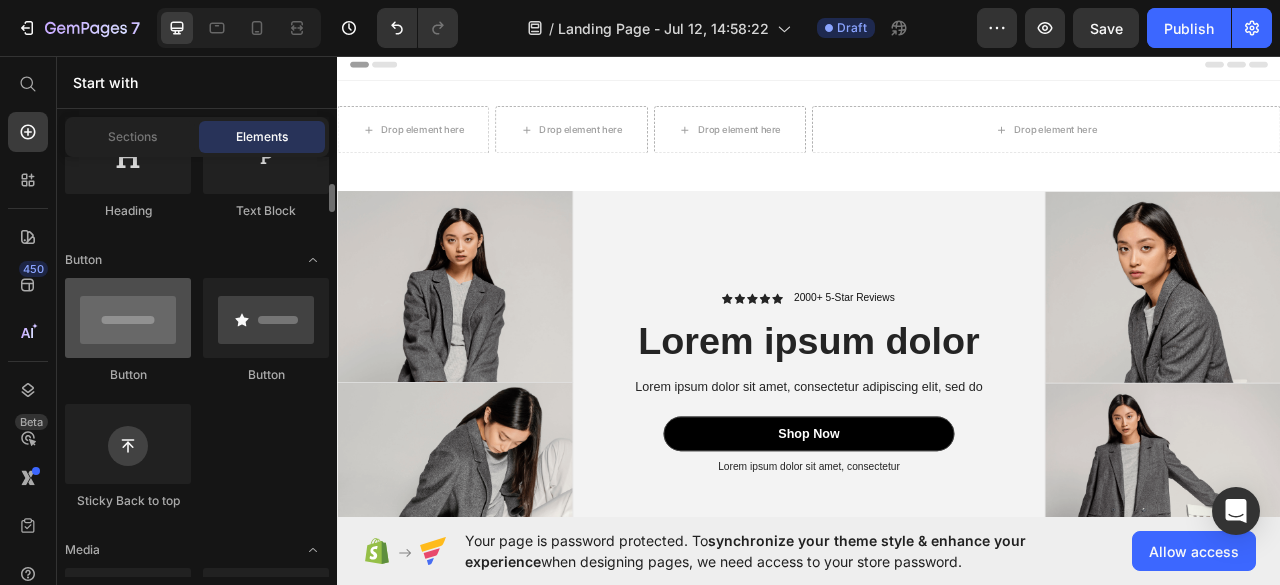 scroll, scrollTop: 373, scrollLeft: 0, axis: vertical 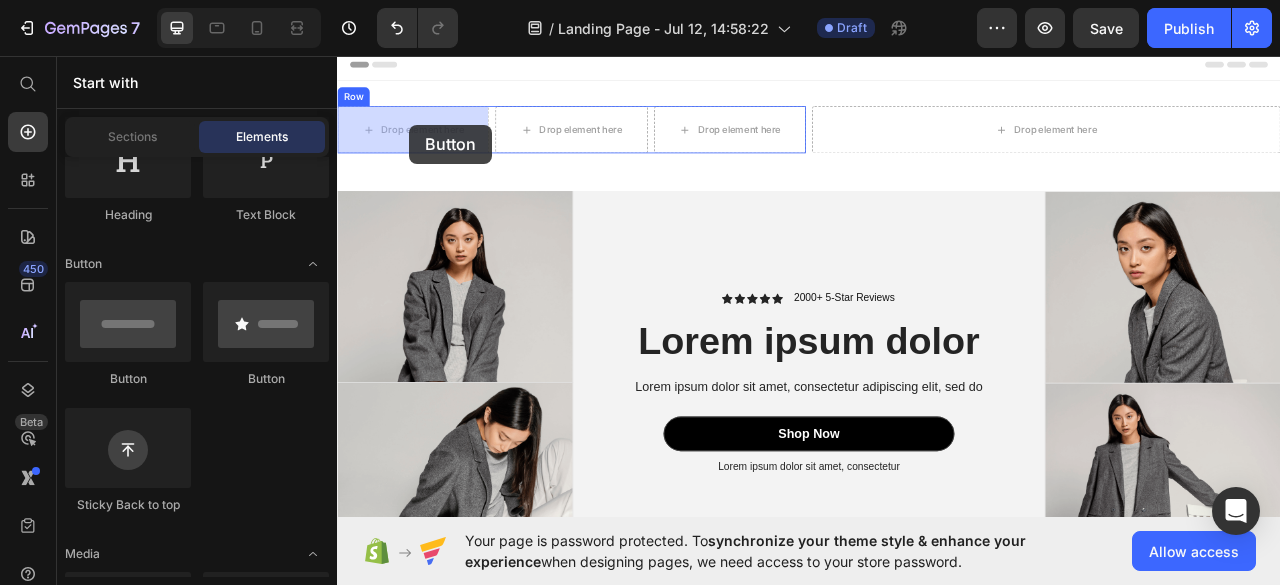 drag, startPoint x: 465, startPoint y: 377, endPoint x: 428, endPoint y: 145, distance: 234.9319 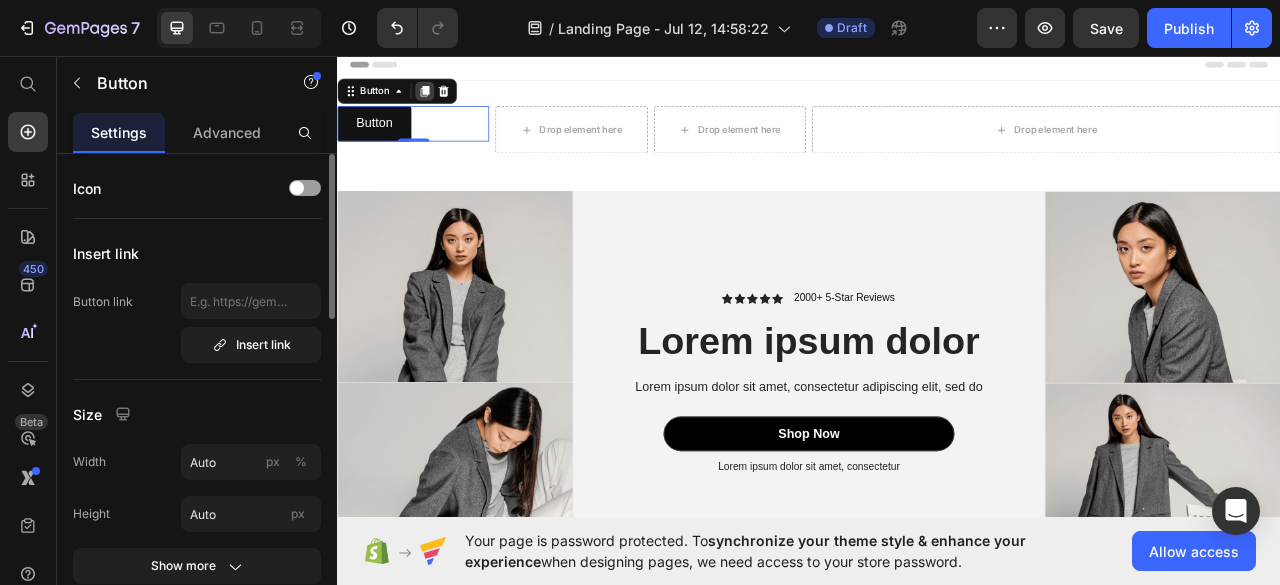 click 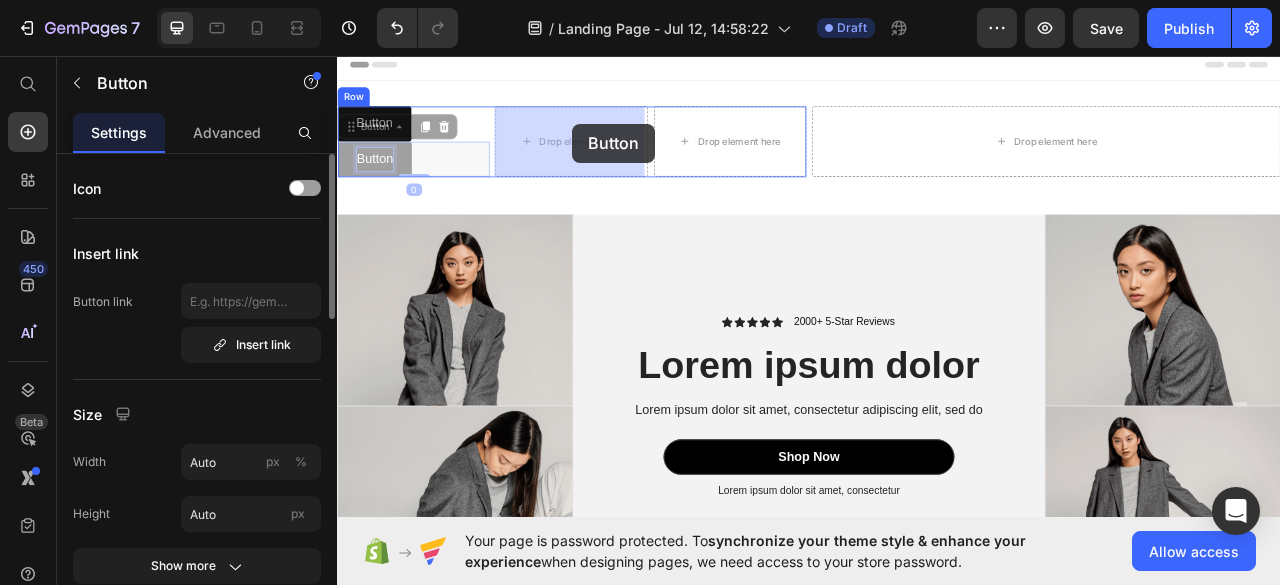 drag, startPoint x: 393, startPoint y: 194, endPoint x: 636, endPoint y: 144, distance: 248.09071 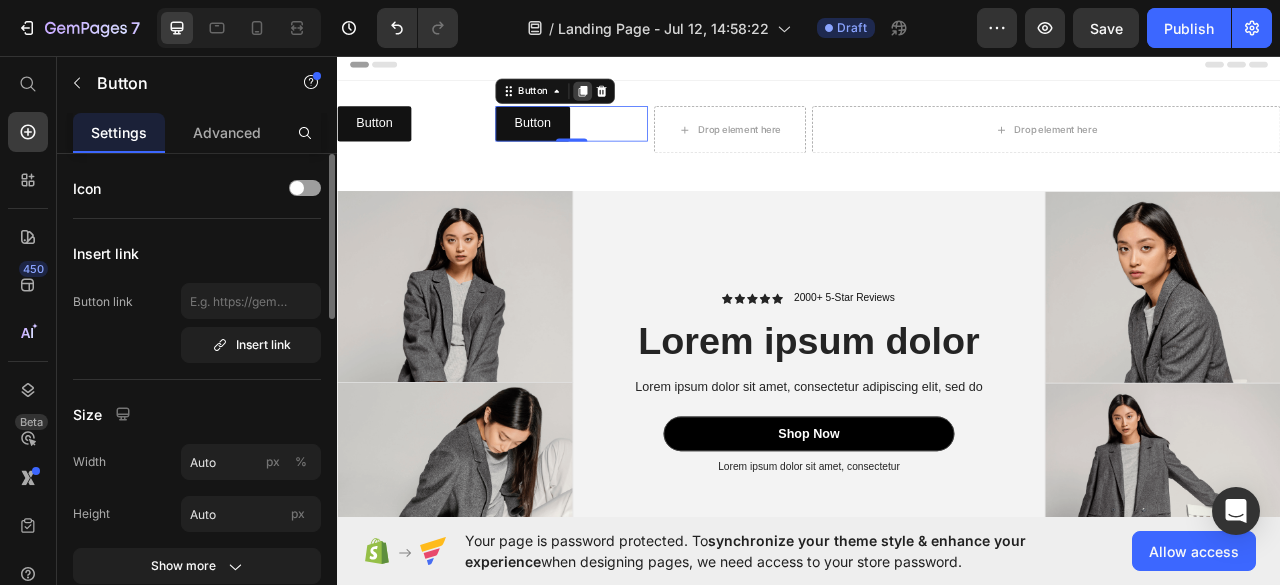 click 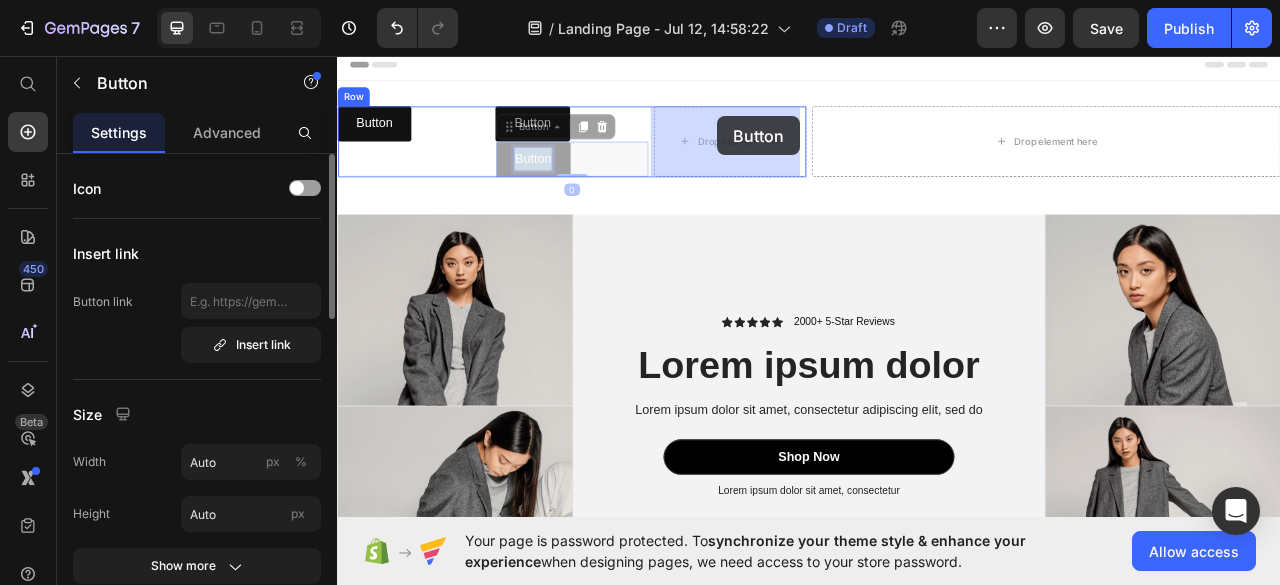 drag, startPoint x: 575, startPoint y: 191, endPoint x: 820, endPoint y: 134, distance: 251.54324 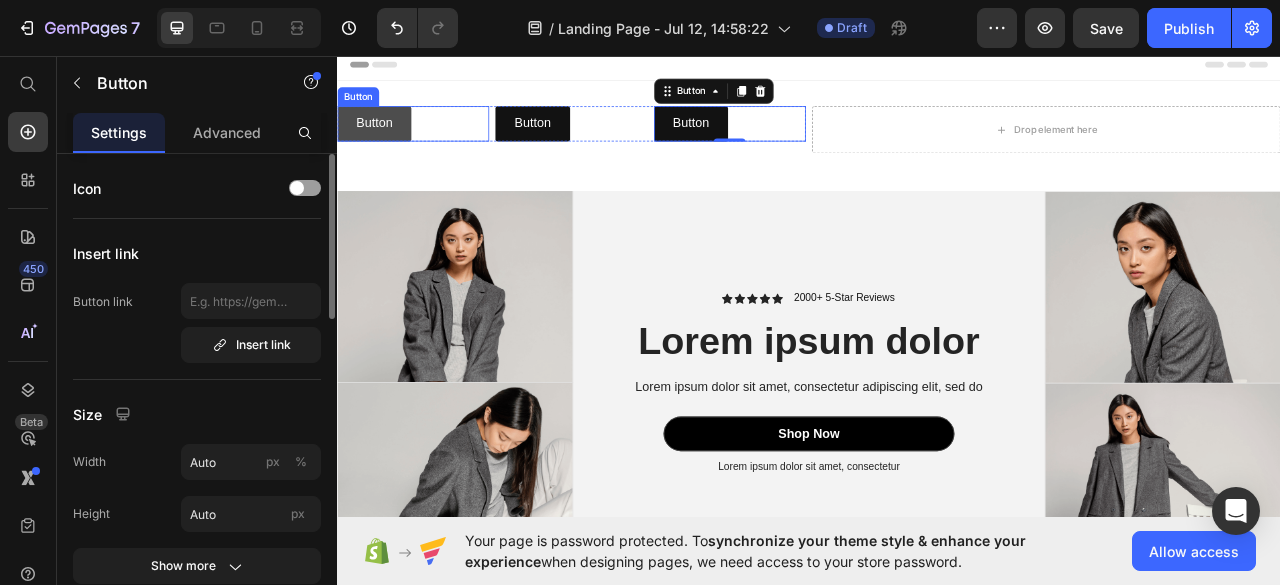 click on "Button" at bounding box center (384, 143) 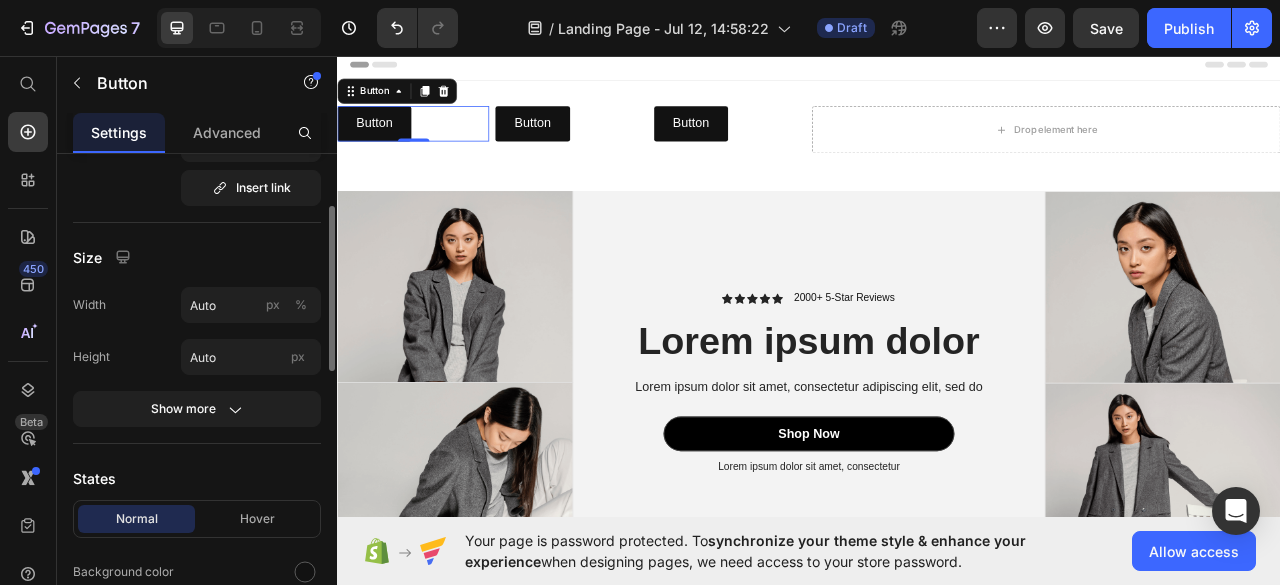 scroll, scrollTop: 156, scrollLeft: 0, axis: vertical 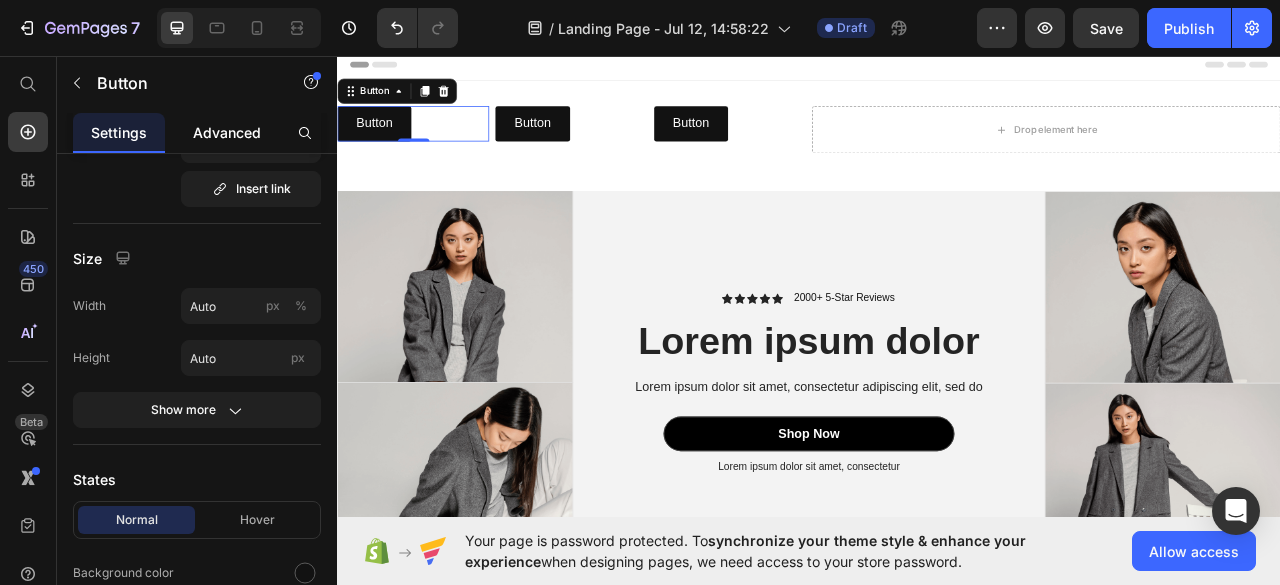 click on "Advanced" at bounding box center (227, 132) 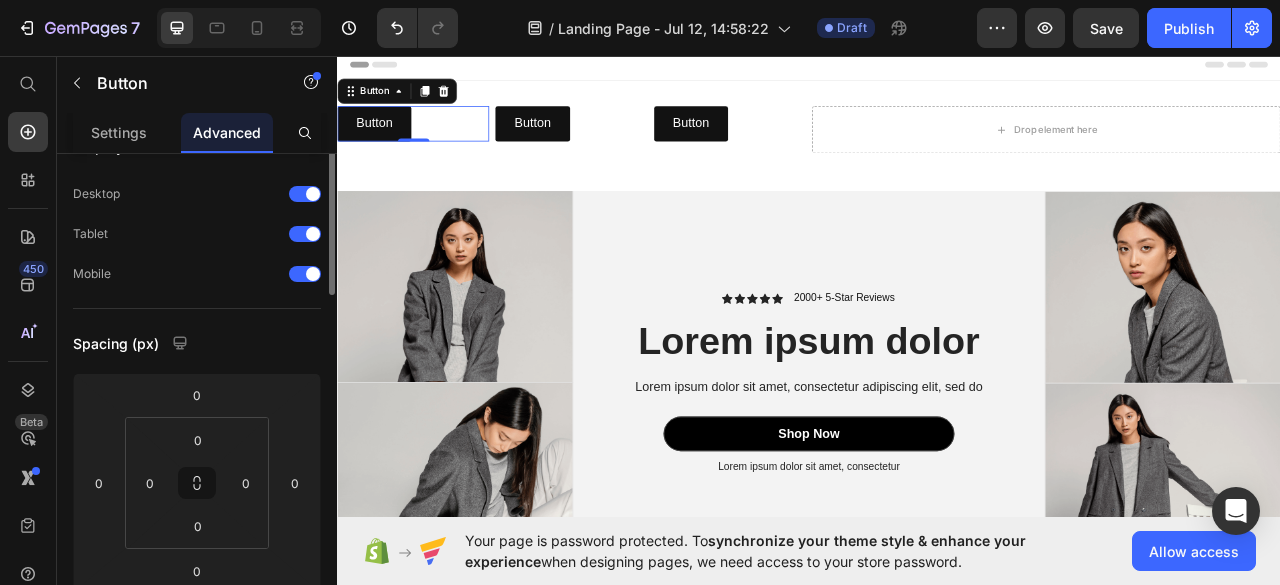 scroll, scrollTop: 0, scrollLeft: 0, axis: both 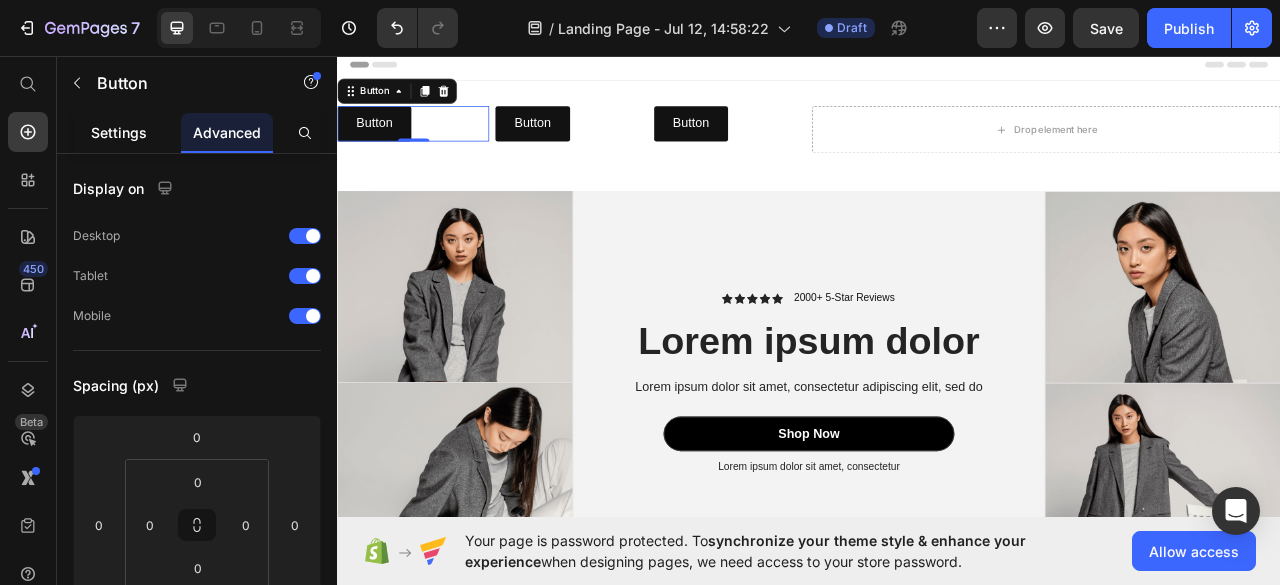 click on "Settings" at bounding box center [119, 132] 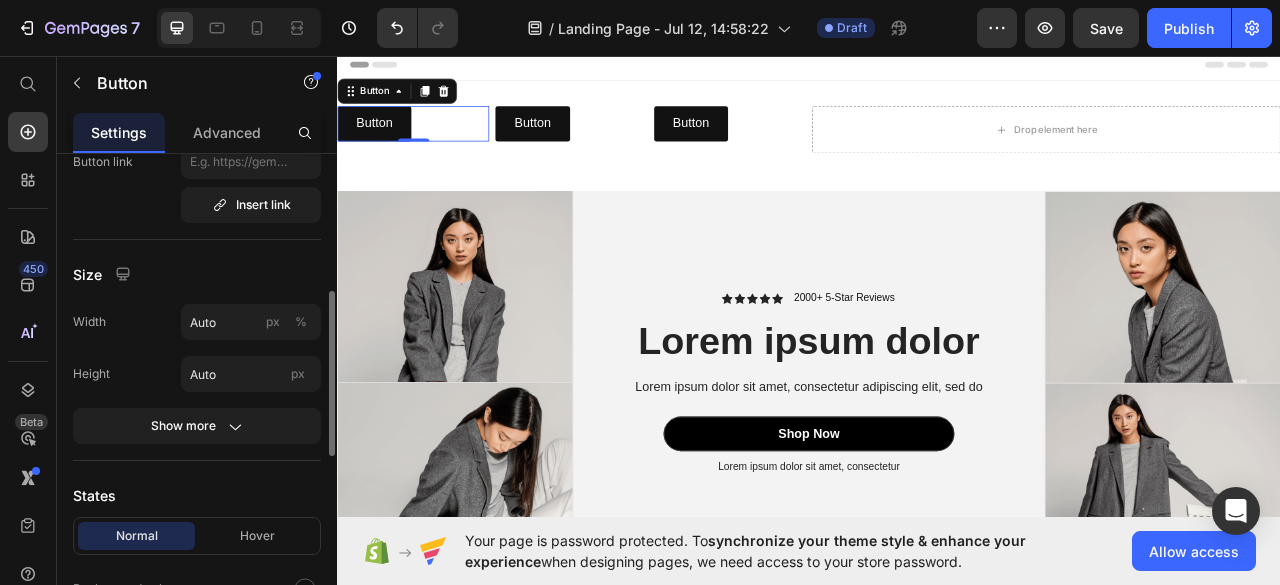 scroll, scrollTop: 209, scrollLeft: 0, axis: vertical 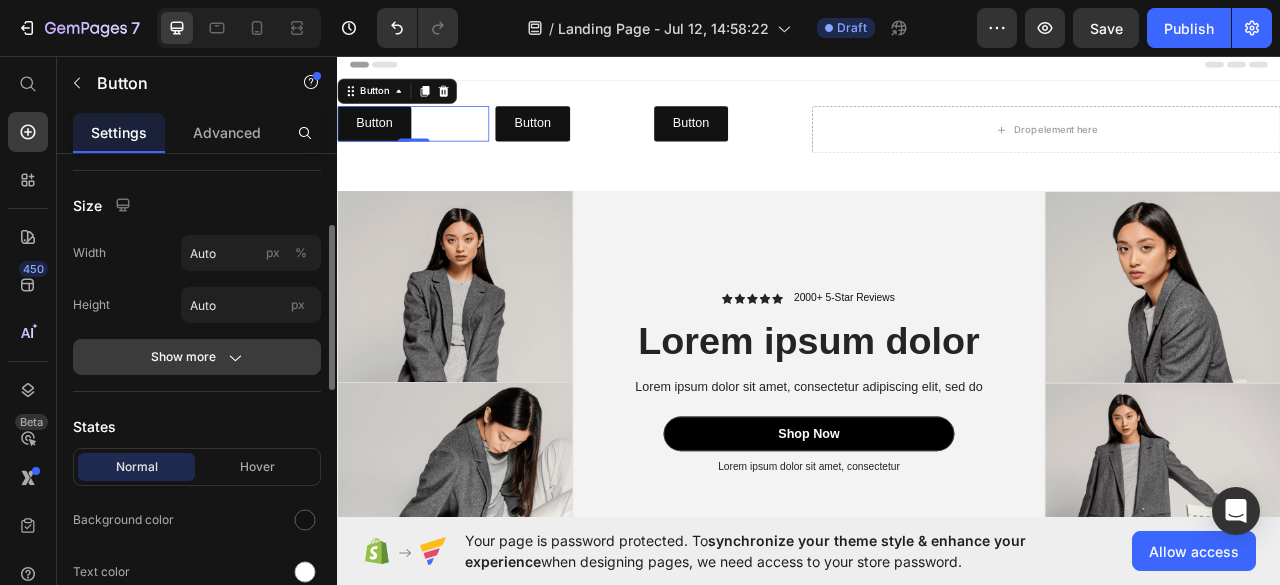 click on "Show more" 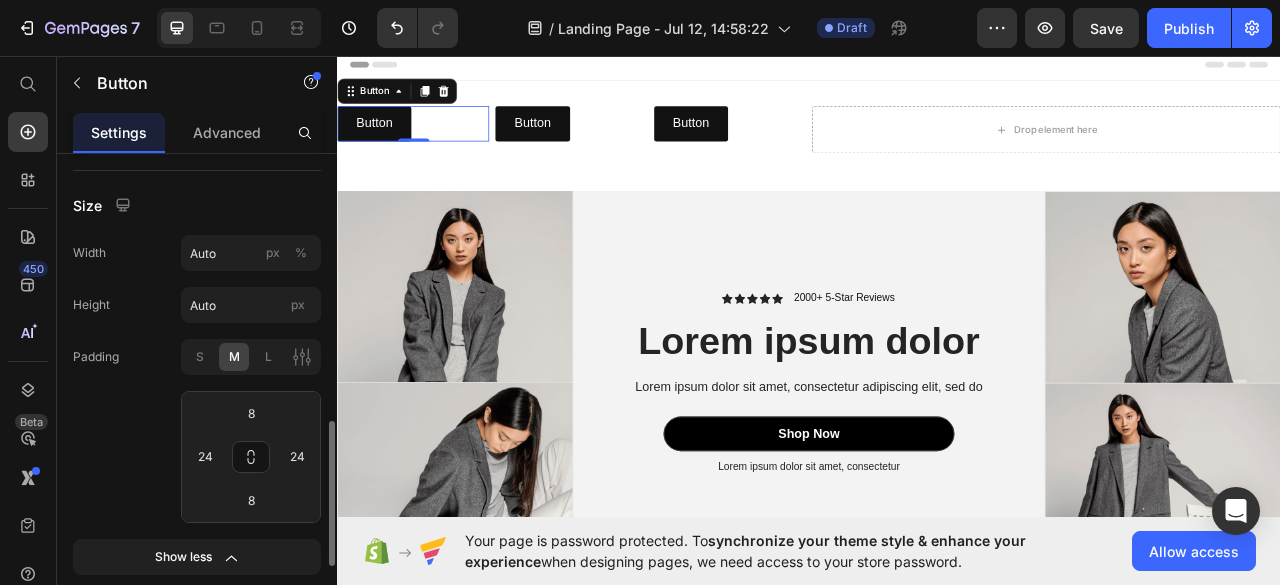 scroll, scrollTop: 367, scrollLeft: 0, axis: vertical 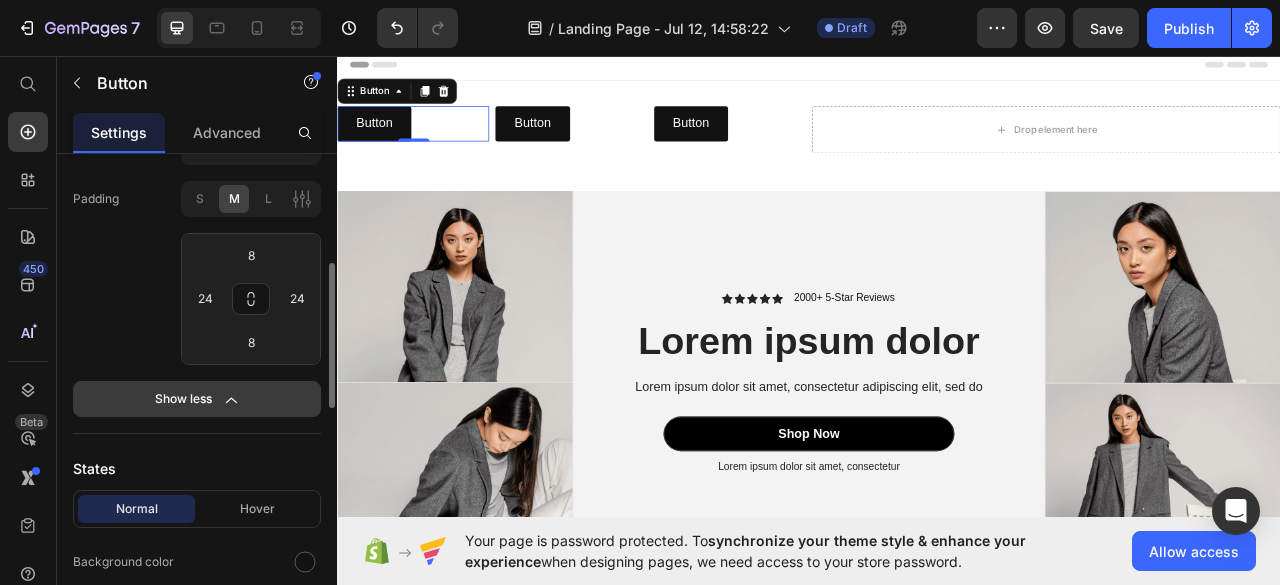 click on "Show less" at bounding box center [197, 399] 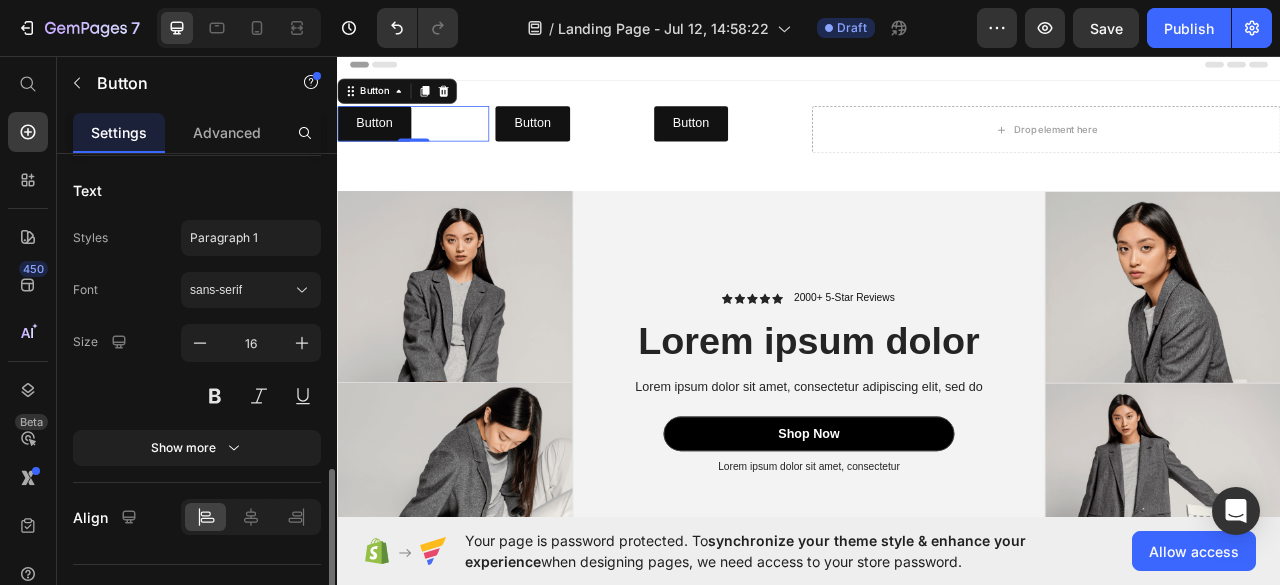scroll, scrollTop: 922, scrollLeft: 0, axis: vertical 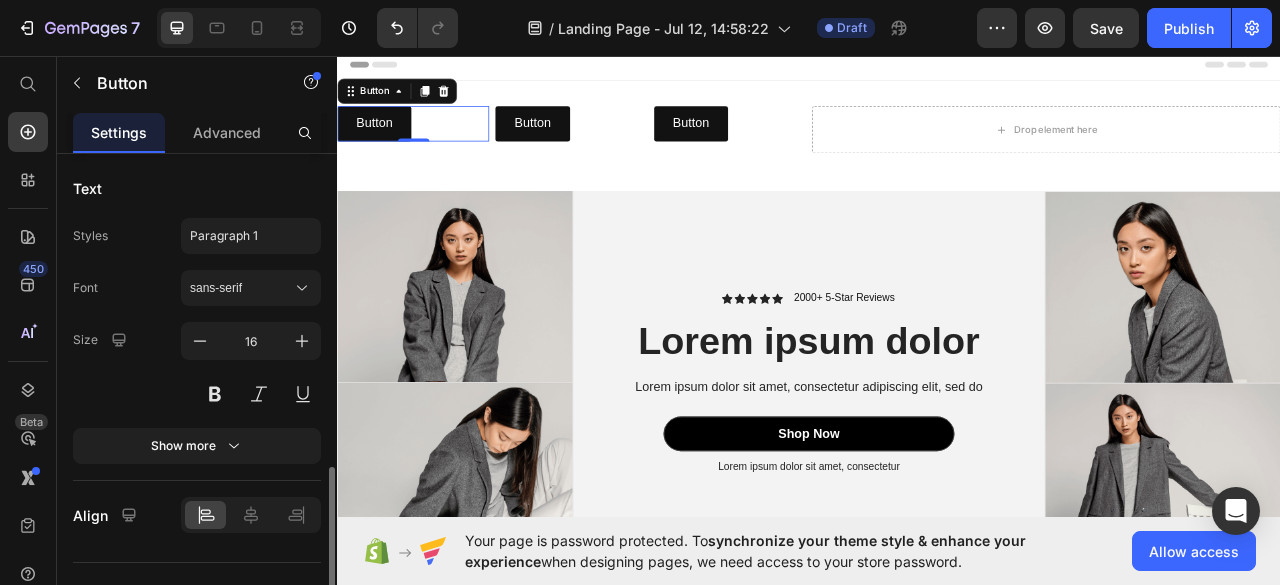 click on "Text" at bounding box center (197, 188) 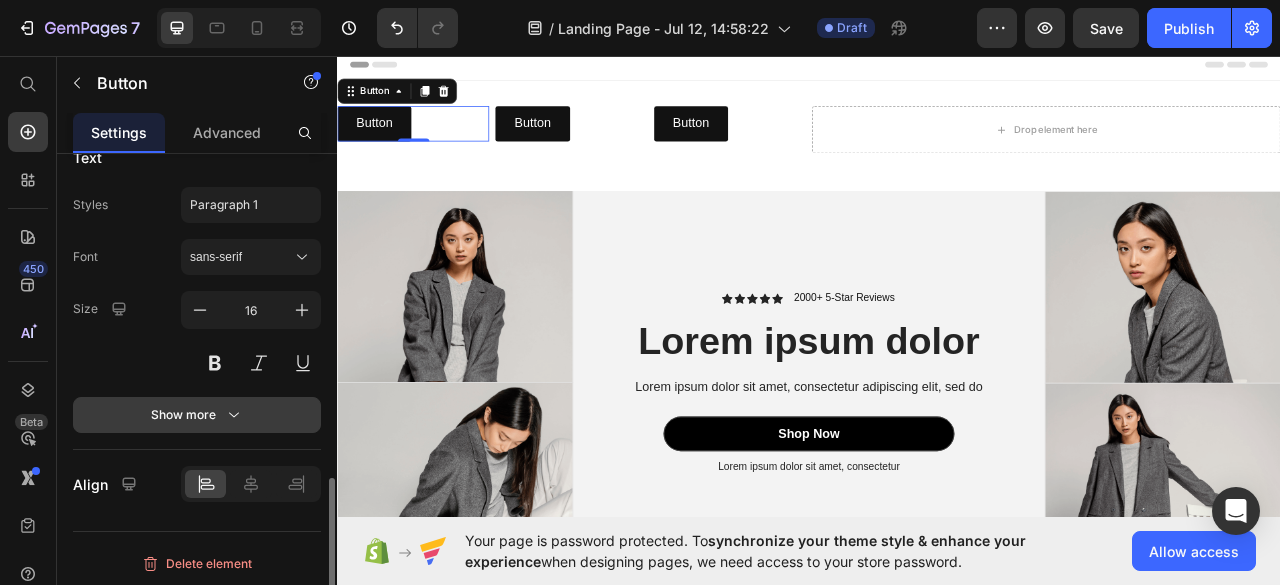 click on "Show more" at bounding box center [197, 415] 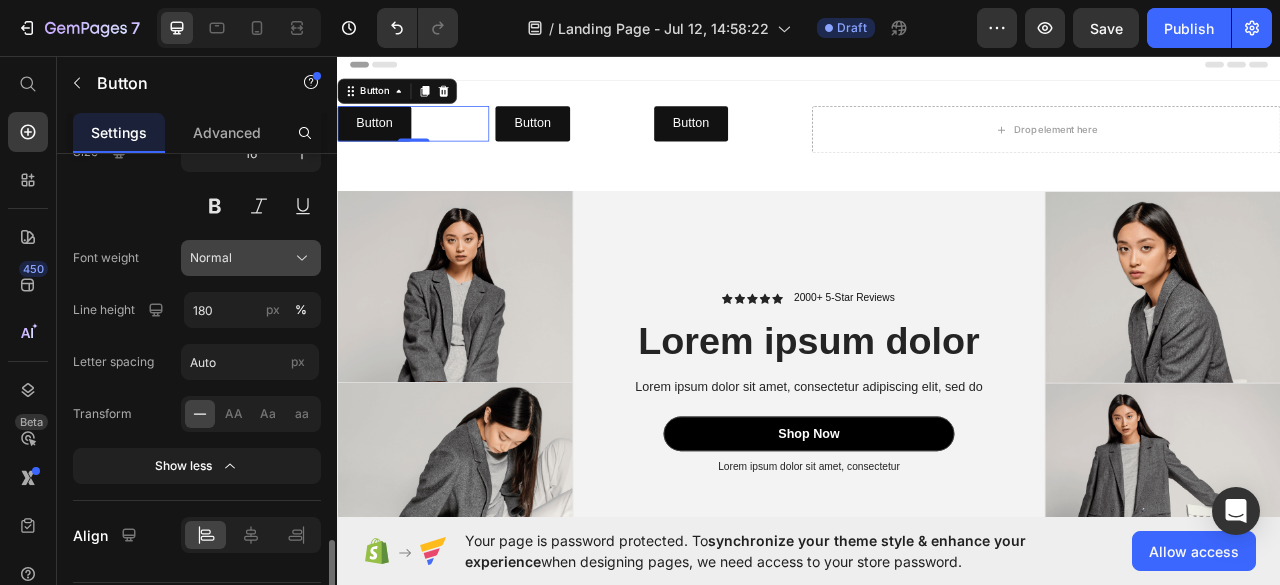 scroll, scrollTop: 1161, scrollLeft: 0, axis: vertical 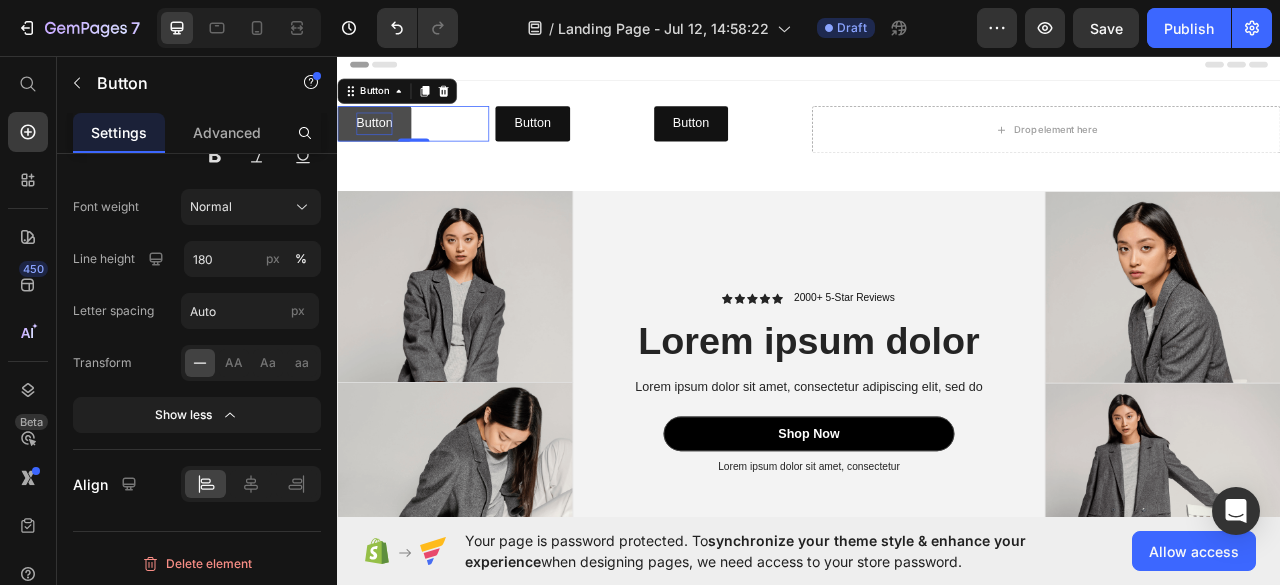 click on "Button" at bounding box center [384, 143] 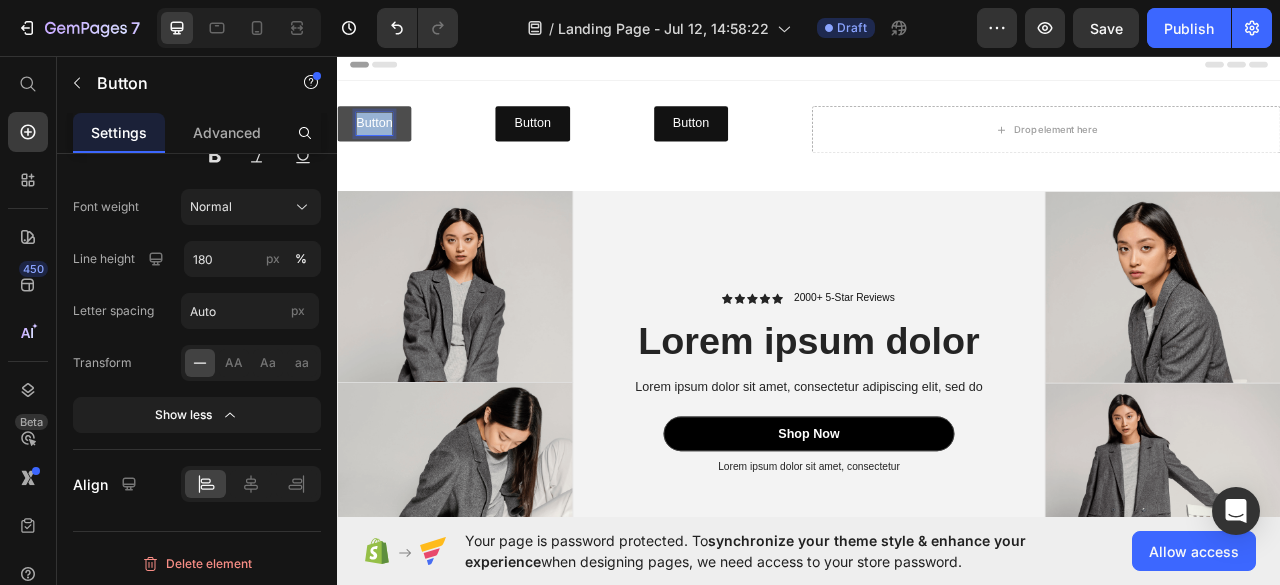 click on "Button" at bounding box center (384, 143) 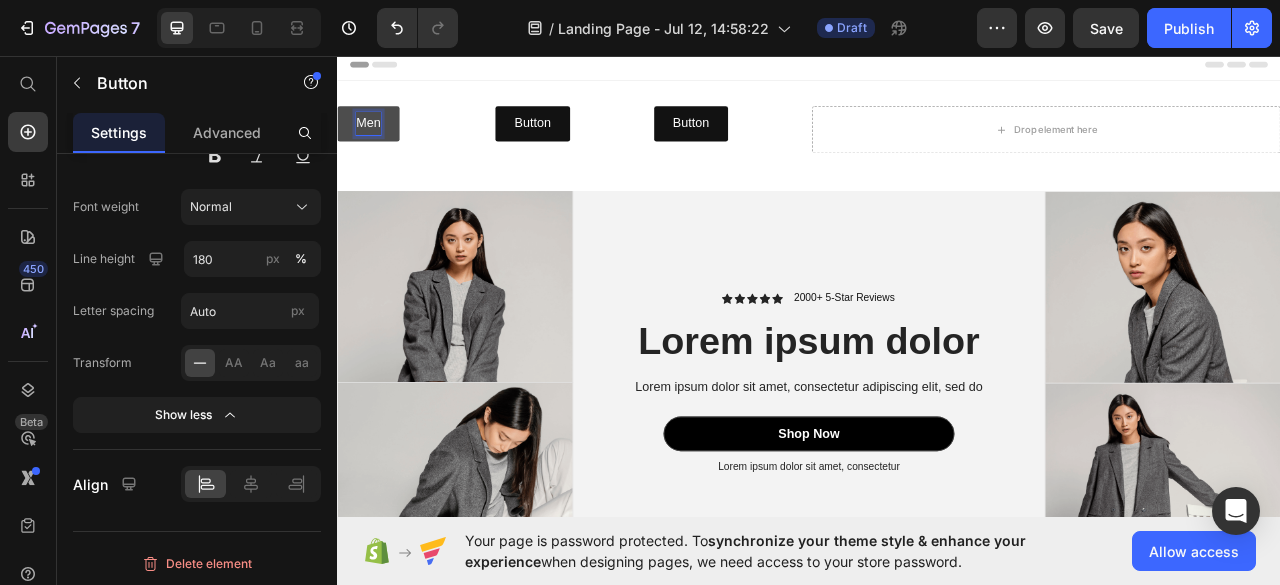 click on "Men" at bounding box center [376, 143] 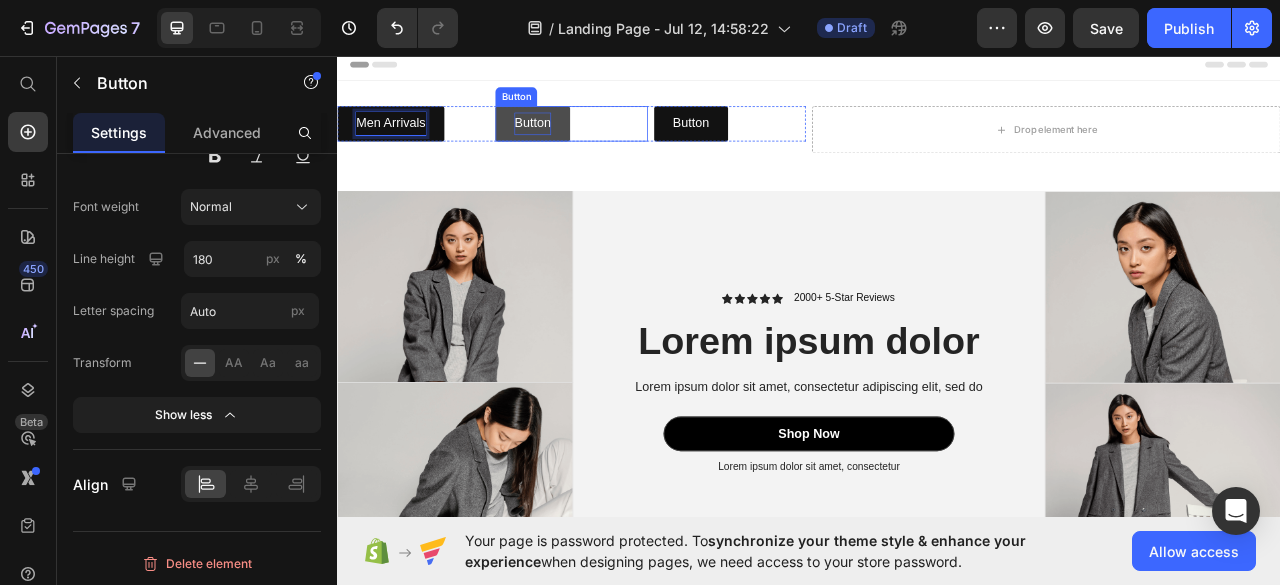 click on "Button" at bounding box center (585, 143) 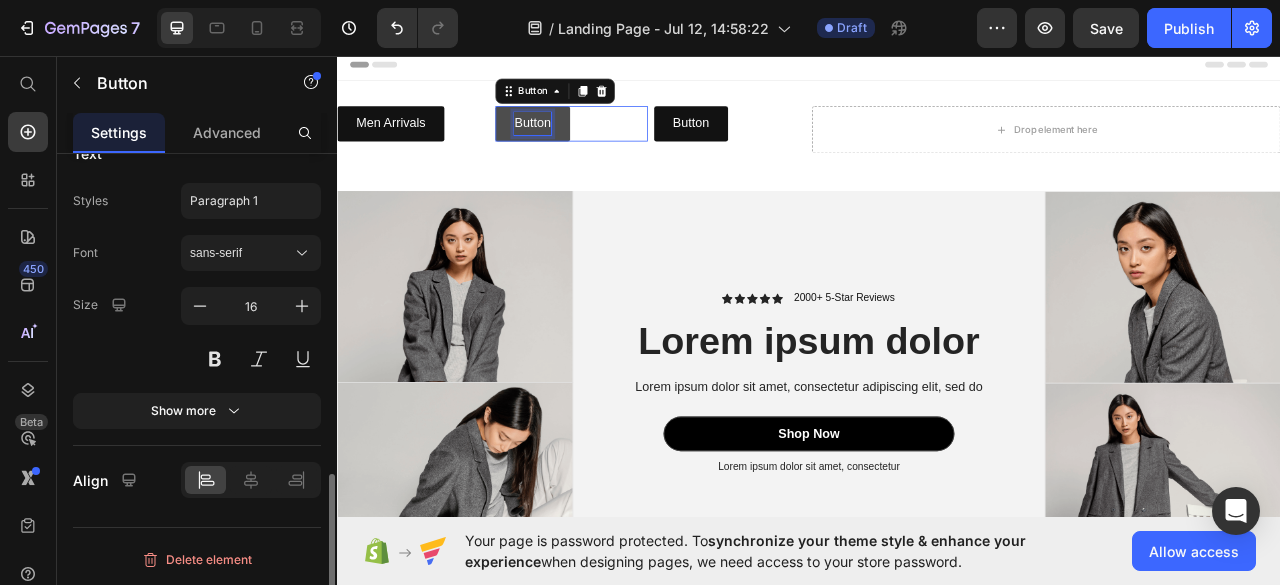 scroll, scrollTop: 953, scrollLeft: 0, axis: vertical 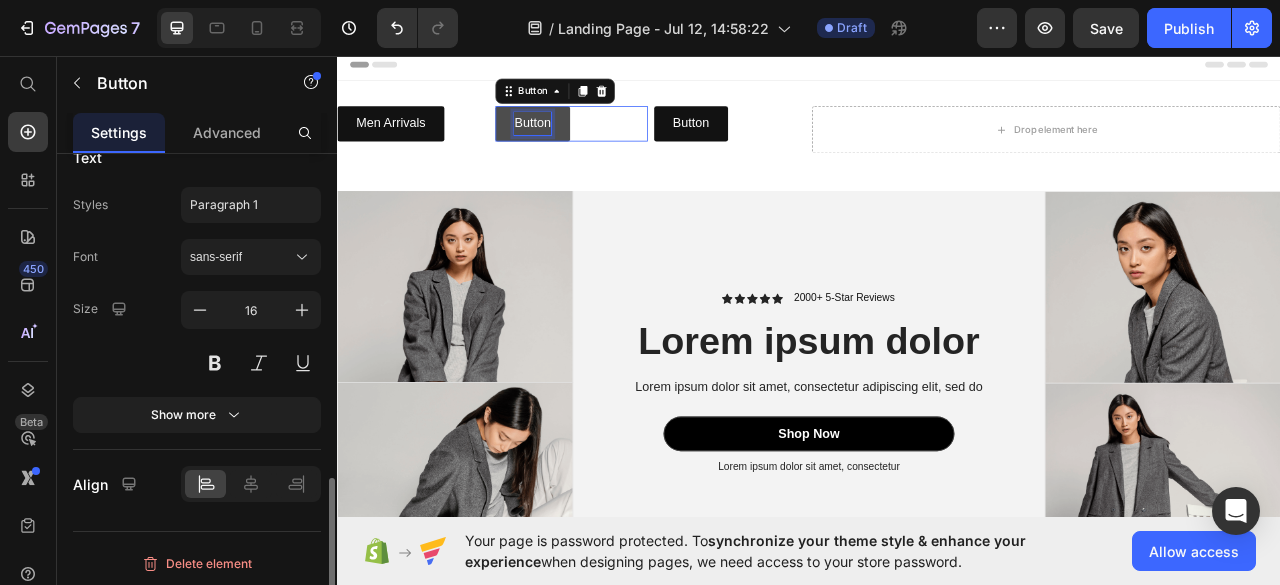 click on "Button" at bounding box center [585, 143] 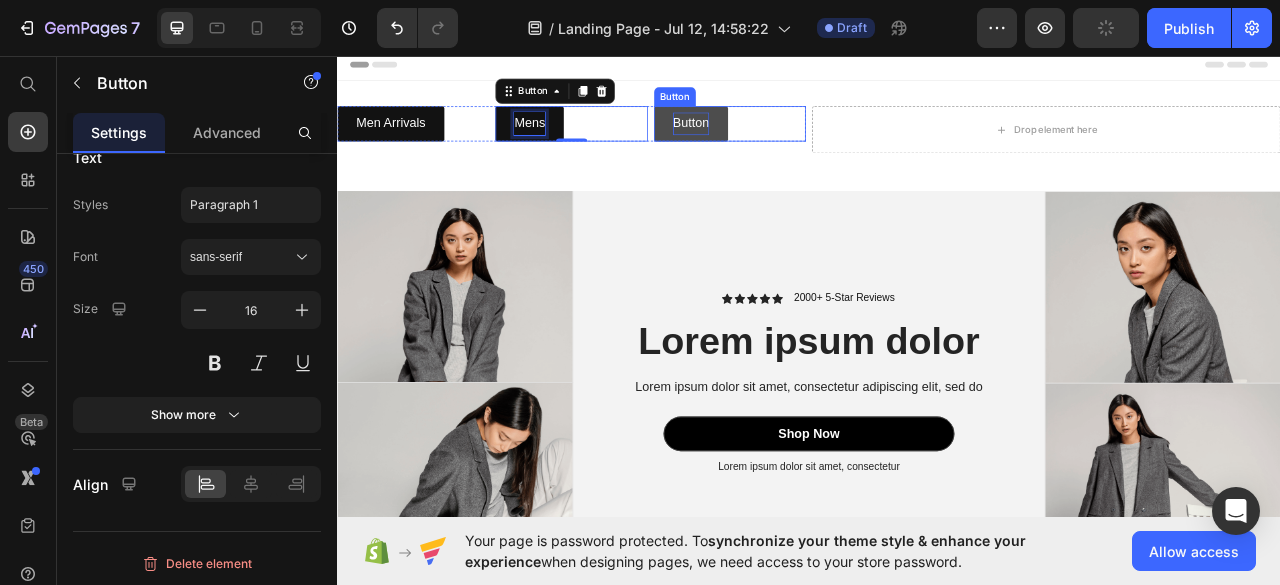click on "Button" at bounding box center [787, 143] 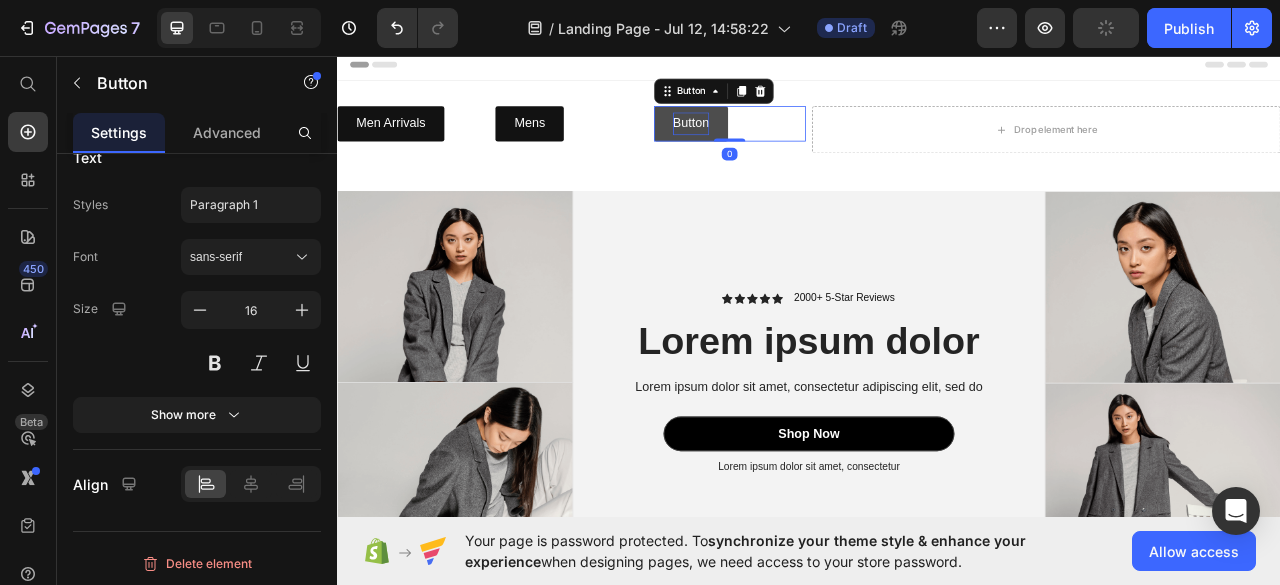 type 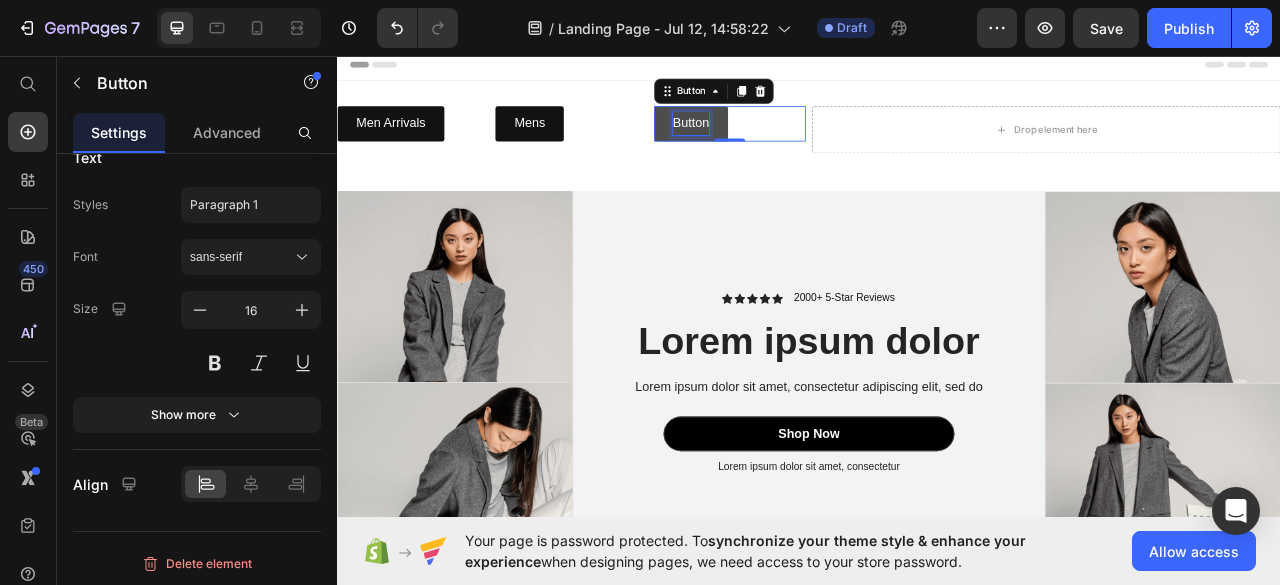 click on "Button" at bounding box center (787, 143) 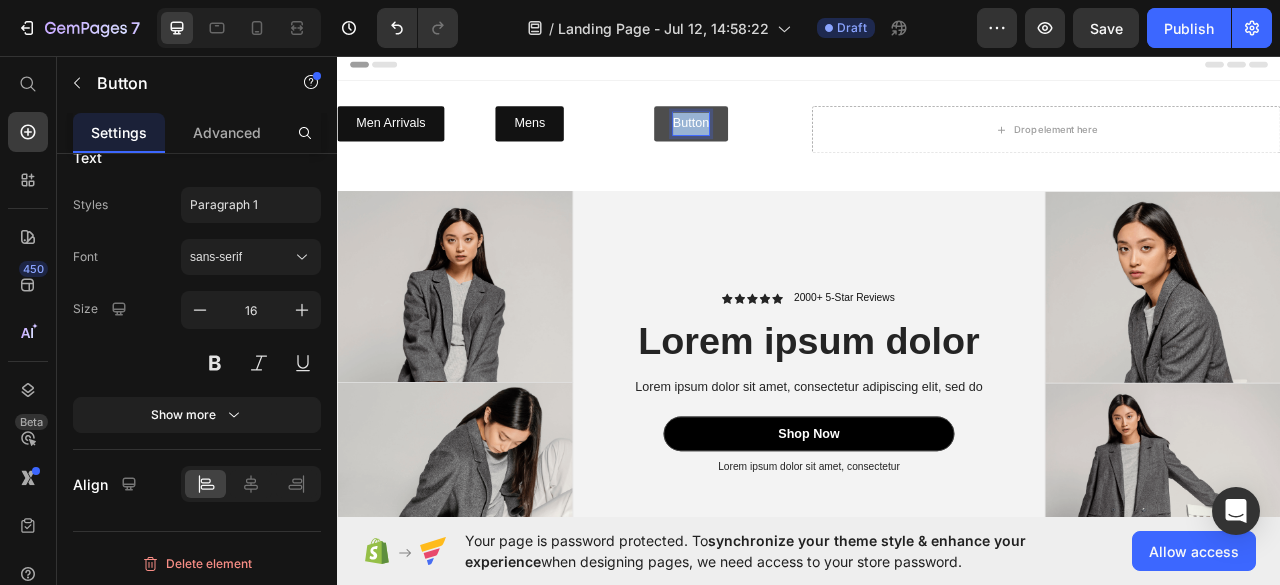 click on "Button" at bounding box center (787, 143) 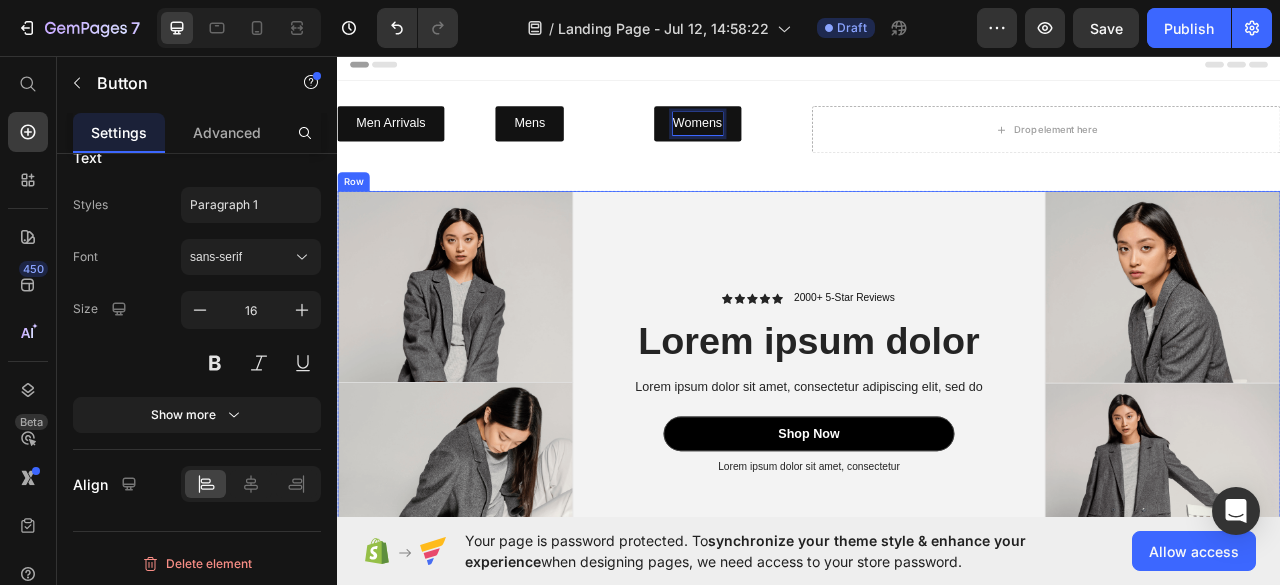 click on "Icon Icon Icon Icon Icon Icon List 2000+ 5-Star Reviews Text Block Row Lorem ipsum dolor Heading Lorem ipsum dolor sit amet, consectetur adipiscing elit, sed do Text Block Shop Now Button Lorem ipsum dolor sit amet, consectetur  Text Block Row" at bounding box center [937, 473] 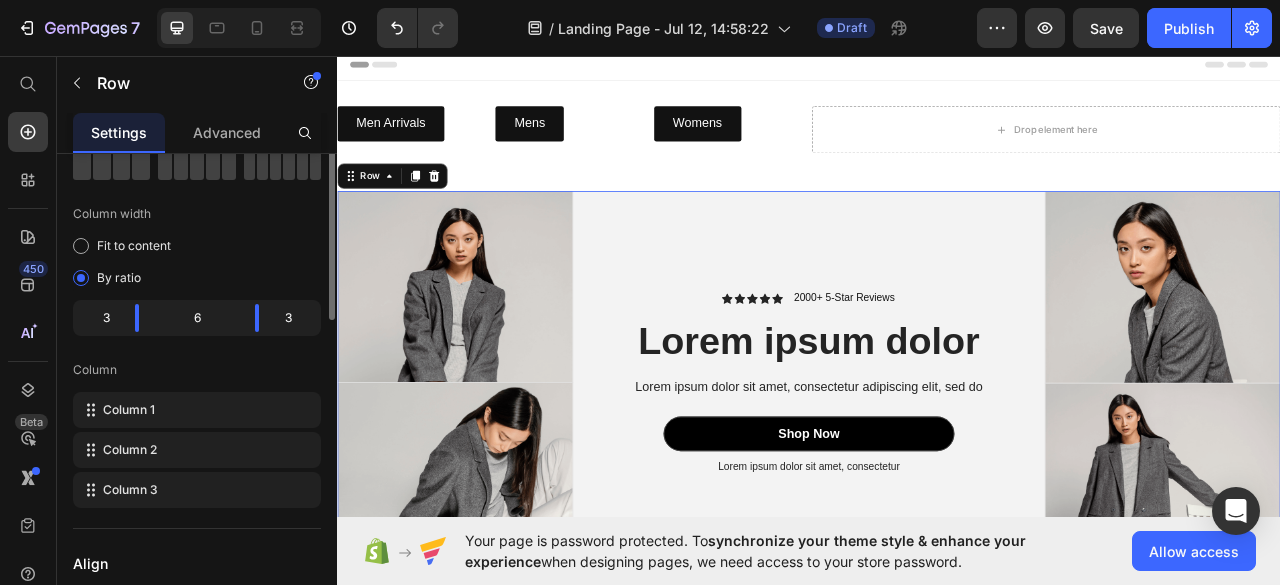 scroll, scrollTop: 0, scrollLeft: 0, axis: both 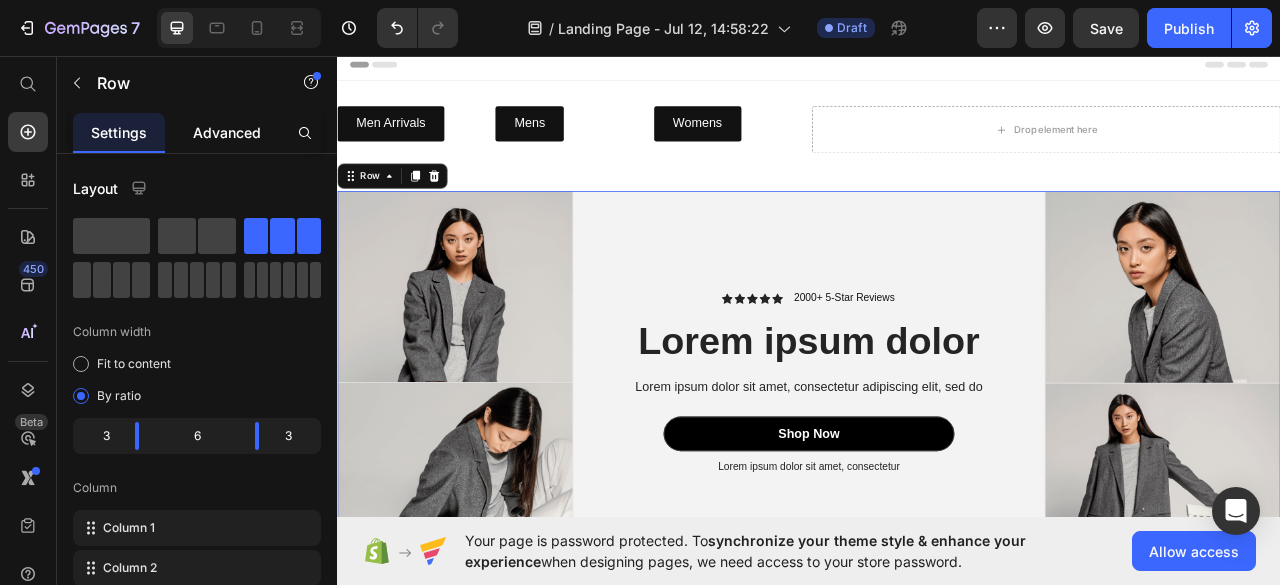 click on "Advanced" at bounding box center (227, 132) 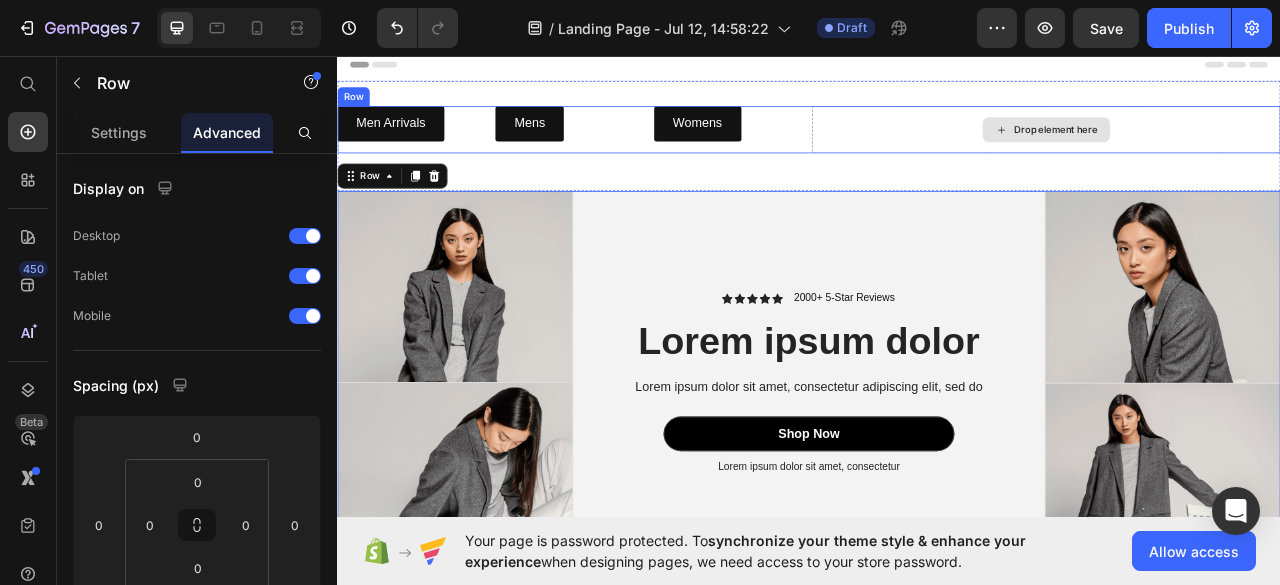 click on "Drop element here" at bounding box center [1239, 151] 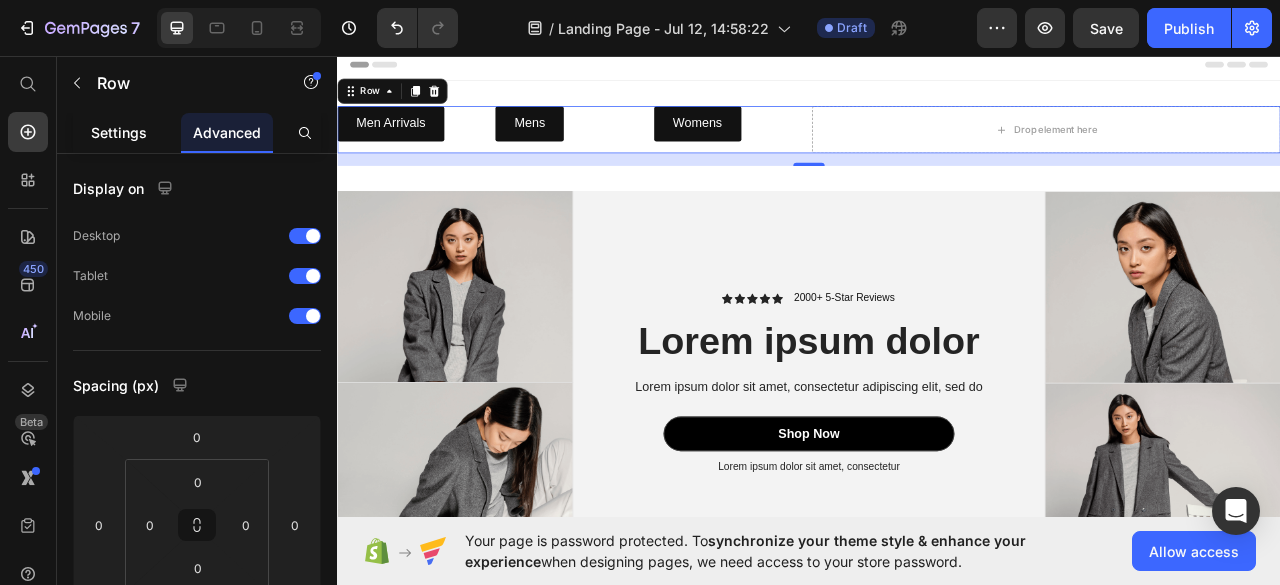 click on "Settings" 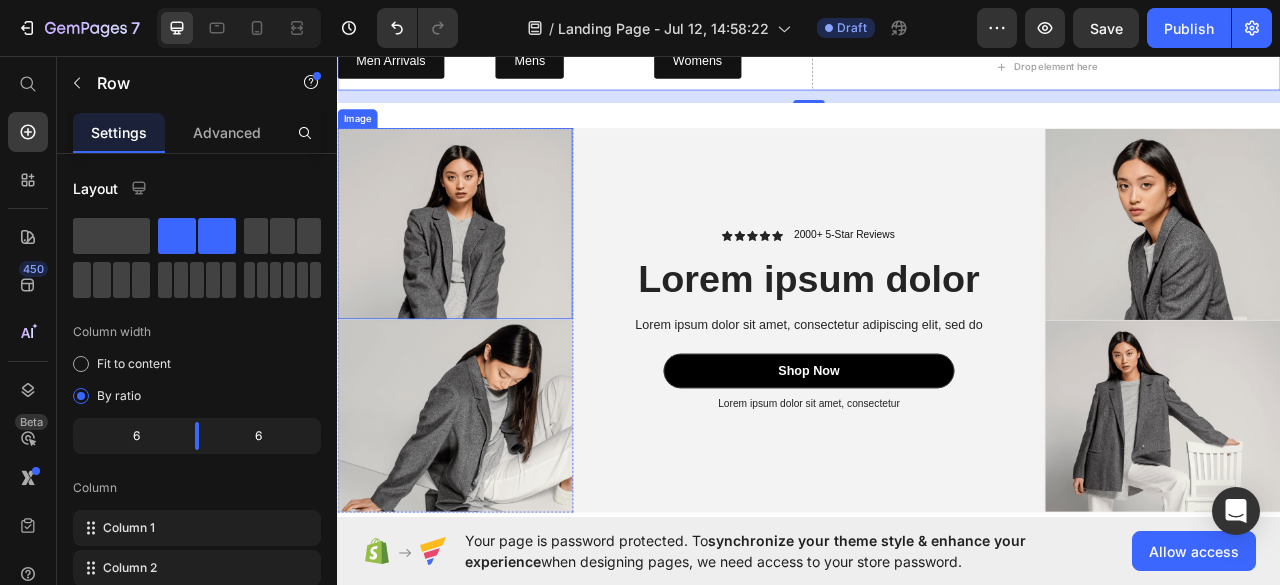 scroll, scrollTop: 0, scrollLeft: 0, axis: both 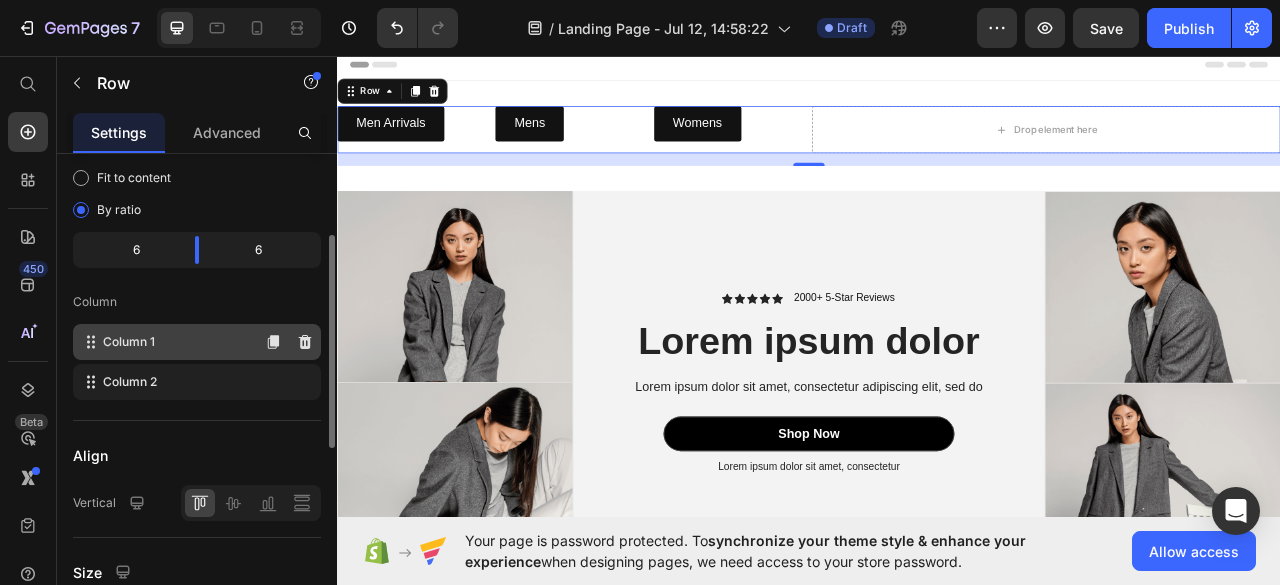 click on "Column 1" 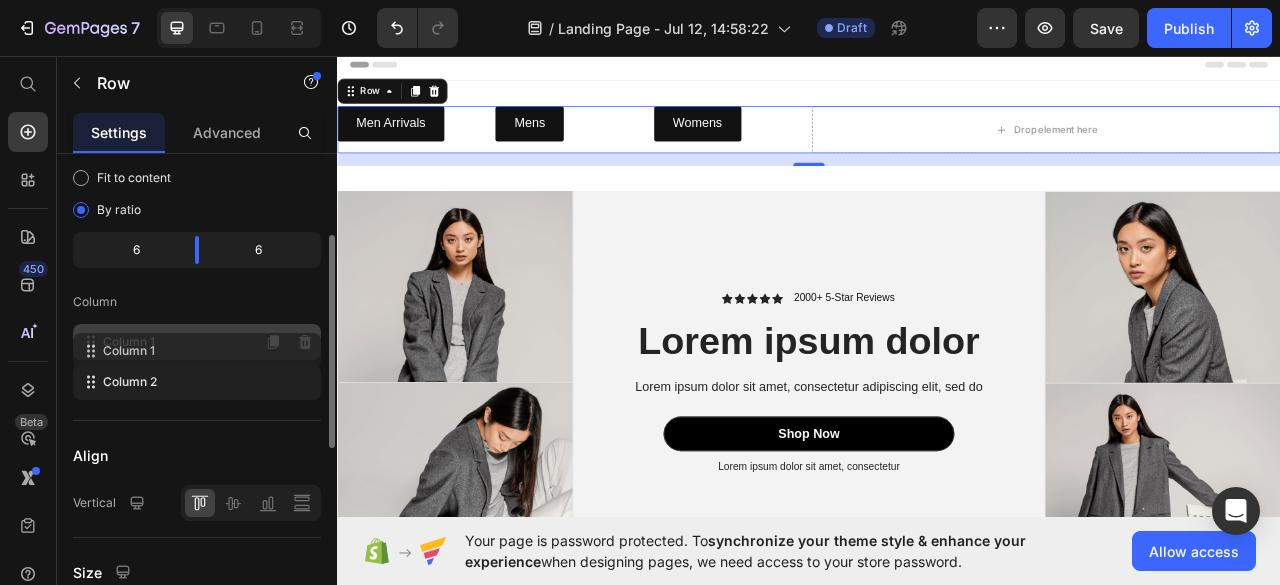 type 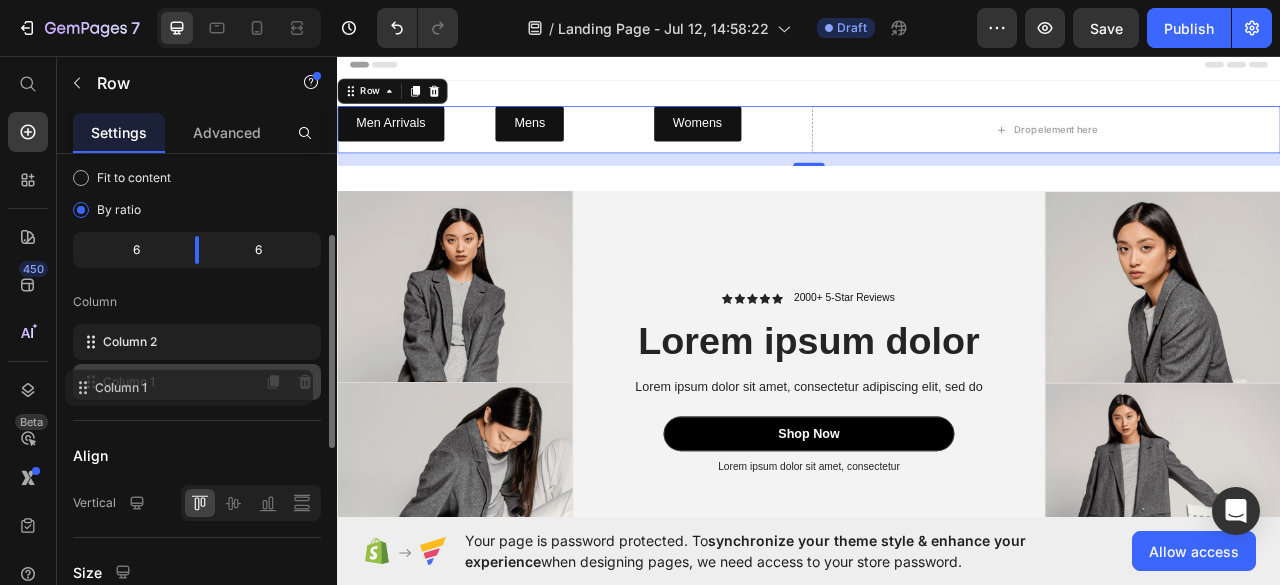 drag, startPoint x: 223, startPoint y: 343, endPoint x: 215, endPoint y: 385, distance: 42.755116 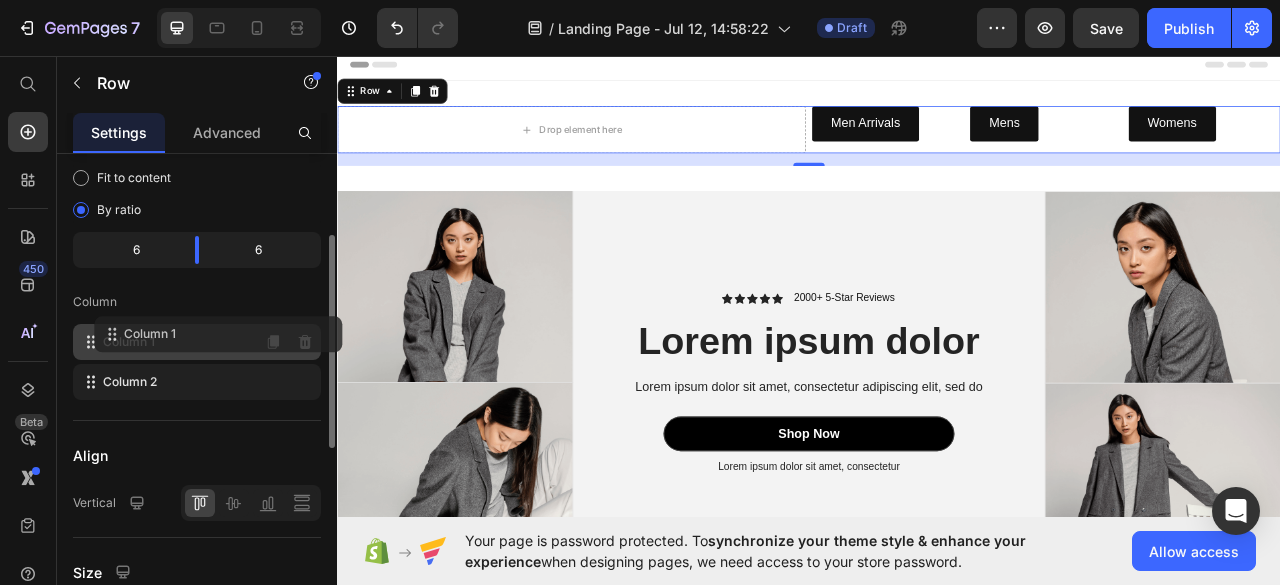drag, startPoint x: 215, startPoint y: 381, endPoint x: 235, endPoint y: 330, distance: 54.781384 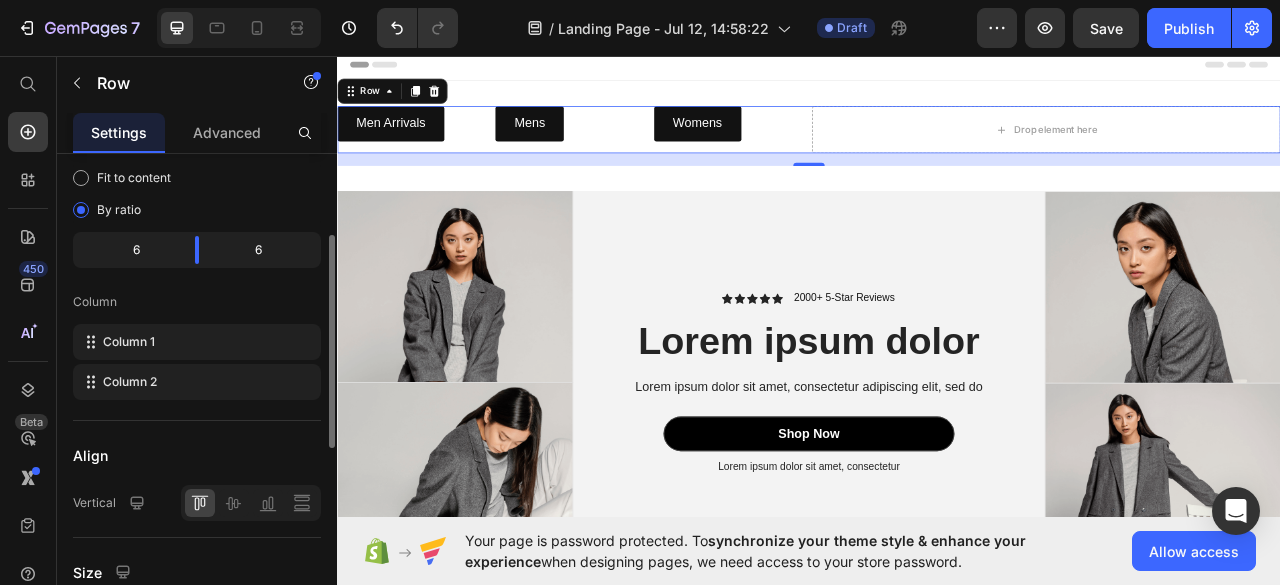 click on "6" 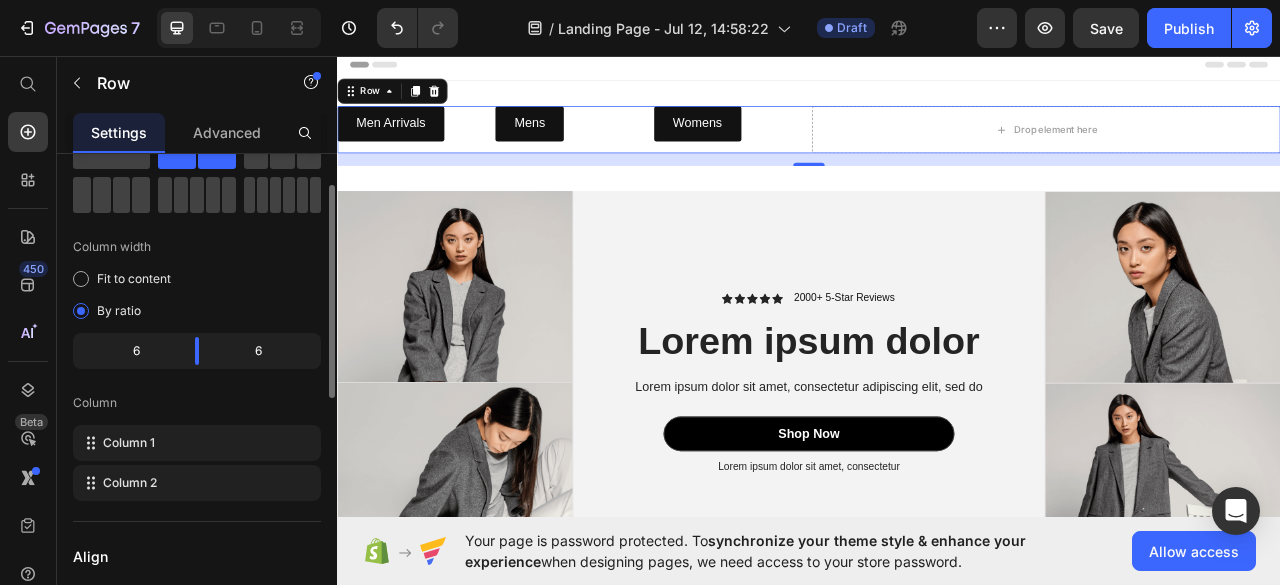 scroll, scrollTop: 81, scrollLeft: 0, axis: vertical 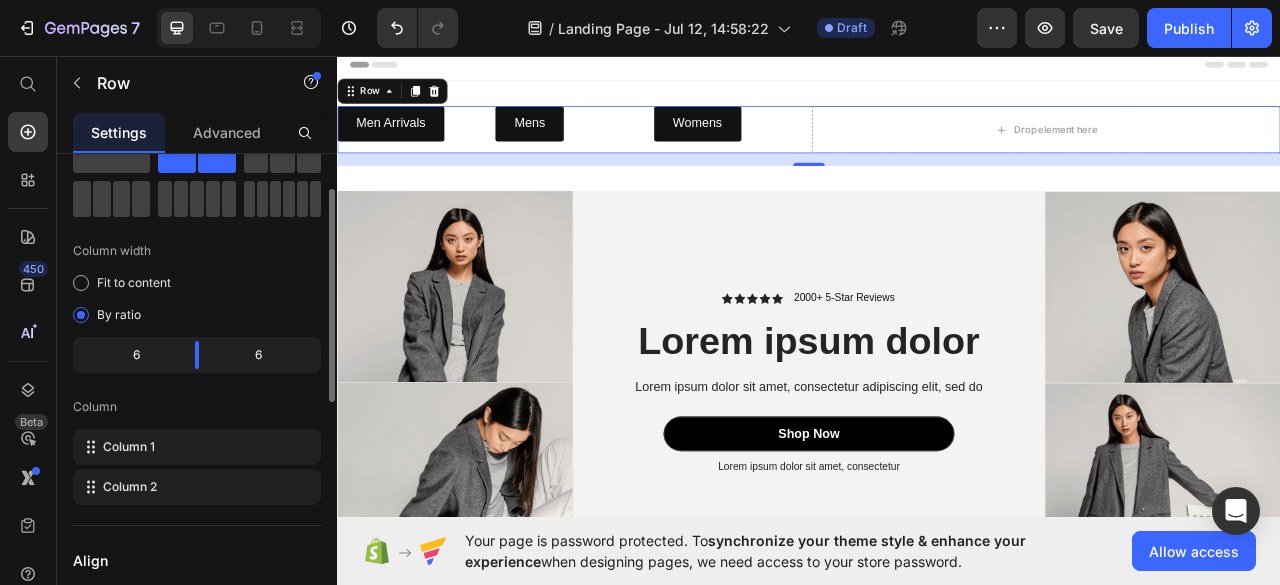 click on "6" 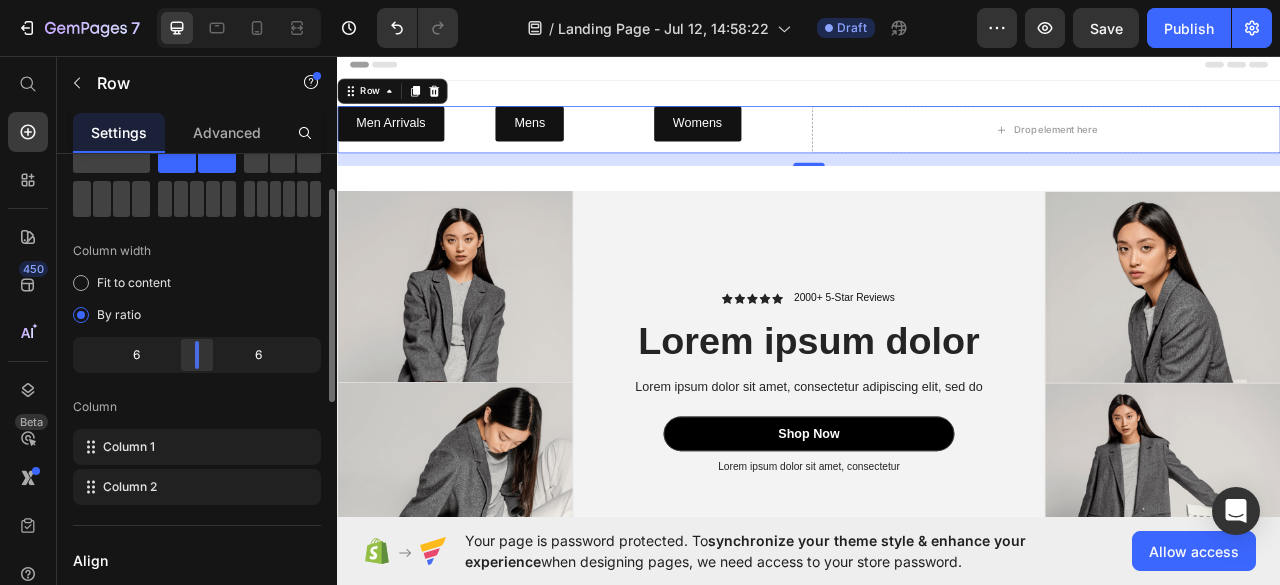 click on "7   /  Landing Page - Jul 12, 14:58:22 Draft Preview  Save   Publish  450 Beta Start with Sections Elements Hero Section Product Detail Brands Trusted Badges Guarantee Product Breakdown How to use Testimonials Compare Bundle FAQs Social Proof Brand Story Product List Collection Blog List Contact Sticky Add to Cart Custom Footer Browse Library 450 Layout
Row
Row
Row
Row Text
Heading
Text Block Button
Button
Button
Sticky Back to top Media
Image
Image" at bounding box center (640, 0) 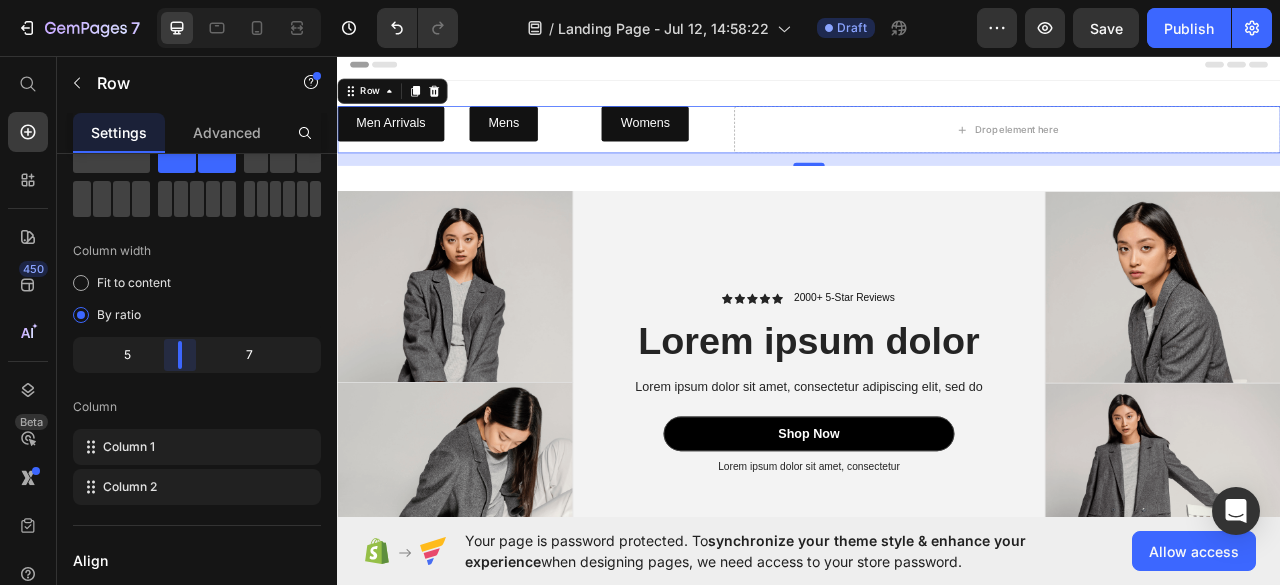 drag, startPoint x: 196, startPoint y: 360, endPoint x: 179, endPoint y: 357, distance: 17.262676 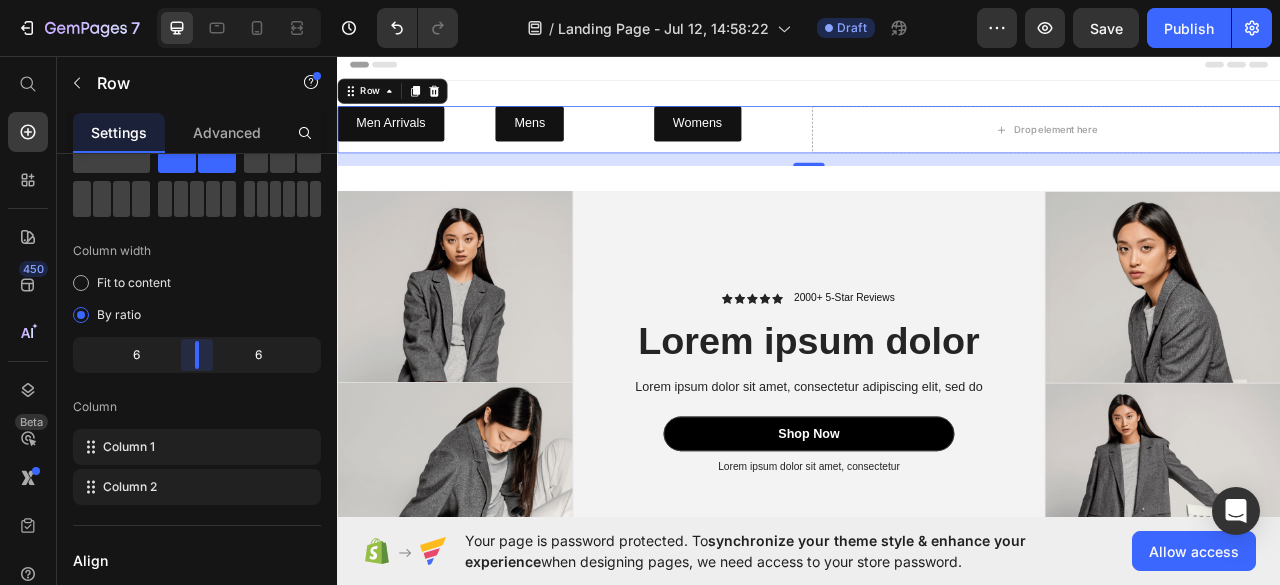 drag, startPoint x: 179, startPoint y: 357, endPoint x: 200, endPoint y: 351, distance: 21.84033 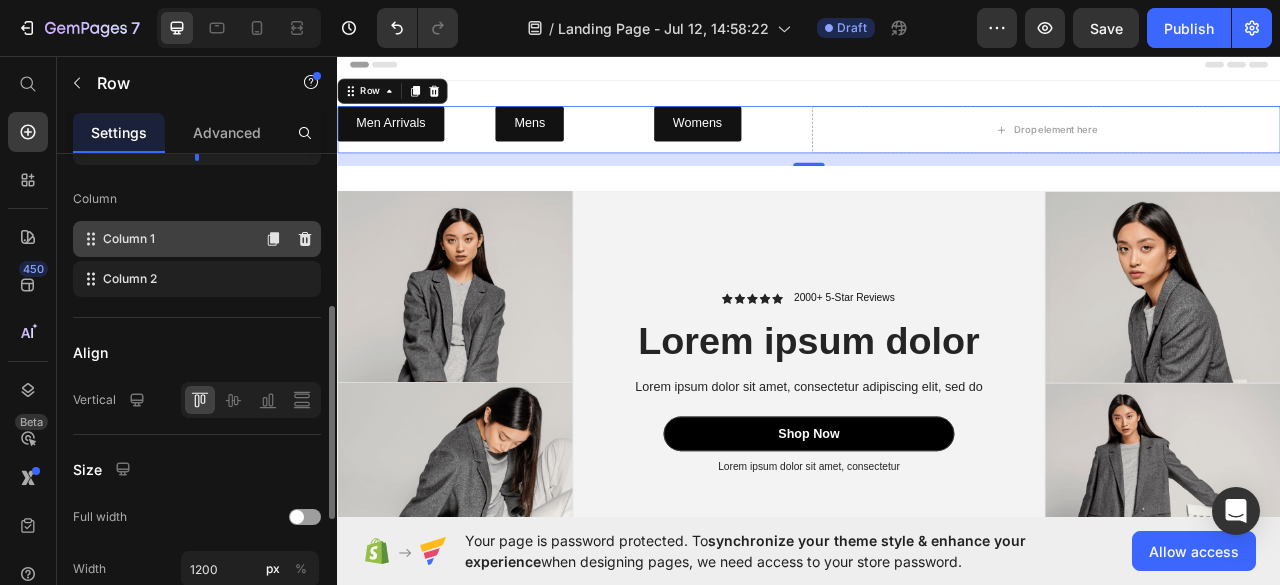 scroll, scrollTop: 310, scrollLeft: 0, axis: vertical 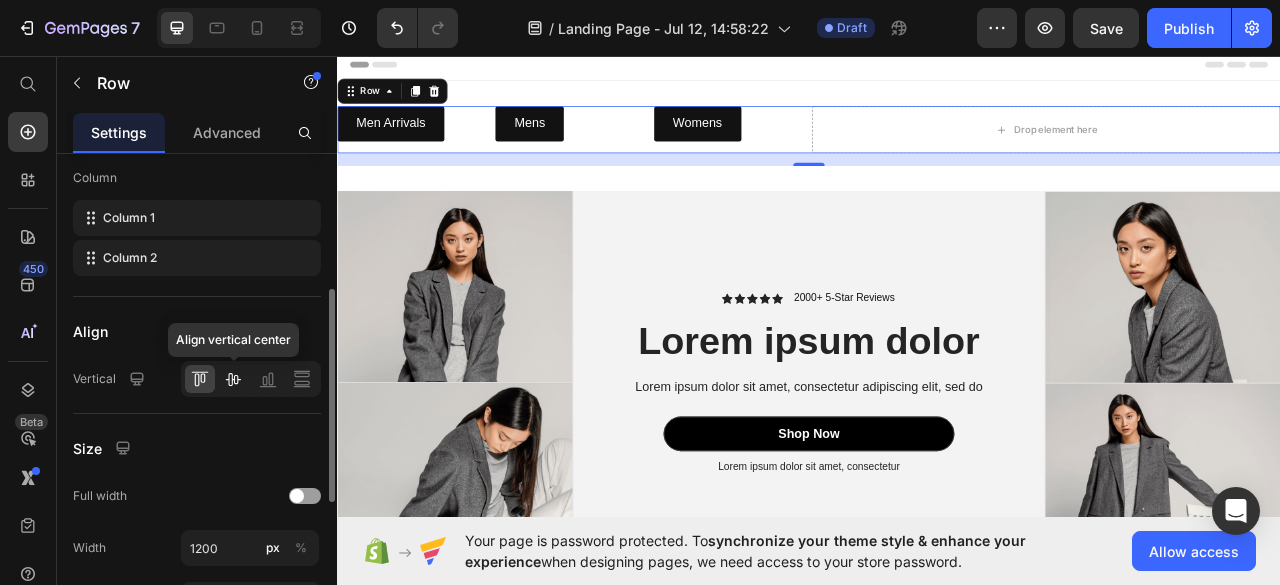 click 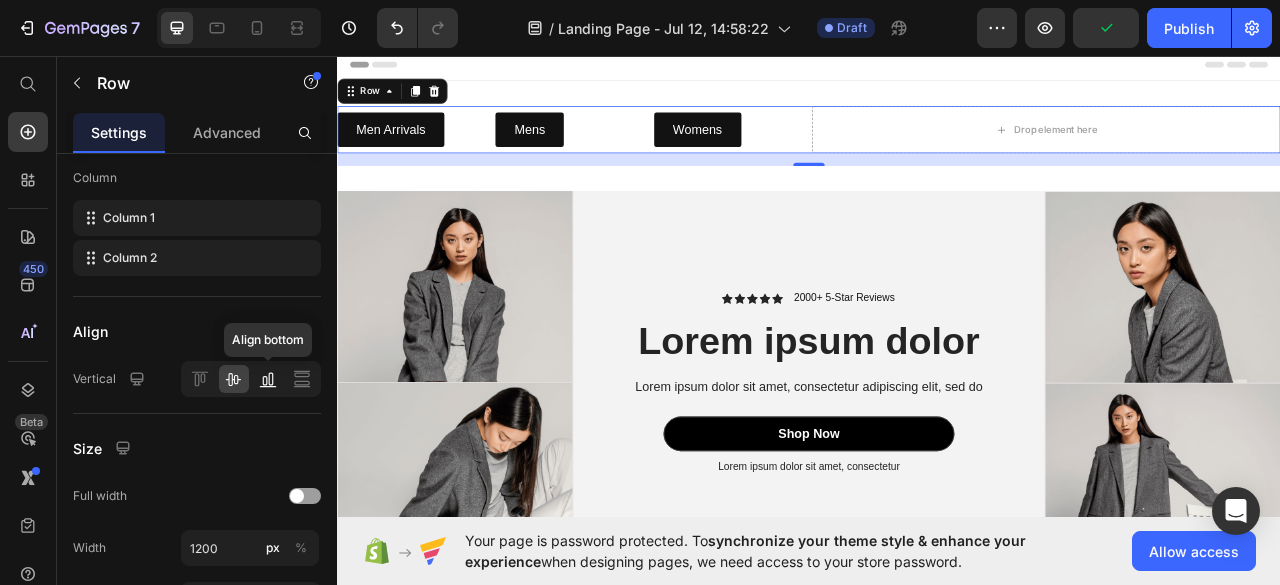 click 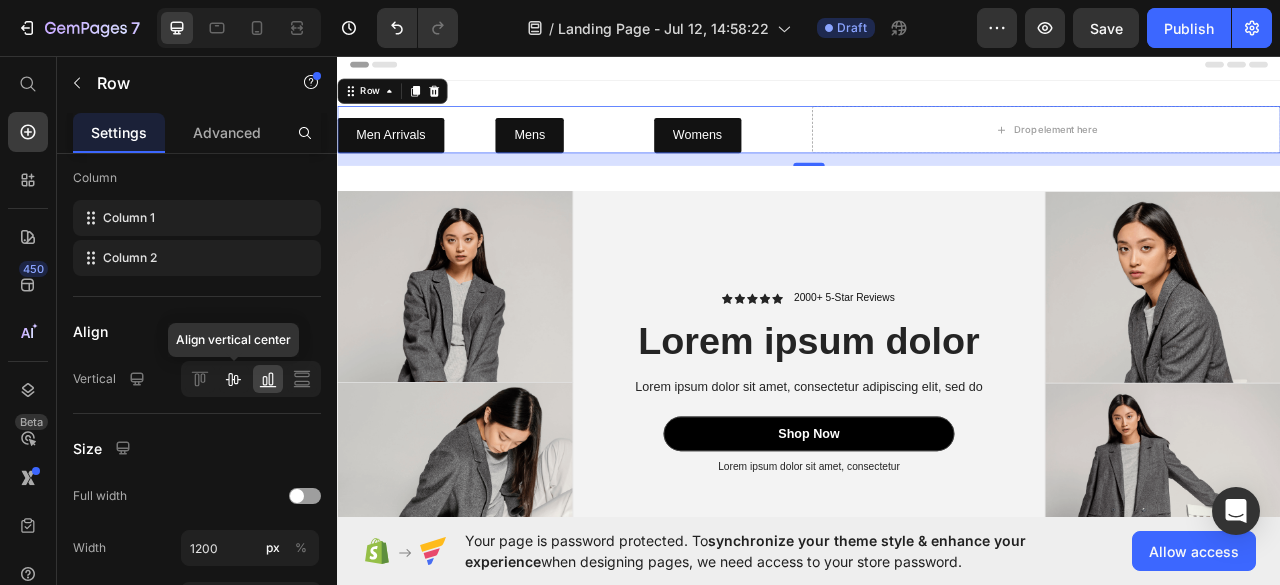 click 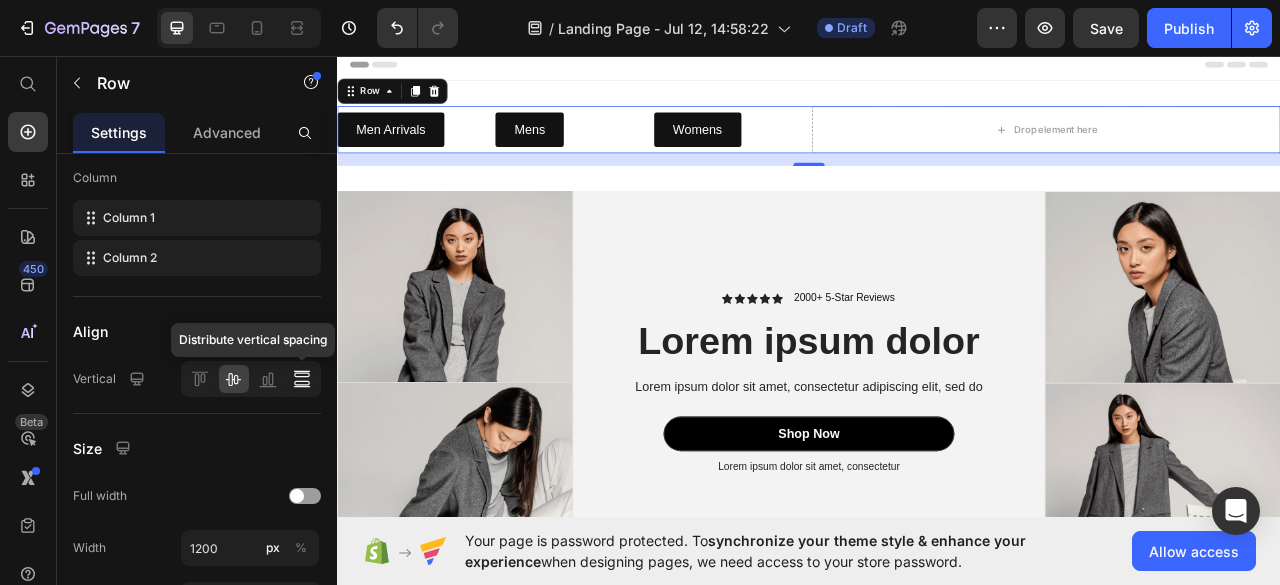 click 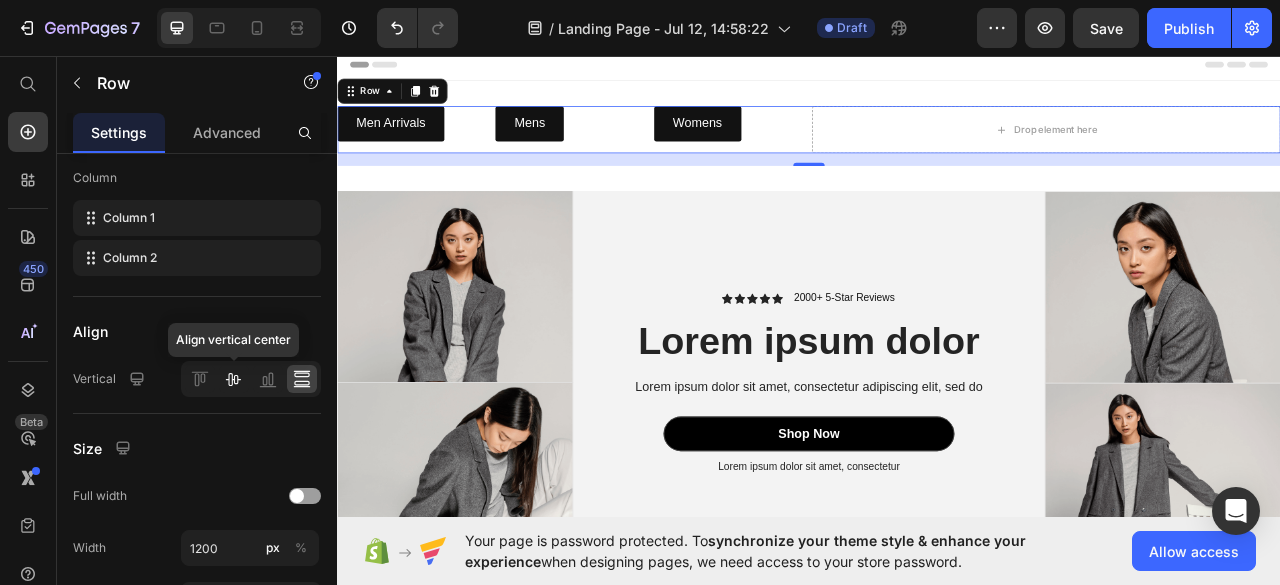 click 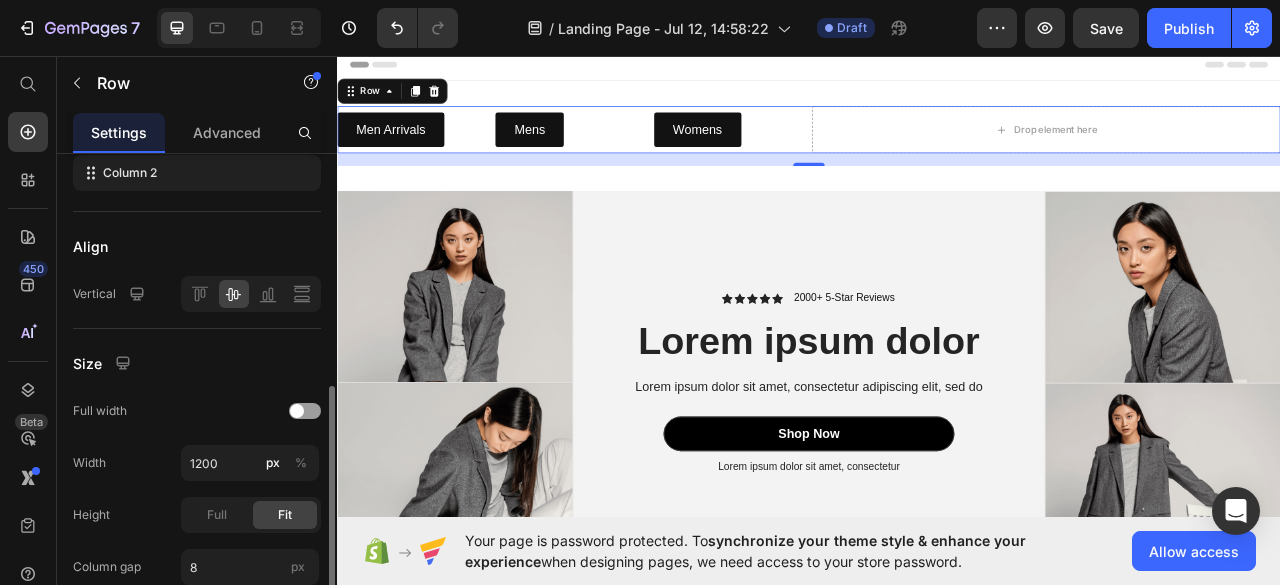 scroll, scrollTop: 448, scrollLeft: 0, axis: vertical 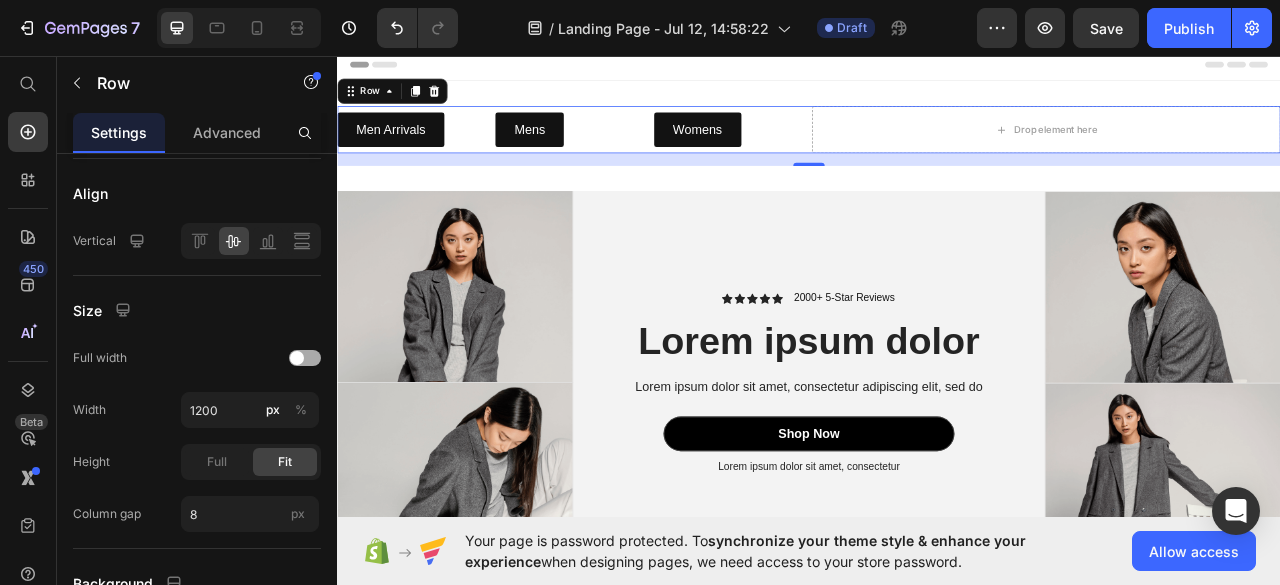 click at bounding box center [305, 358] 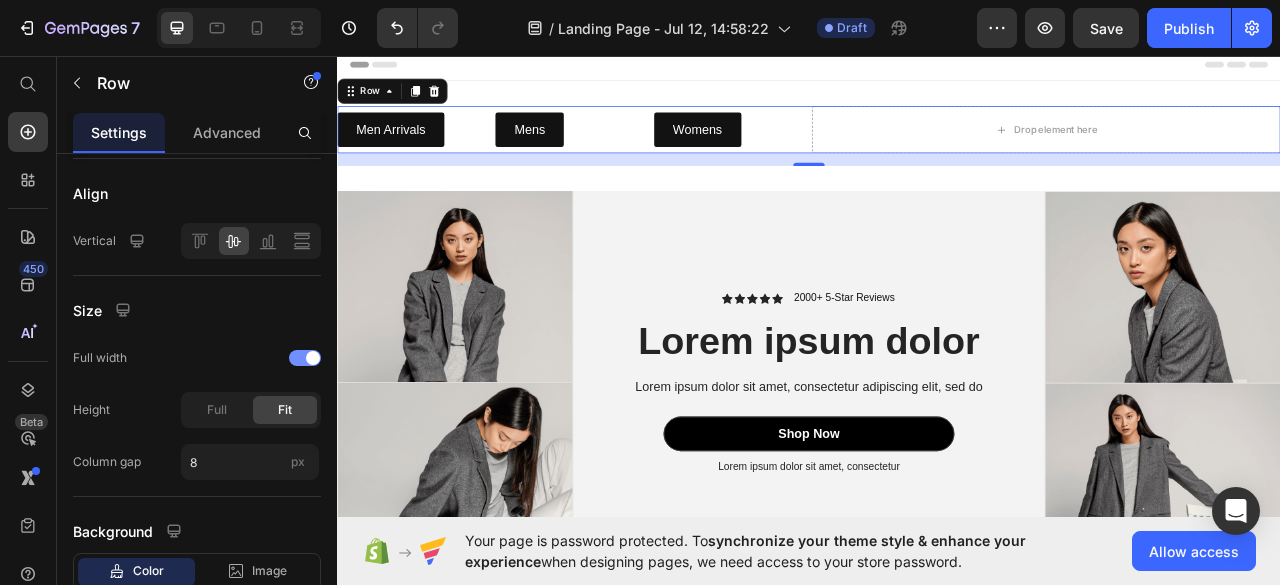 click at bounding box center (313, 358) 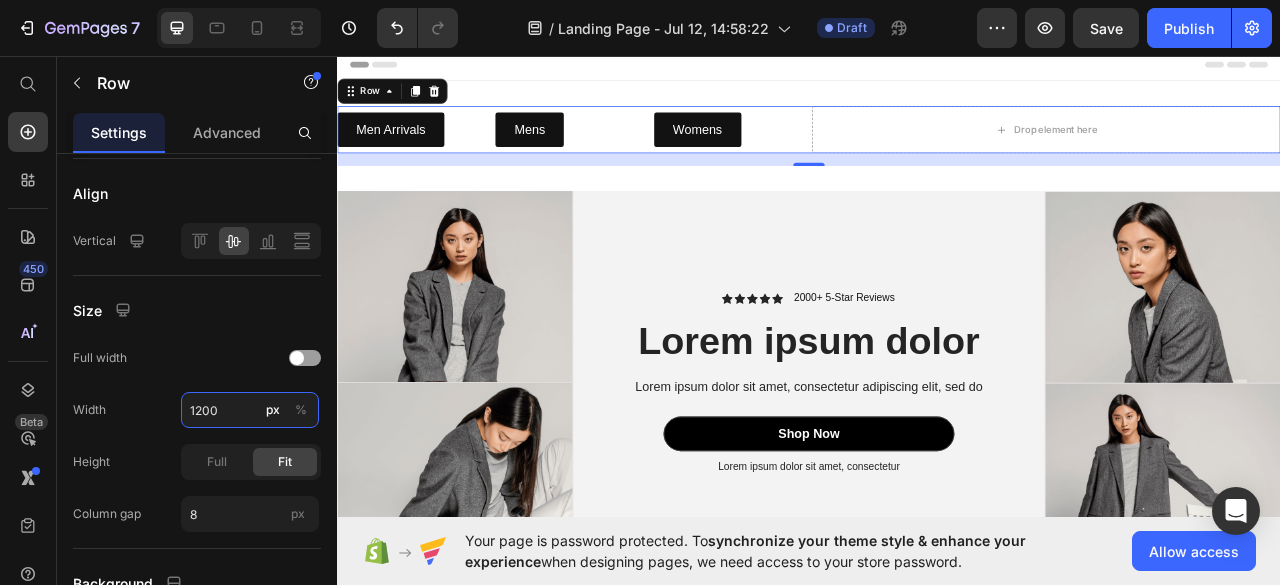 click on "1200" at bounding box center (250, 410) 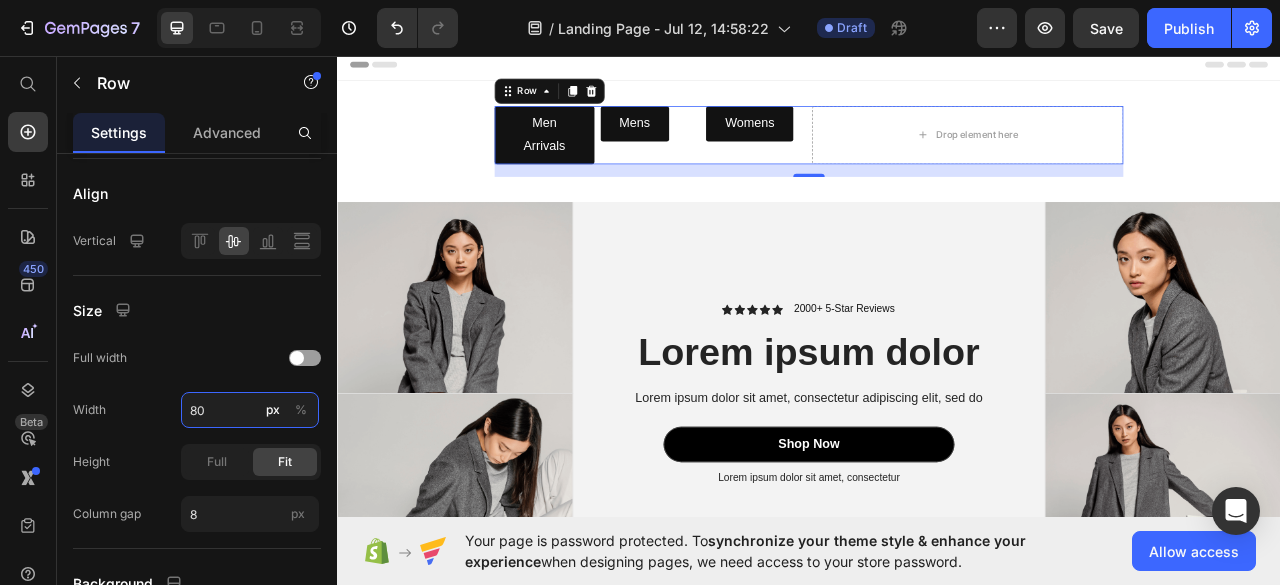 type on "8" 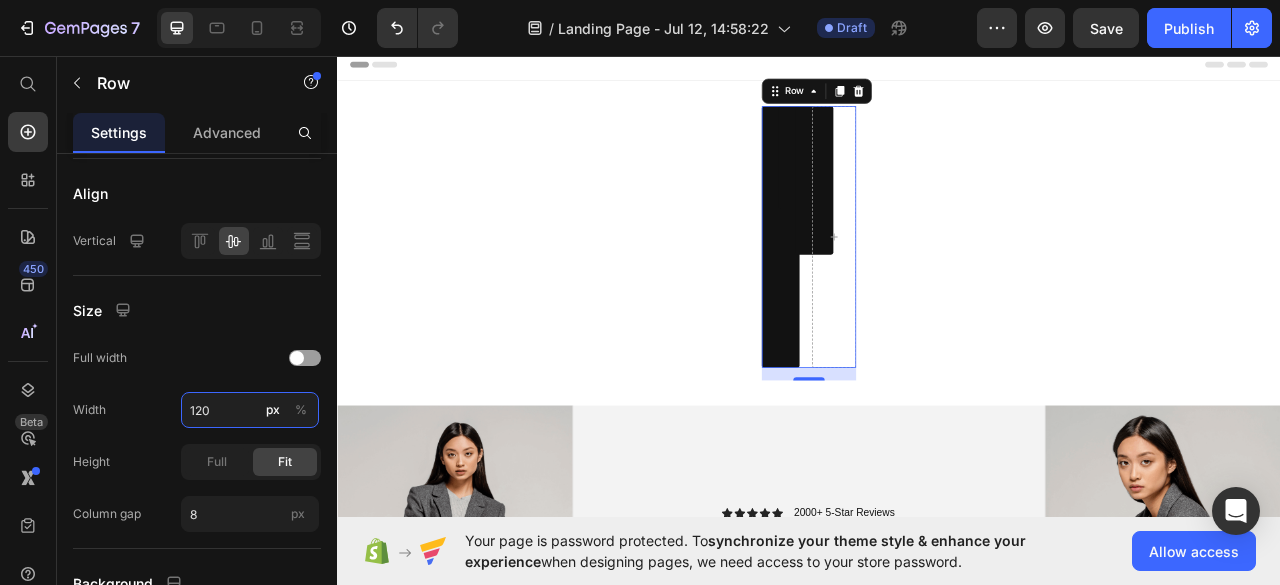 type on "1200" 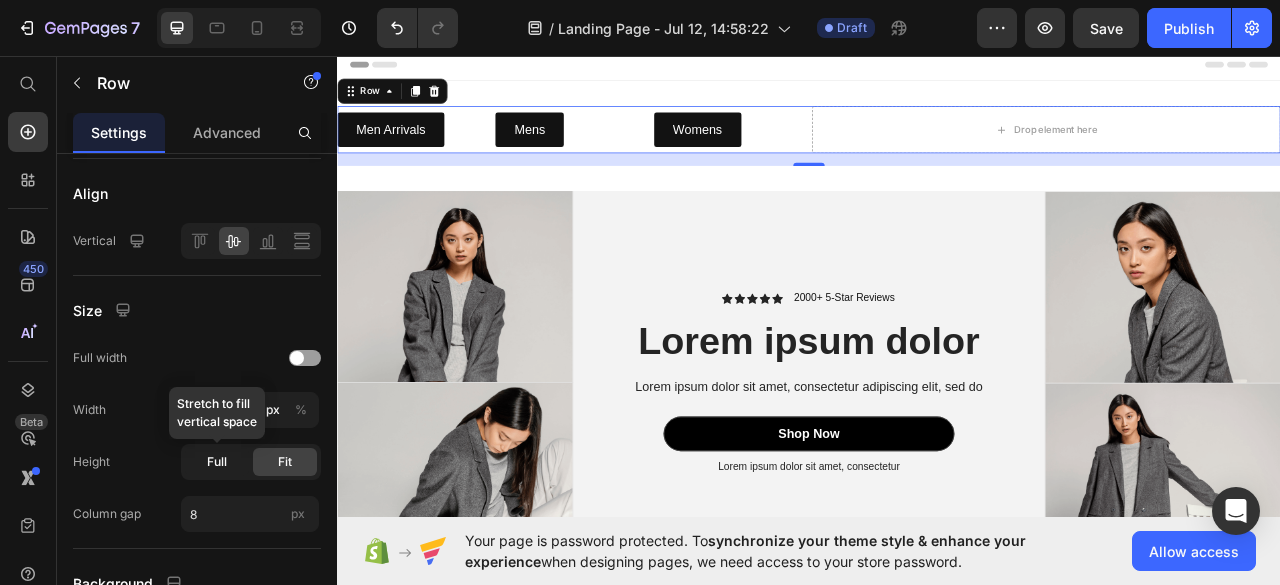 click on "Full" 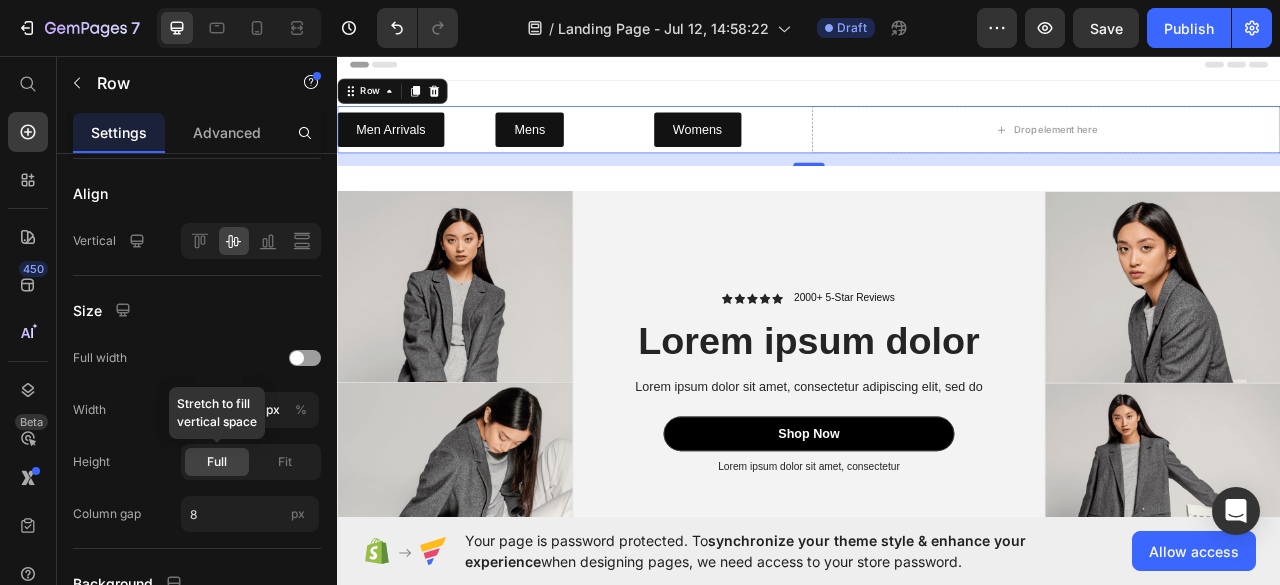 click on "Full" 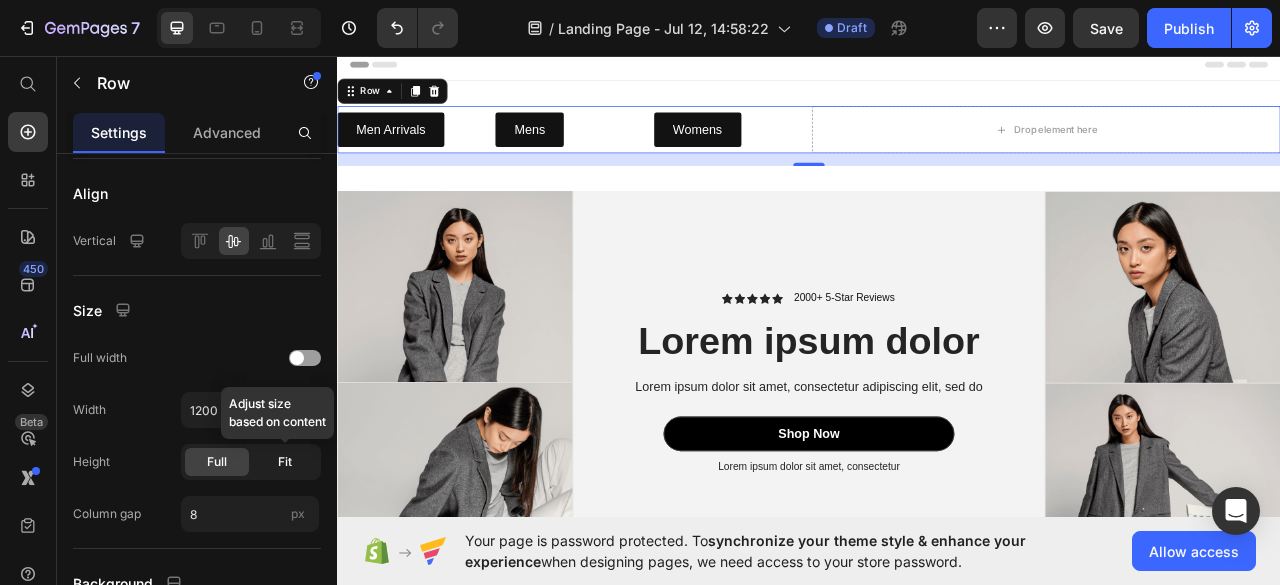 click on "Fit" 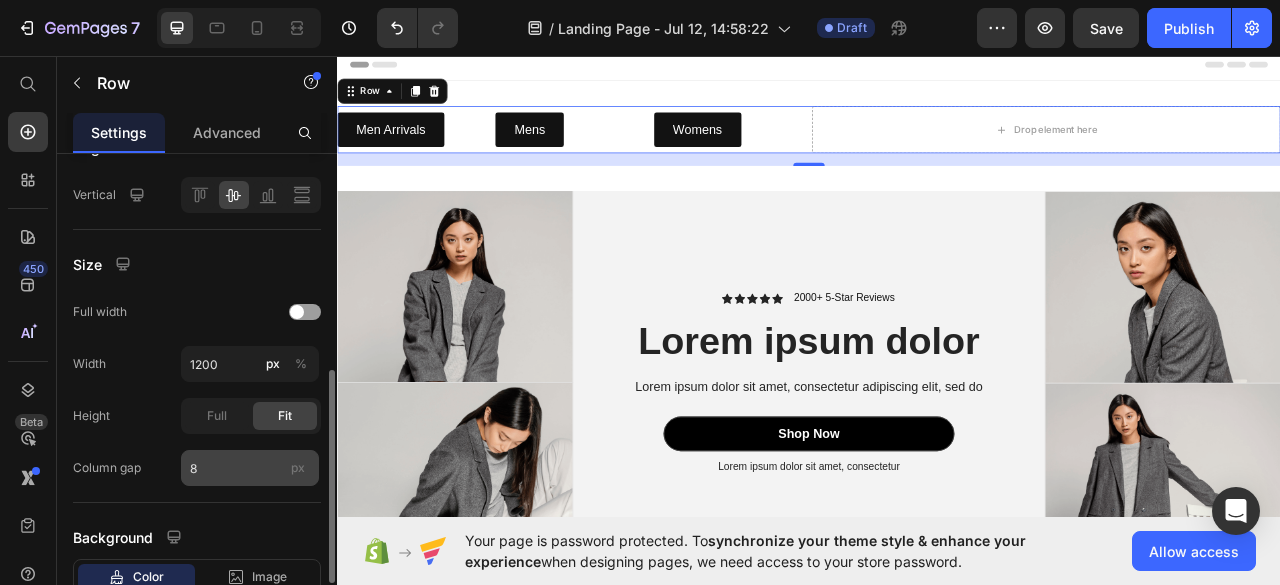 scroll, scrollTop: 496, scrollLeft: 0, axis: vertical 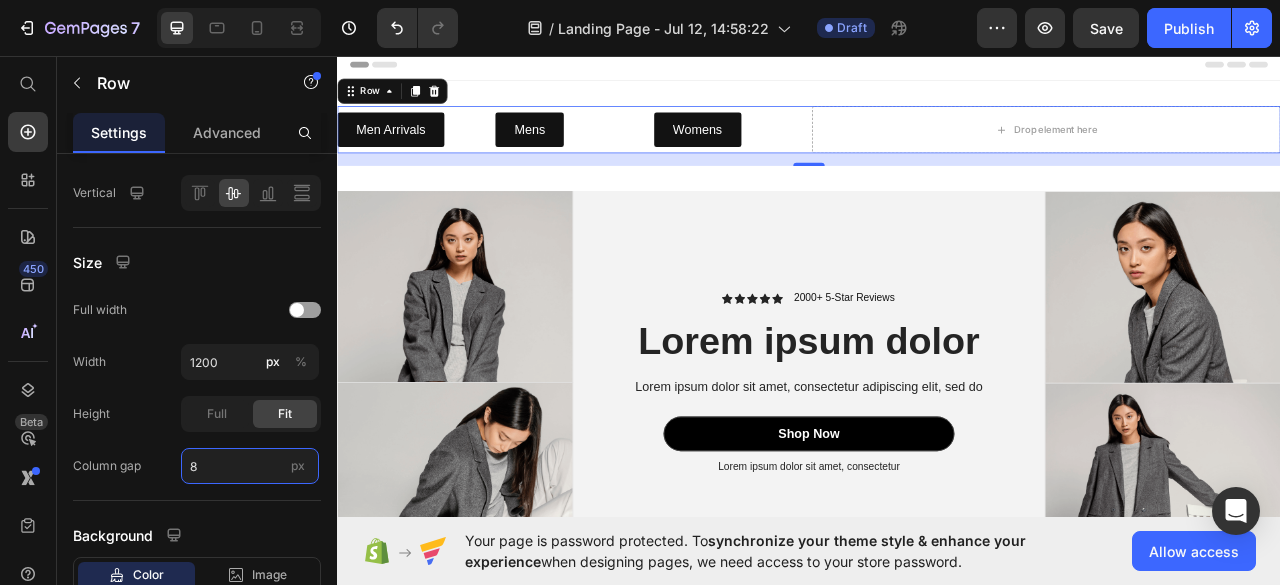 click on "8" at bounding box center [250, 466] 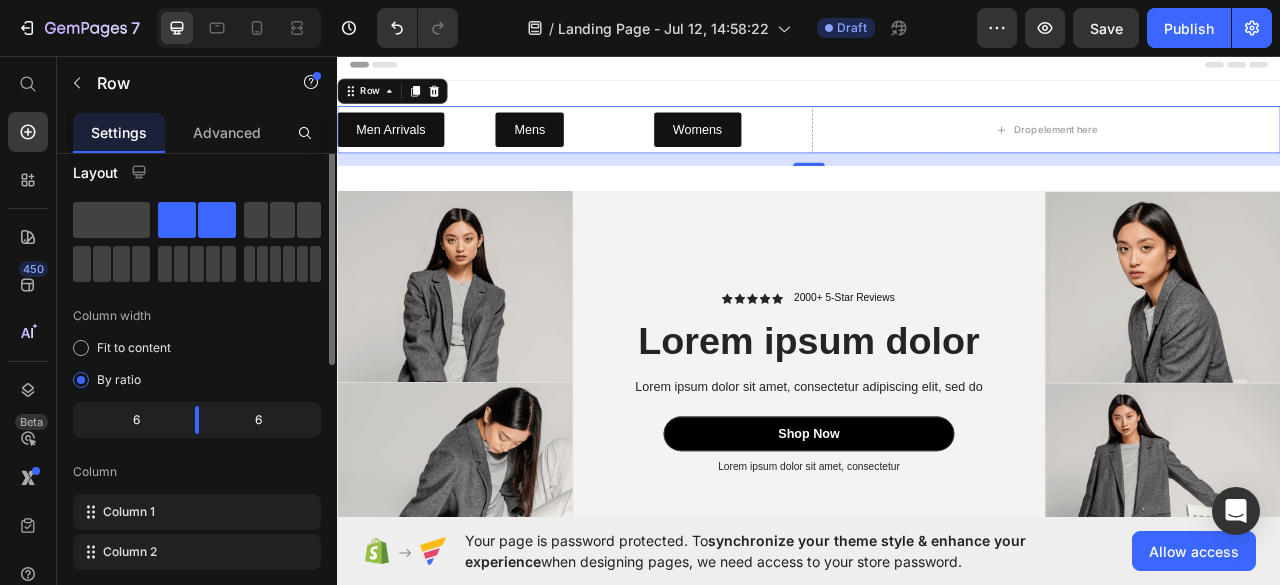 scroll, scrollTop: 0, scrollLeft: 0, axis: both 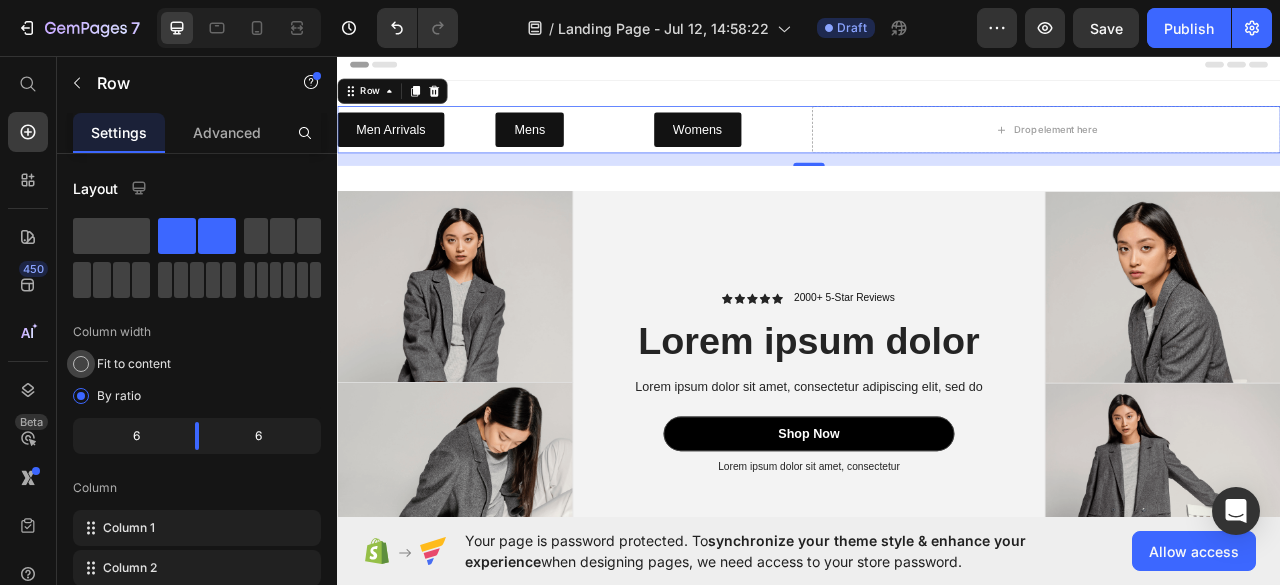 type on "8" 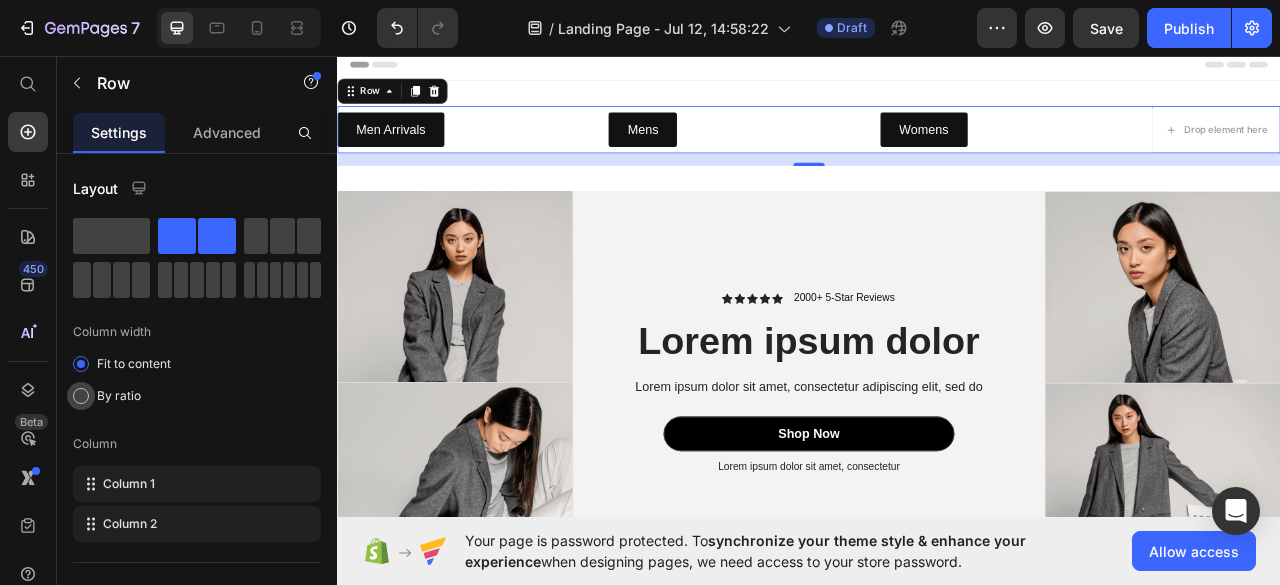click at bounding box center [81, 396] 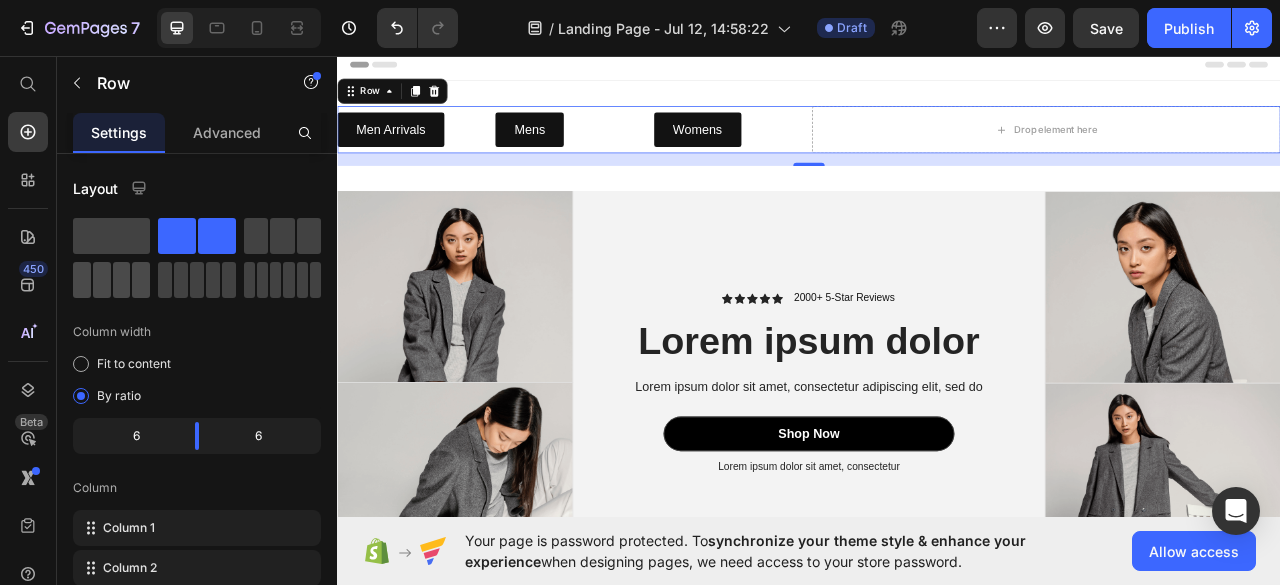 click 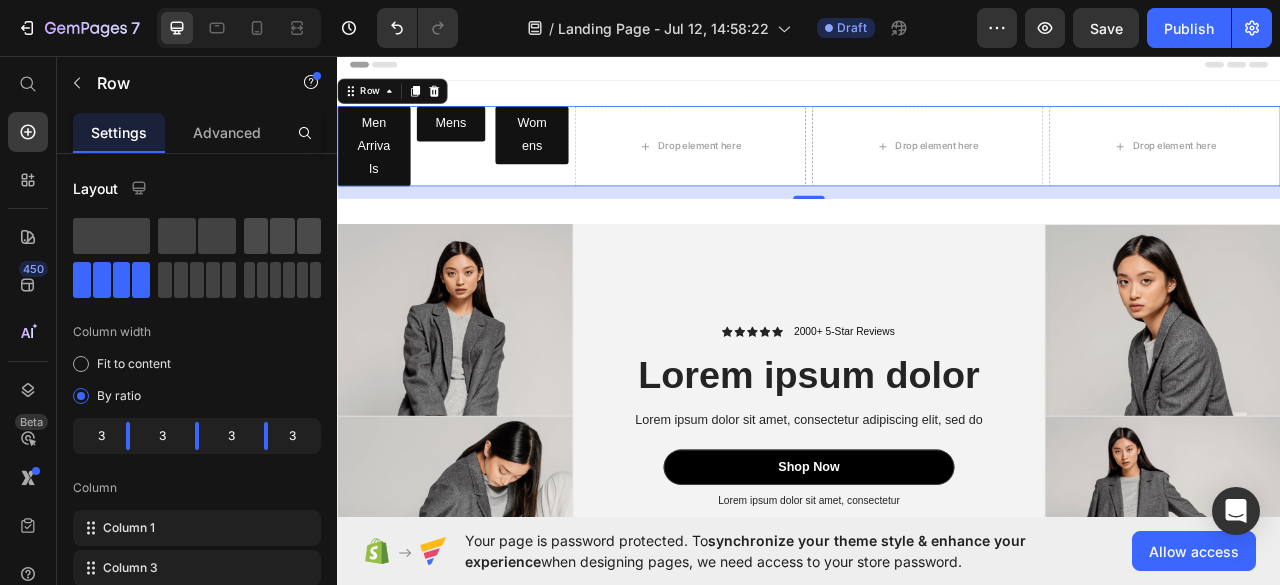 click 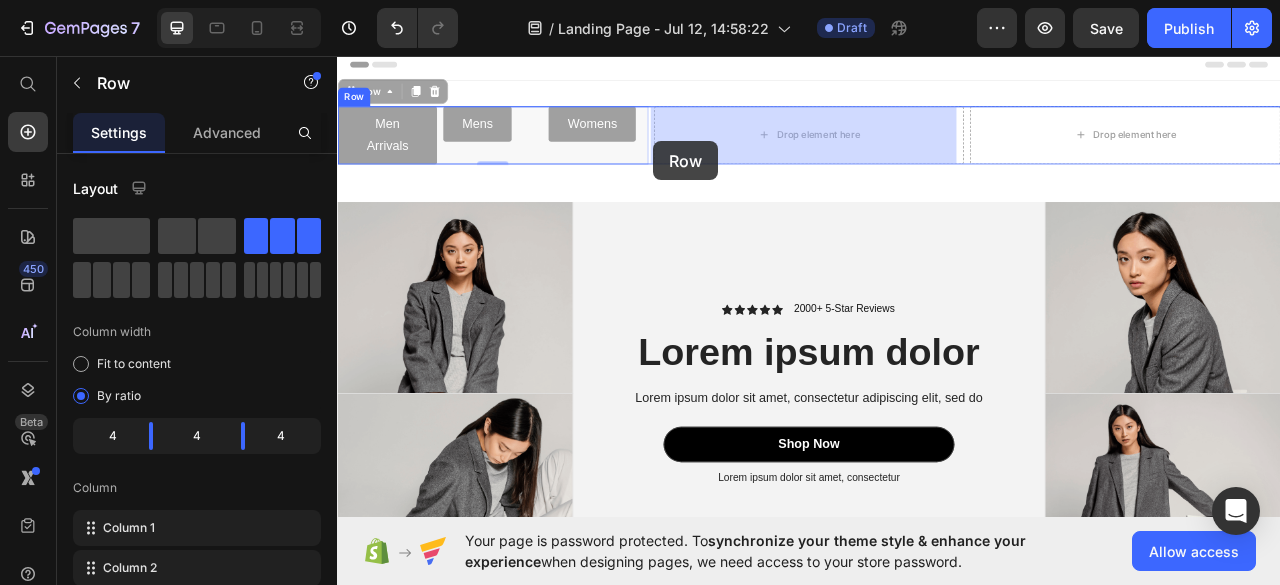 drag, startPoint x: 512, startPoint y: 181, endPoint x: 733, endPoint y: 166, distance: 221.50847 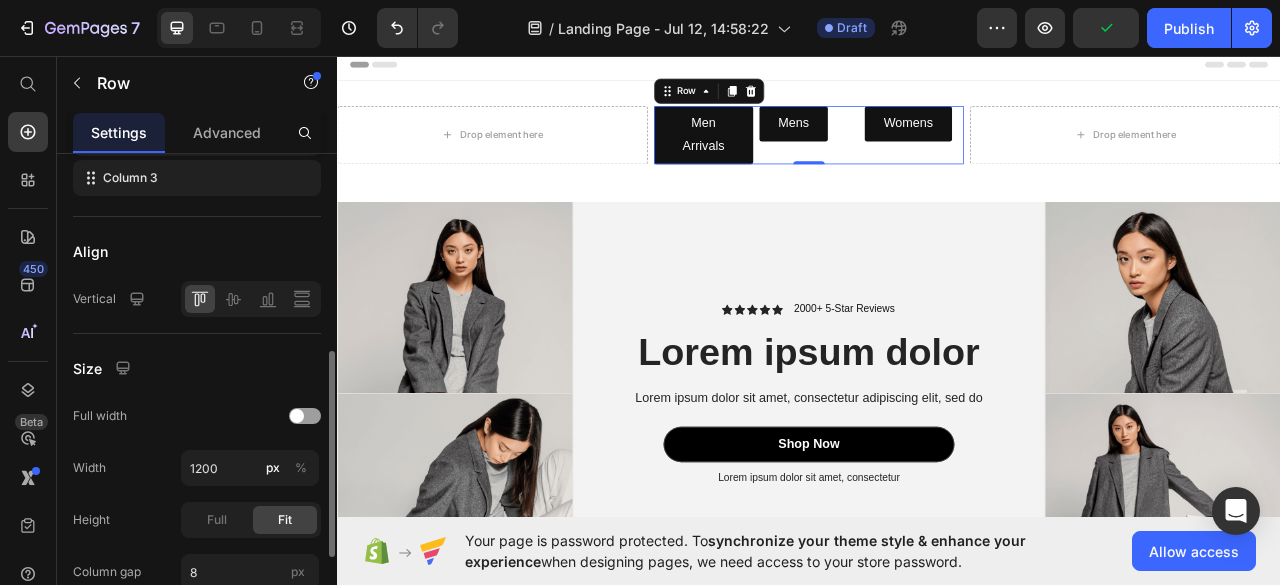 scroll, scrollTop: 446, scrollLeft: 0, axis: vertical 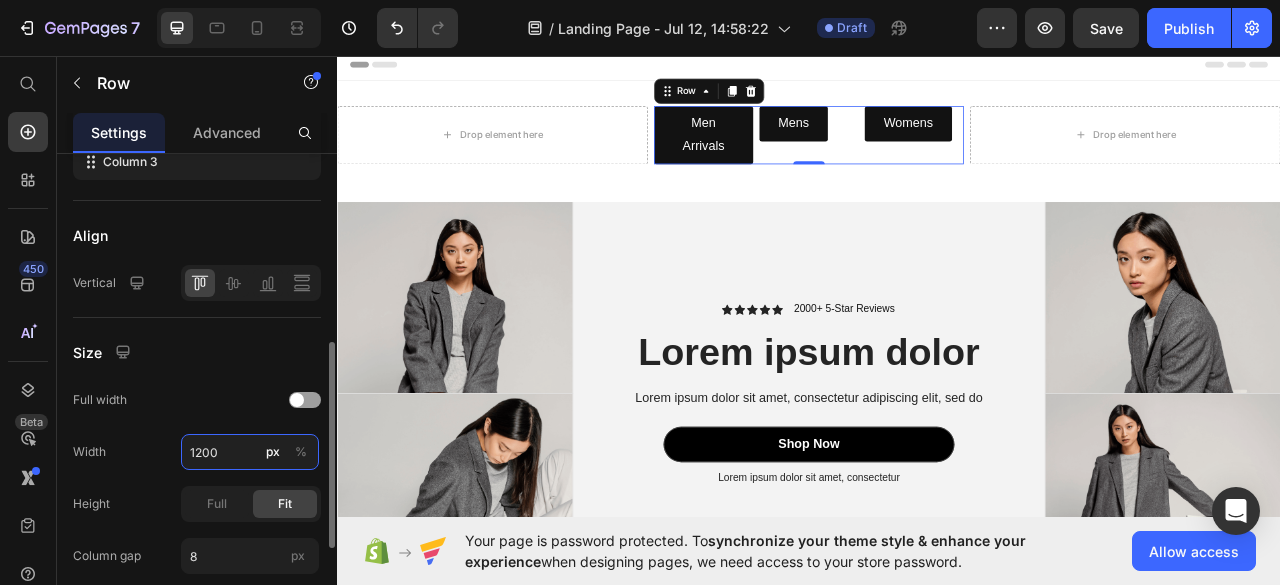 click on "1200" at bounding box center (250, 452) 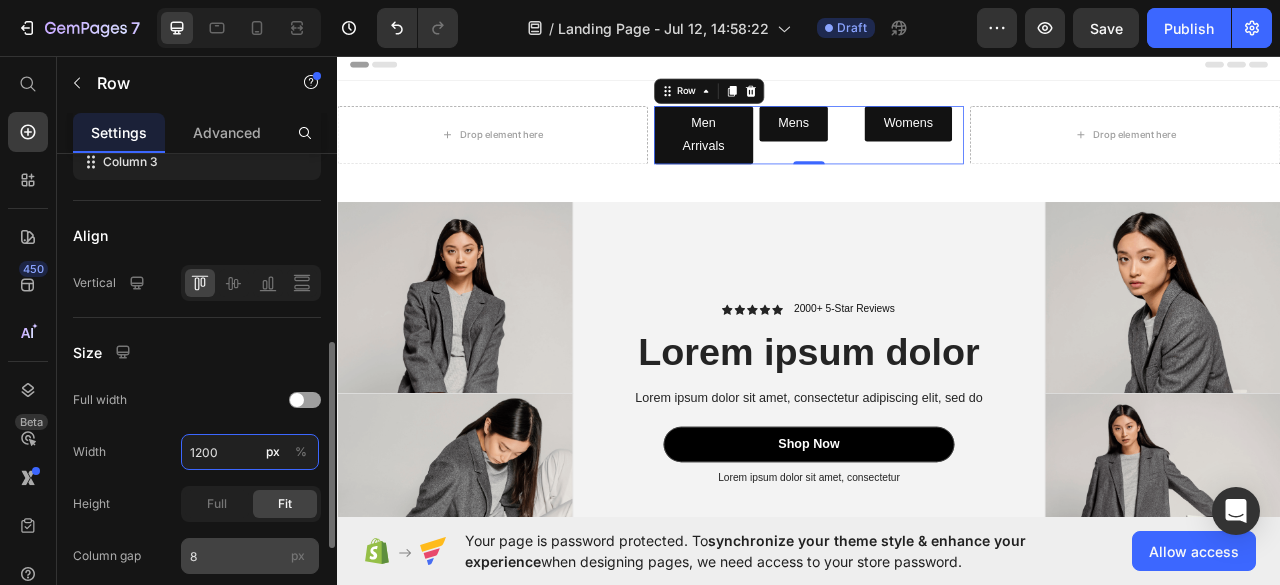 type on "1200" 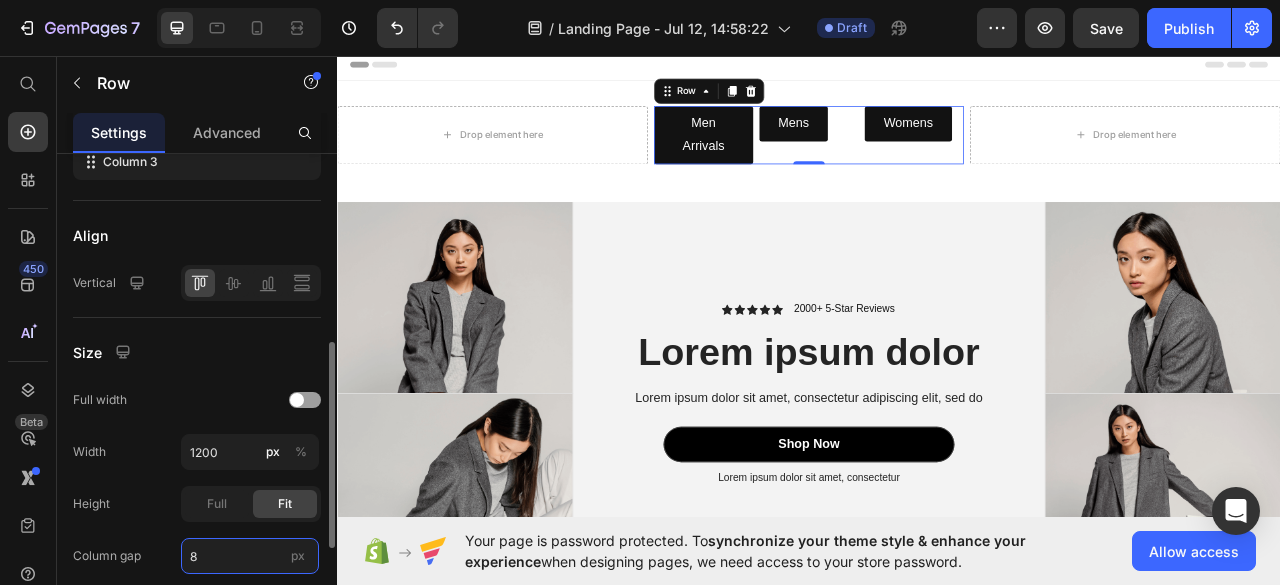 click on "8" at bounding box center [250, 556] 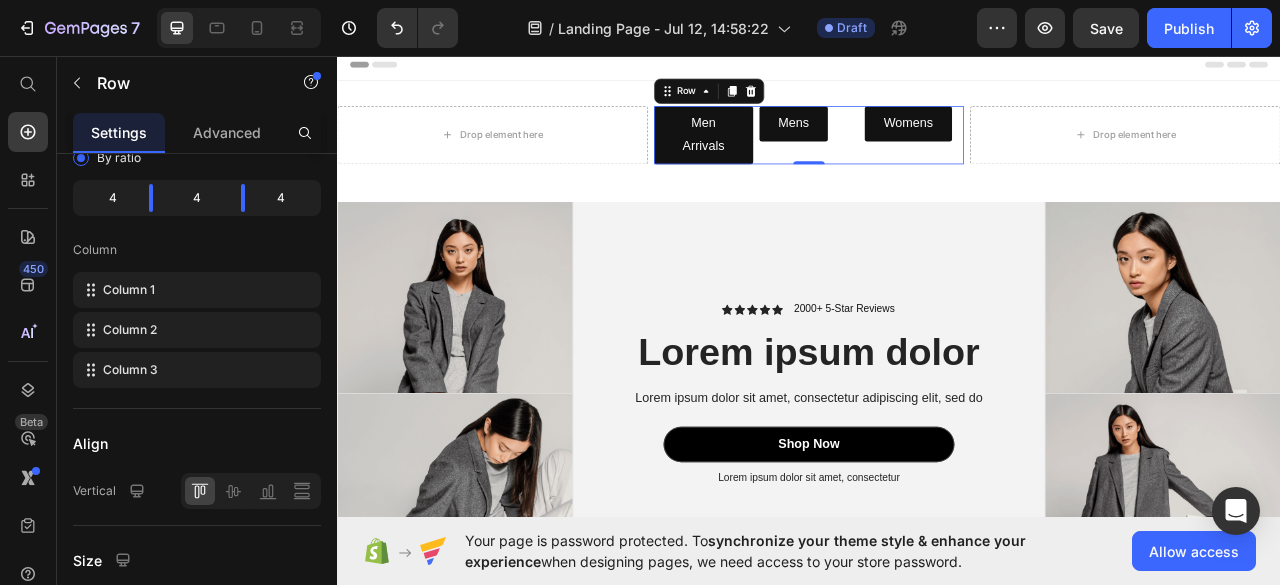 scroll, scrollTop: 0, scrollLeft: 0, axis: both 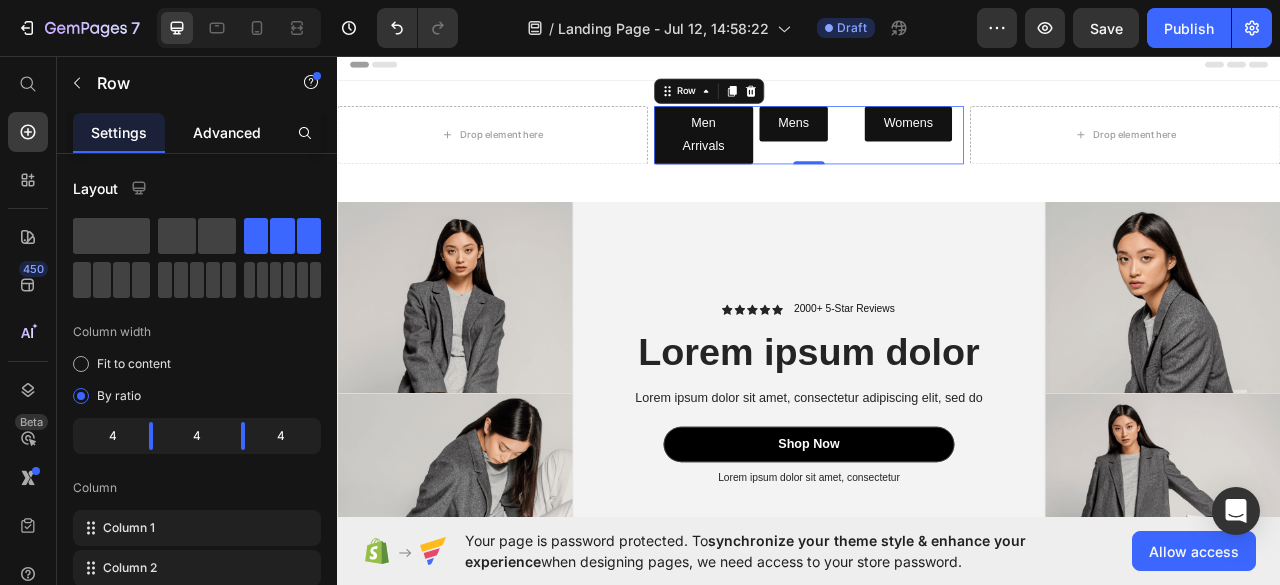 type on "8" 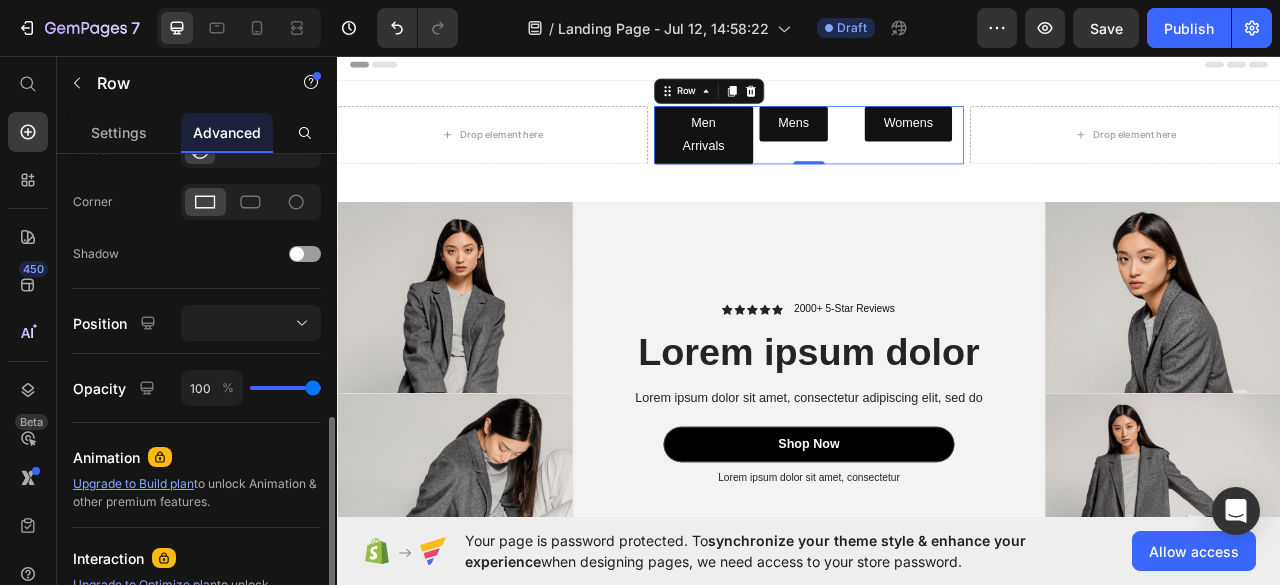 scroll, scrollTop: 627, scrollLeft: 0, axis: vertical 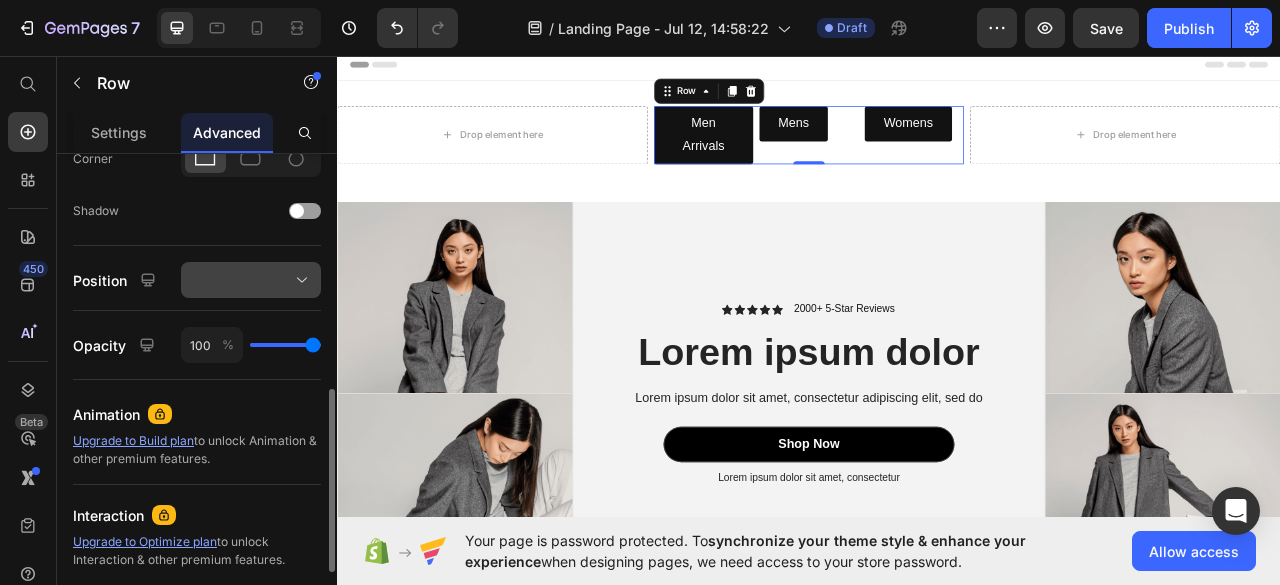 click at bounding box center (251, 280) 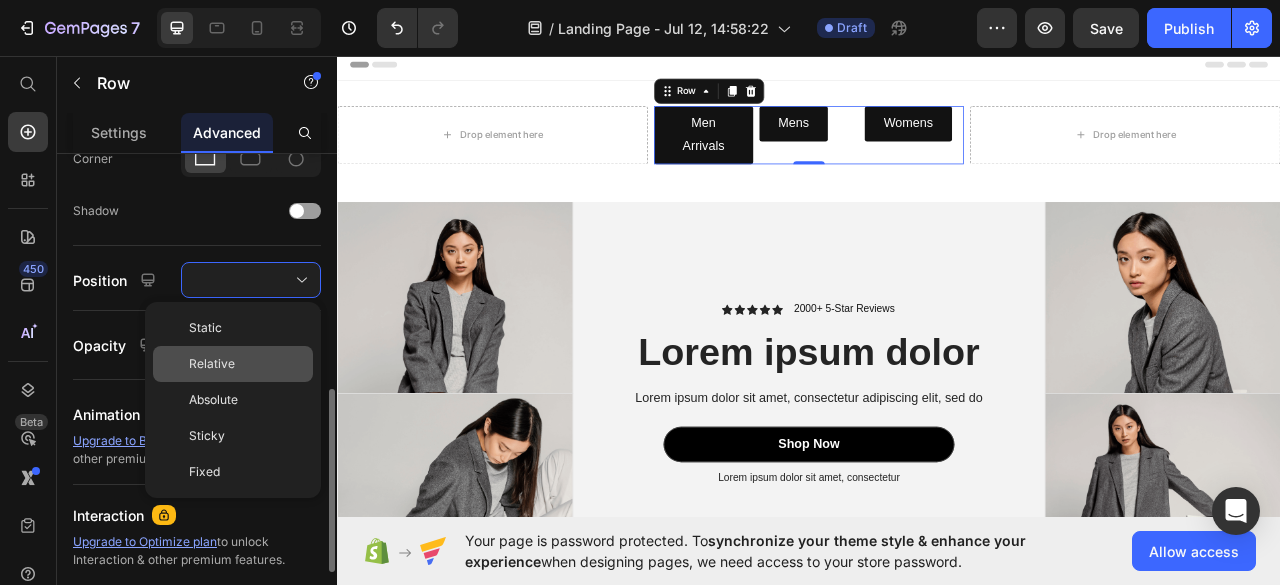 click on "Relative" at bounding box center [212, 364] 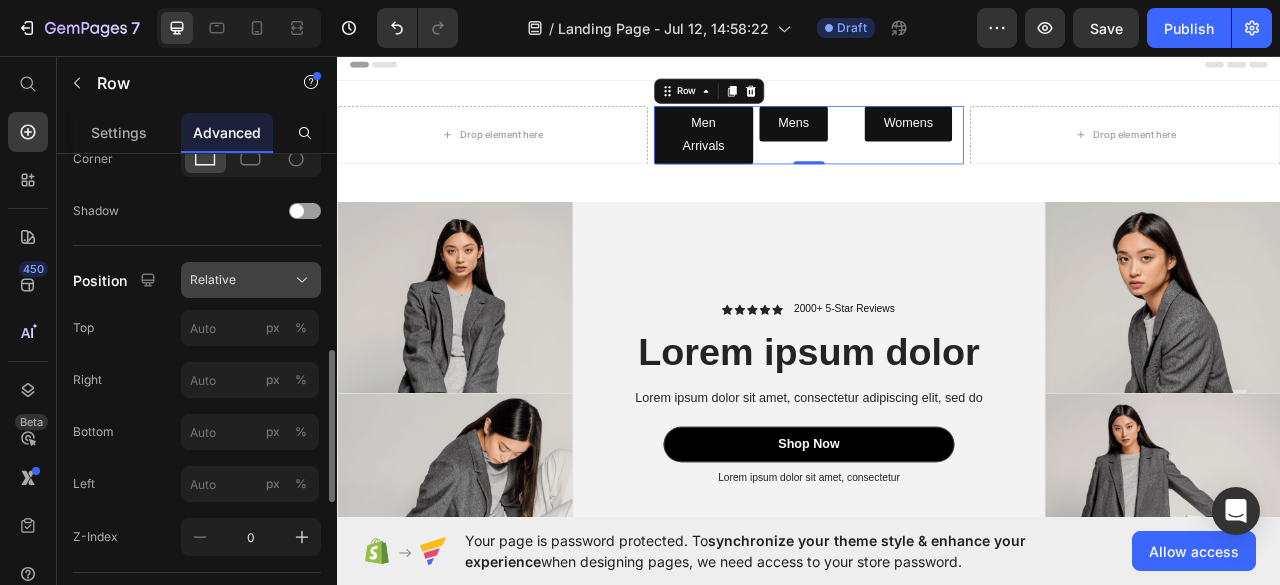 click 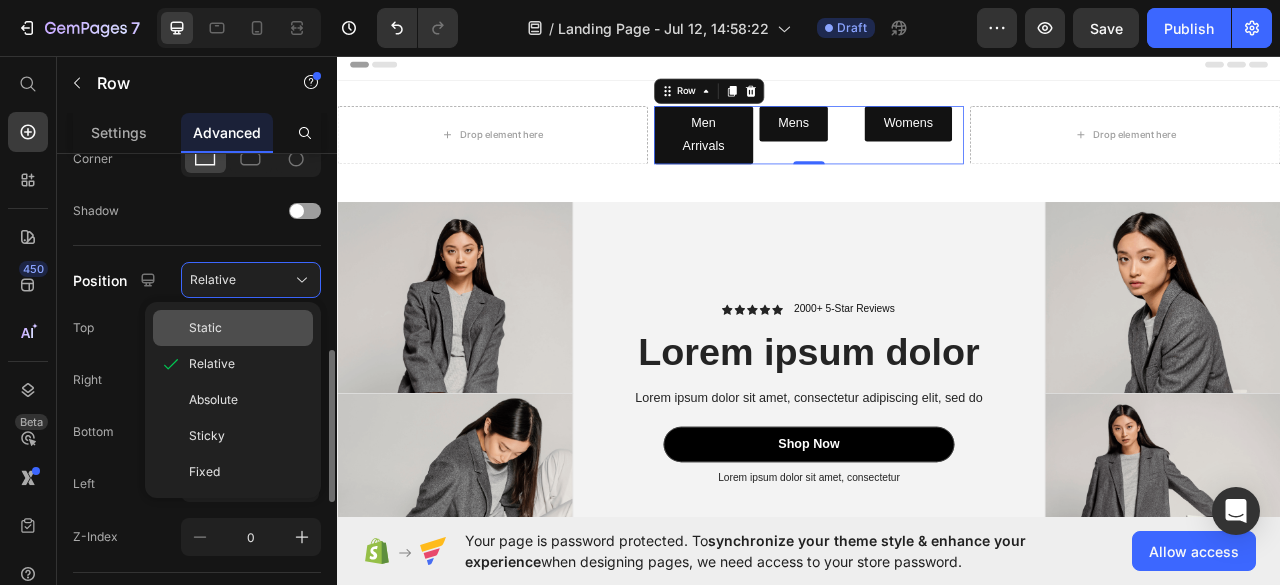 click on "Static" at bounding box center [247, 328] 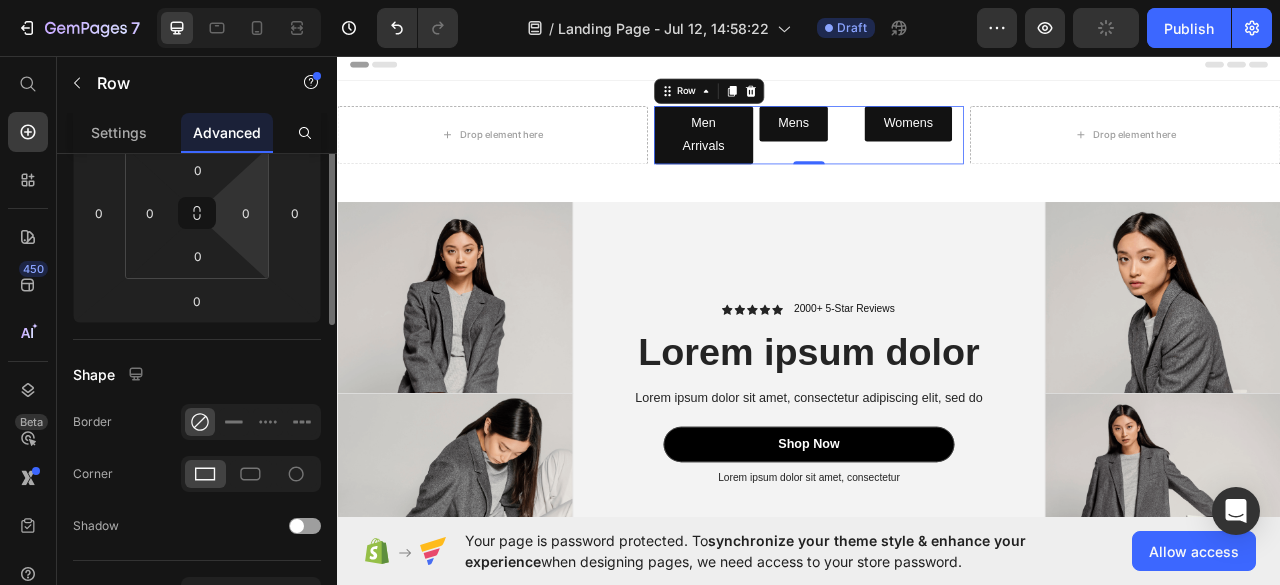 scroll, scrollTop: 218, scrollLeft: 0, axis: vertical 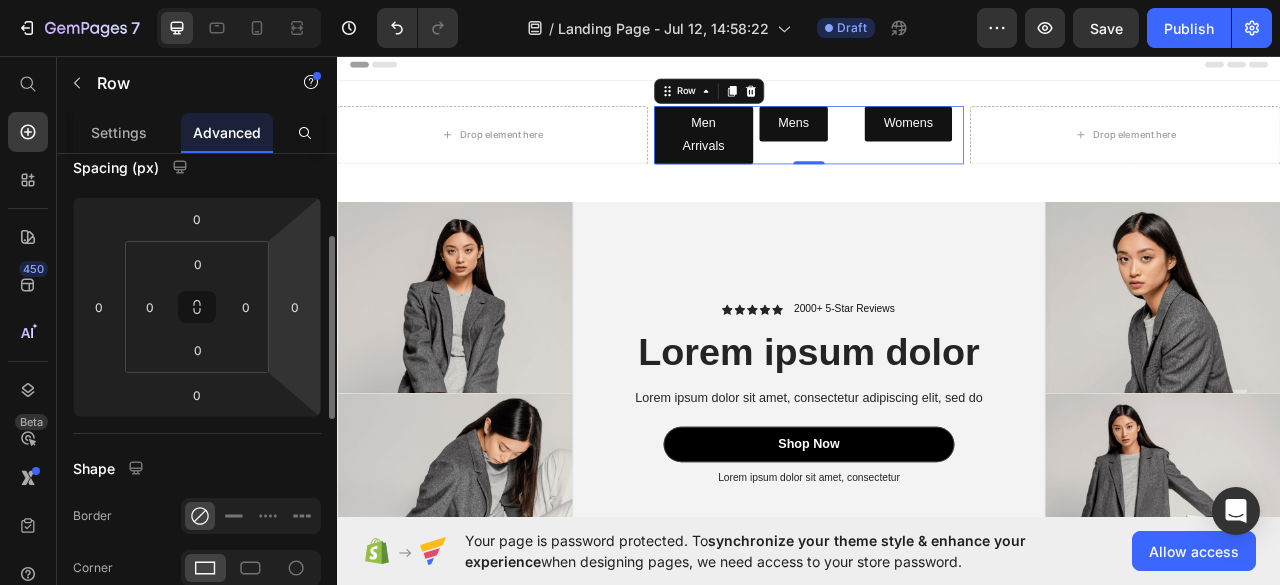 click on "7   /  Landing Page - Jul 12, 14:58:22 Draft Preview  Save   Publish  450 Beta Start with Sections Elements Hero Section Product Detail Brands Trusted Badges Guarantee Product Breakdown How to use Testimonials Compare Bundle FAQs Social Proof Brand Story Product List Collection Blog List Contact Sticky Add to Cart Custom Footer Browse Library 450 Layout
Row
Row
Row
Row Text
Heading
Text Block Button
Button
Button
Sticky Back to top Media
Image" at bounding box center [640, 0] 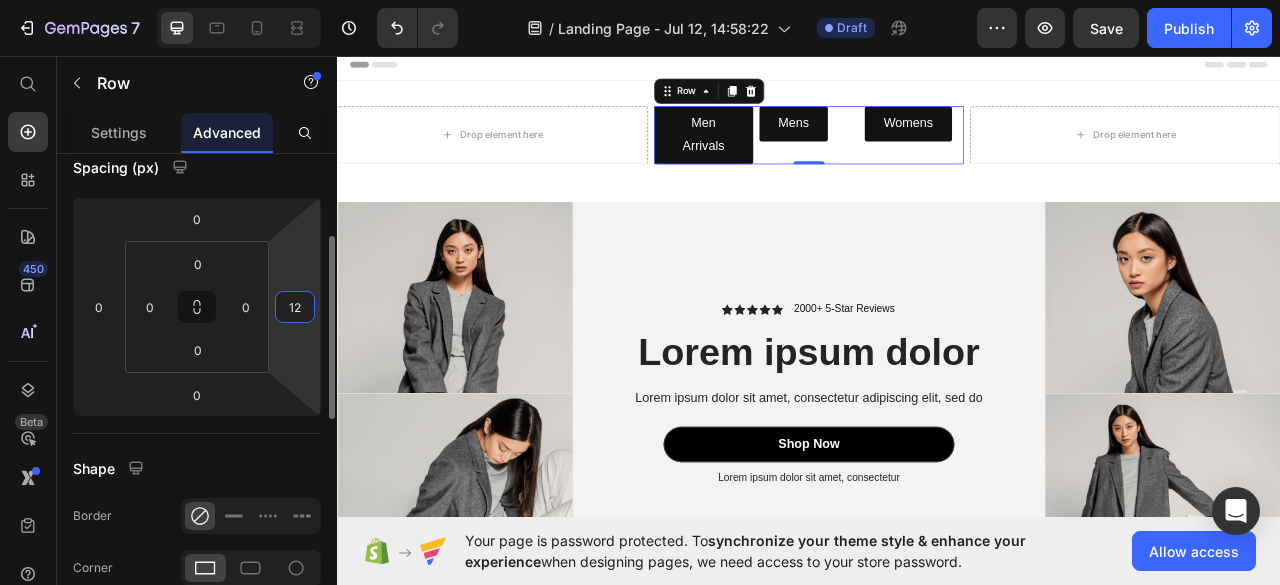 type on "1" 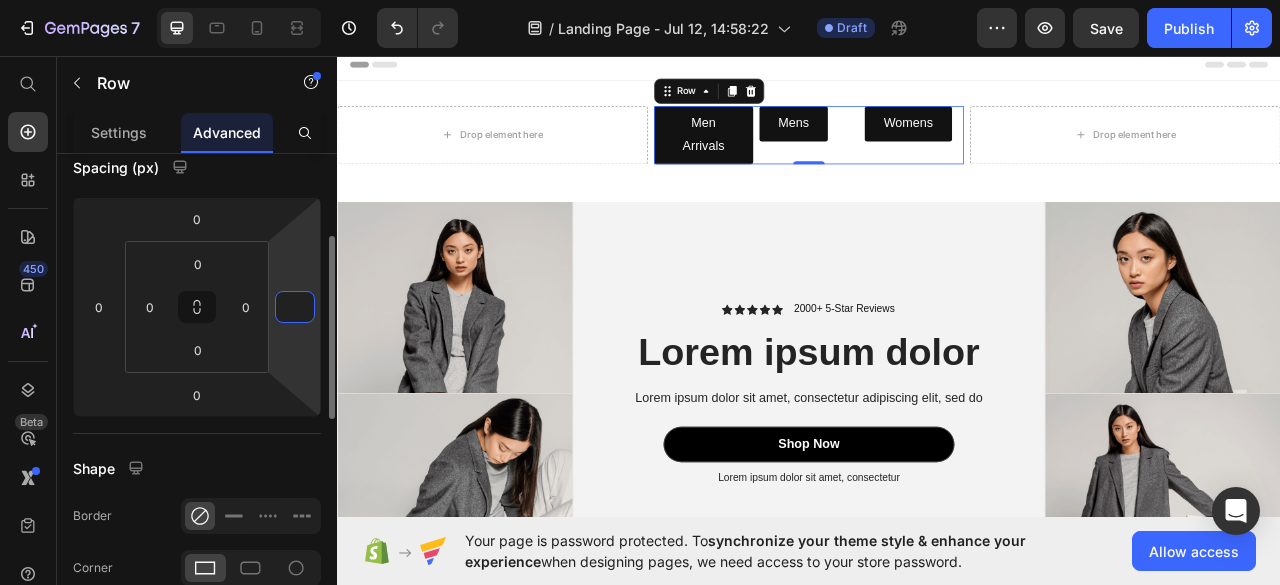 type on "0" 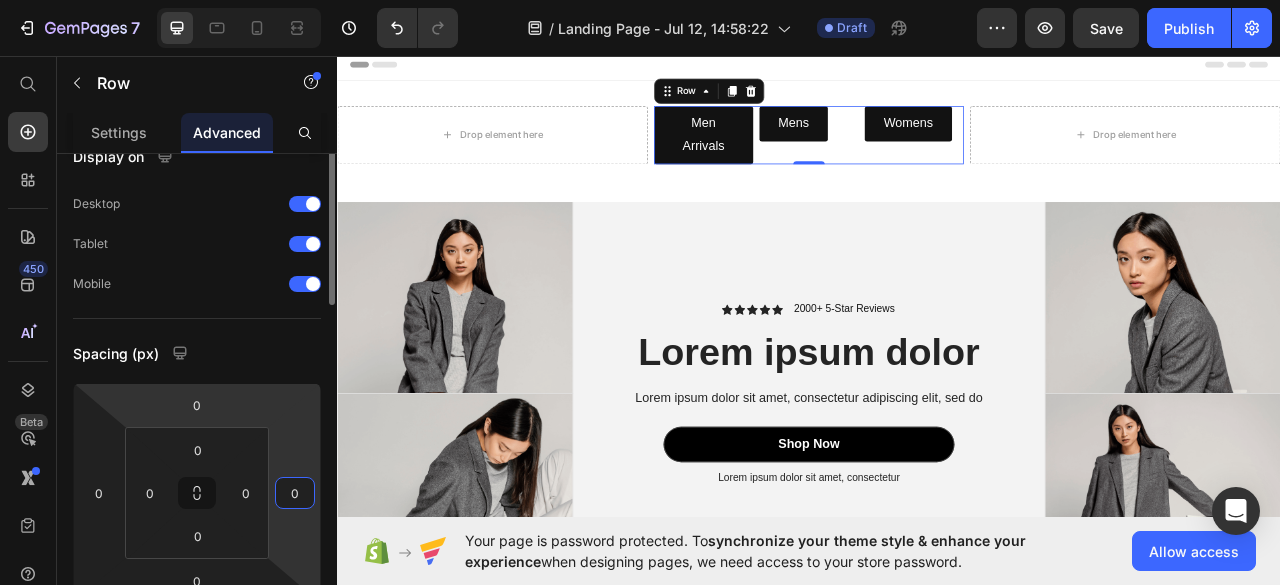 scroll, scrollTop: 0, scrollLeft: 0, axis: both 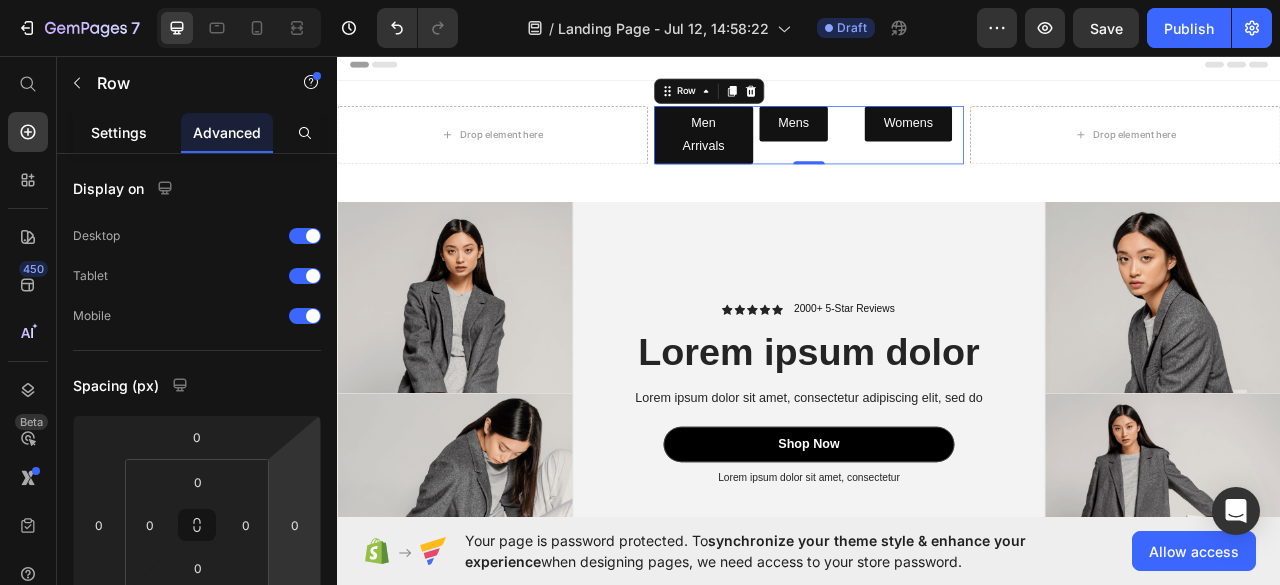 click on "Settings" 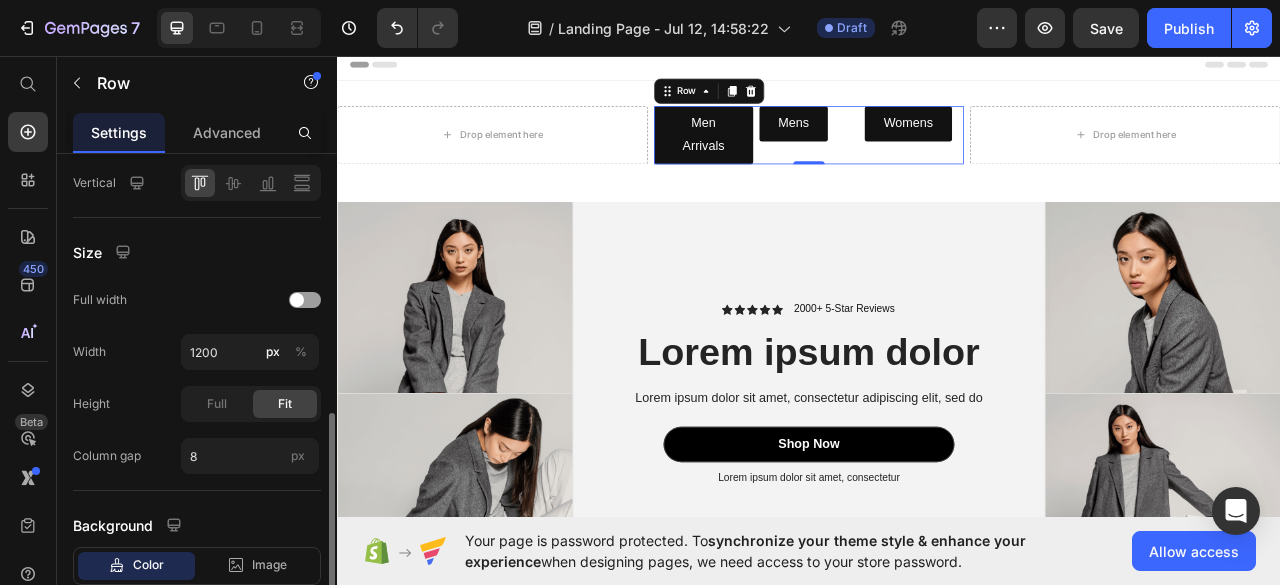 scroll, scrollTop: 570, scrollLeft: 0, axis: vertical 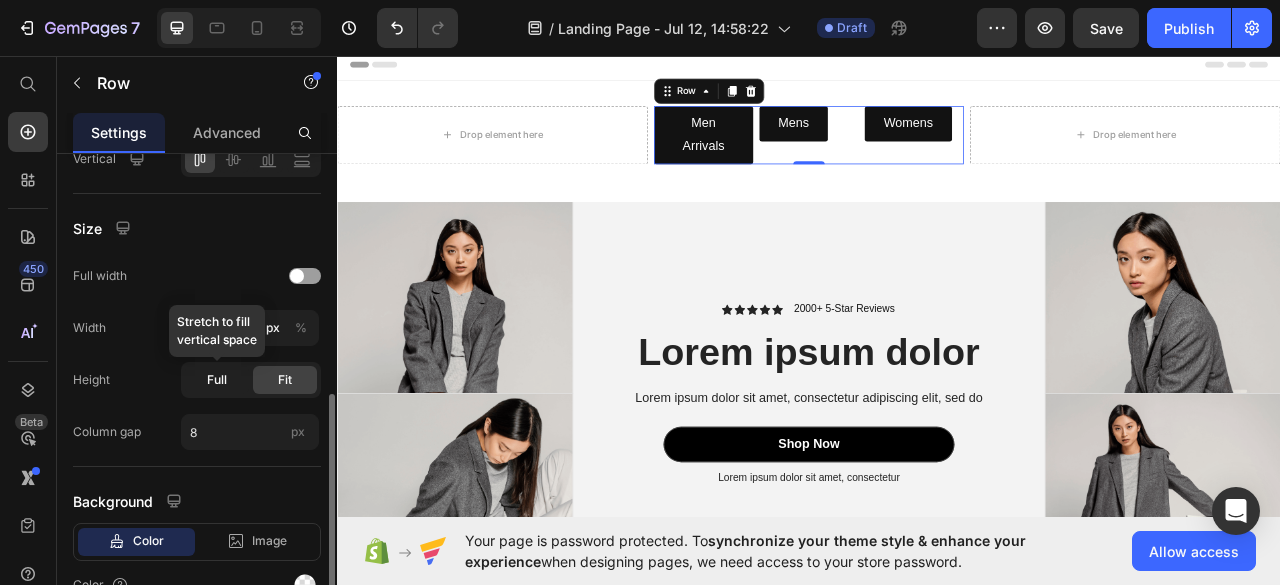 click on "Full" 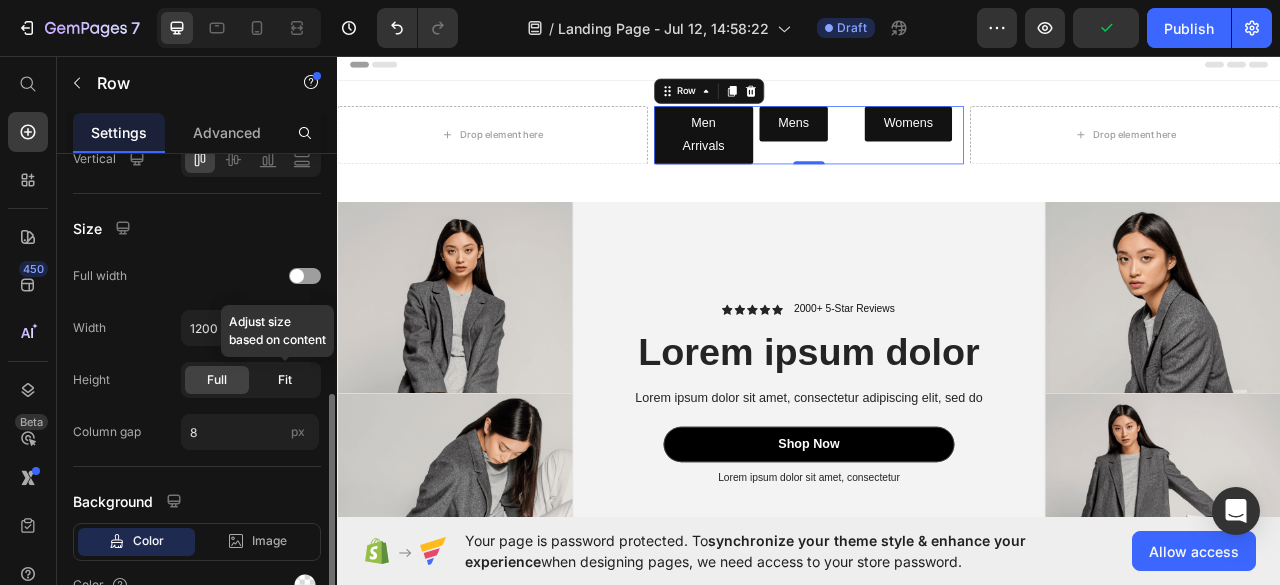 click on "Fit" 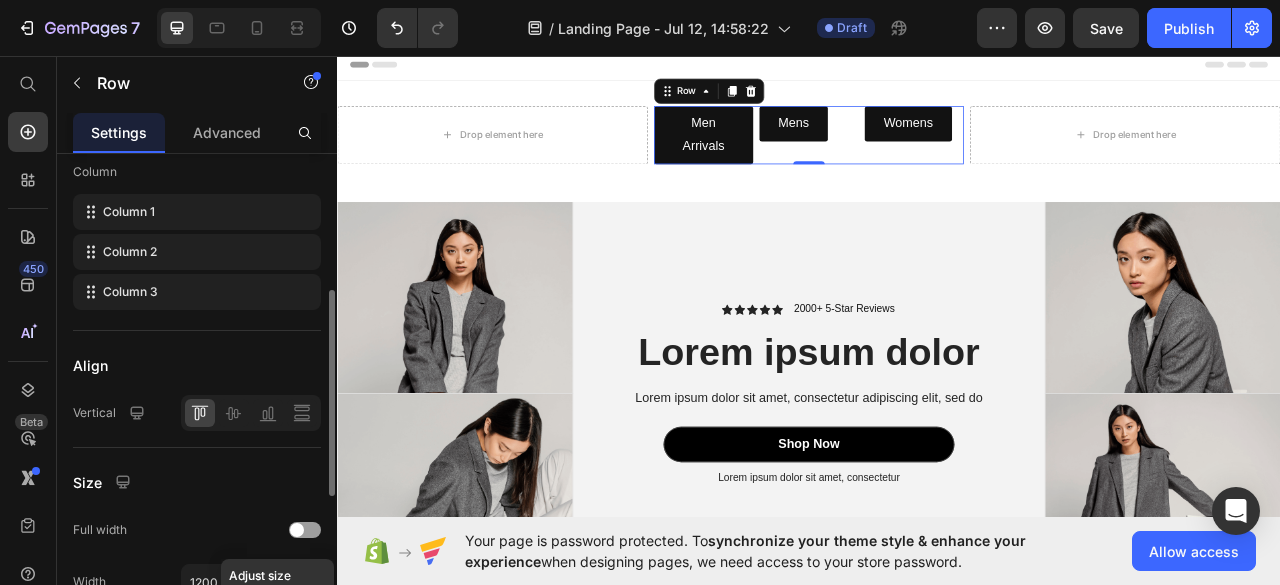 scroll, scrollTop: 314, scrollLeft: 0, axis: vertical 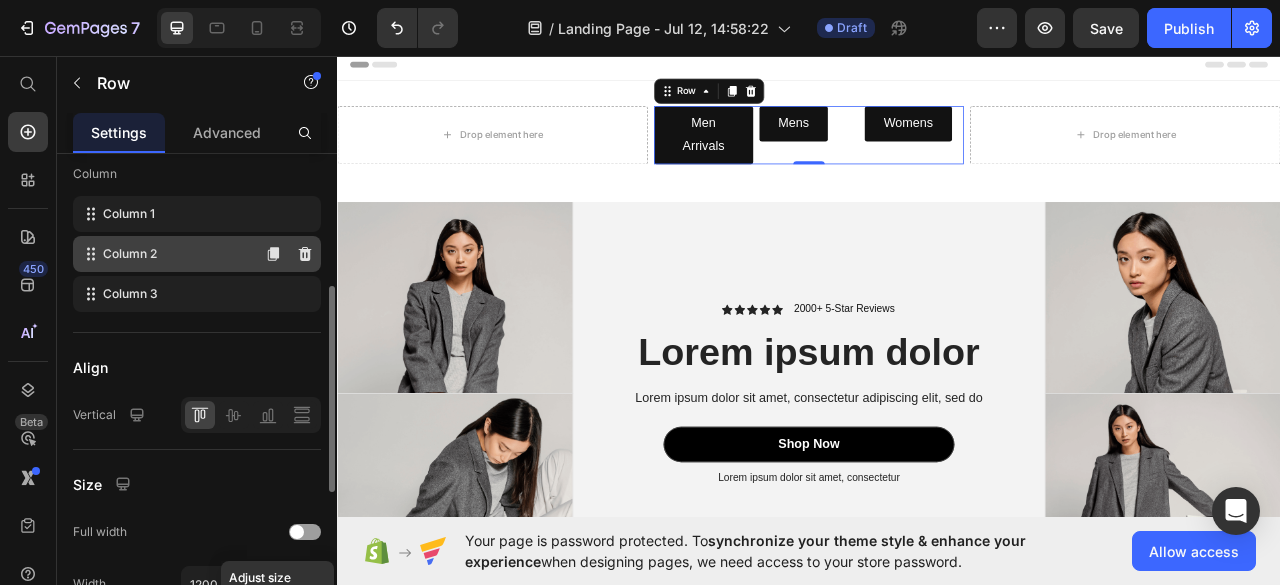 click on "Column 2" 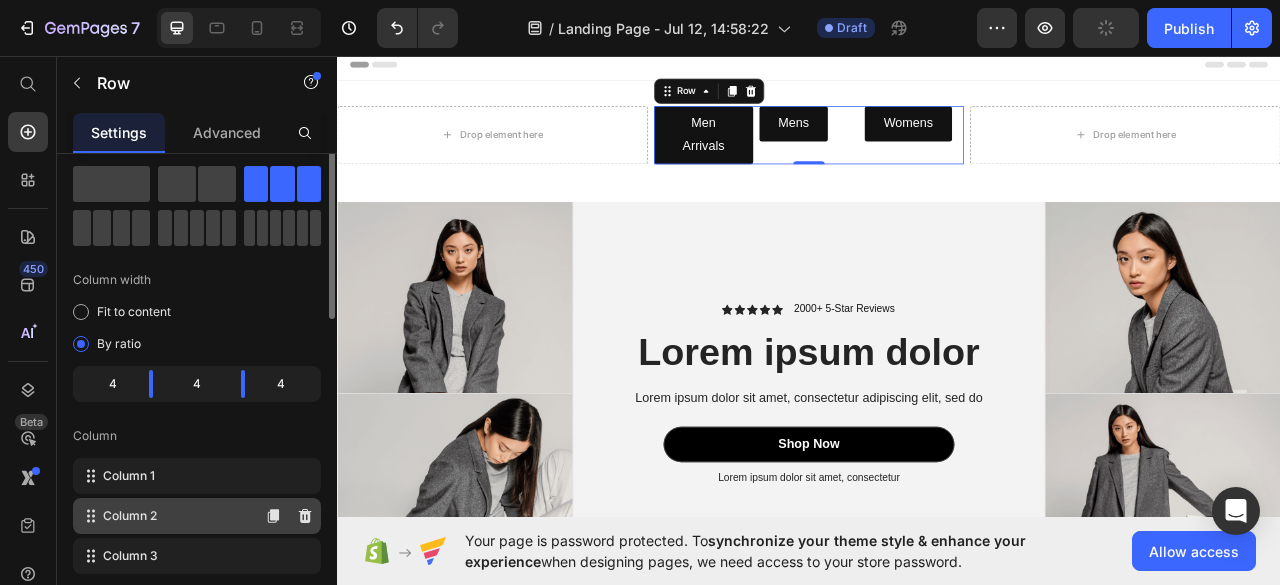 scroll, scrollTop: 0, scrollLeft: 0, axis: both 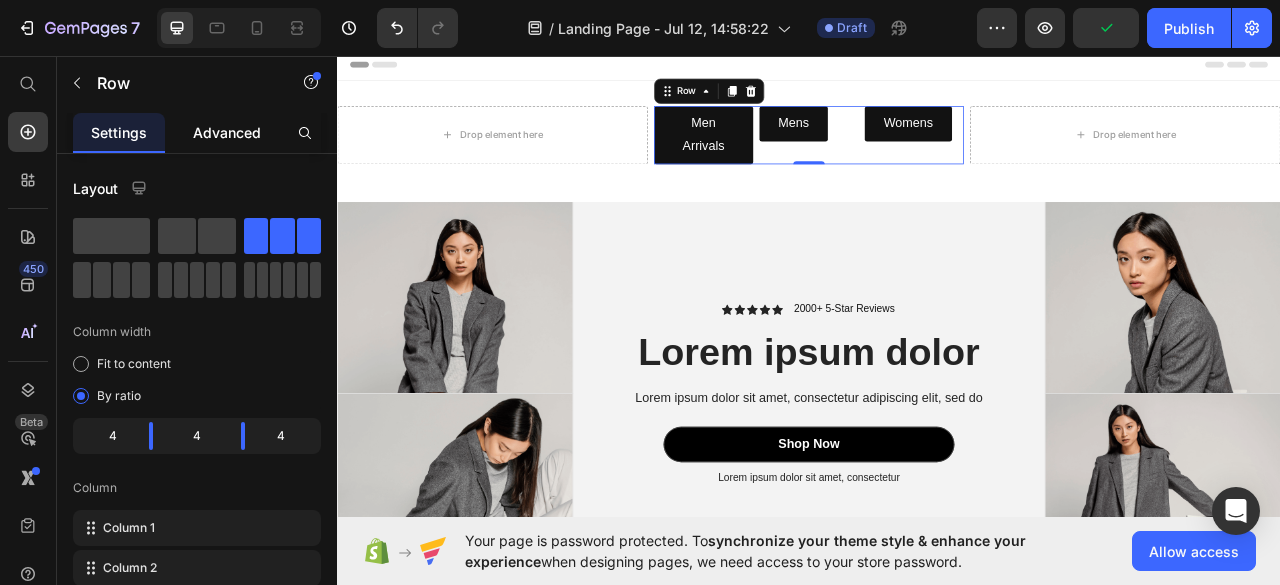 click on "Advanced" at bounding box center (227, 132) 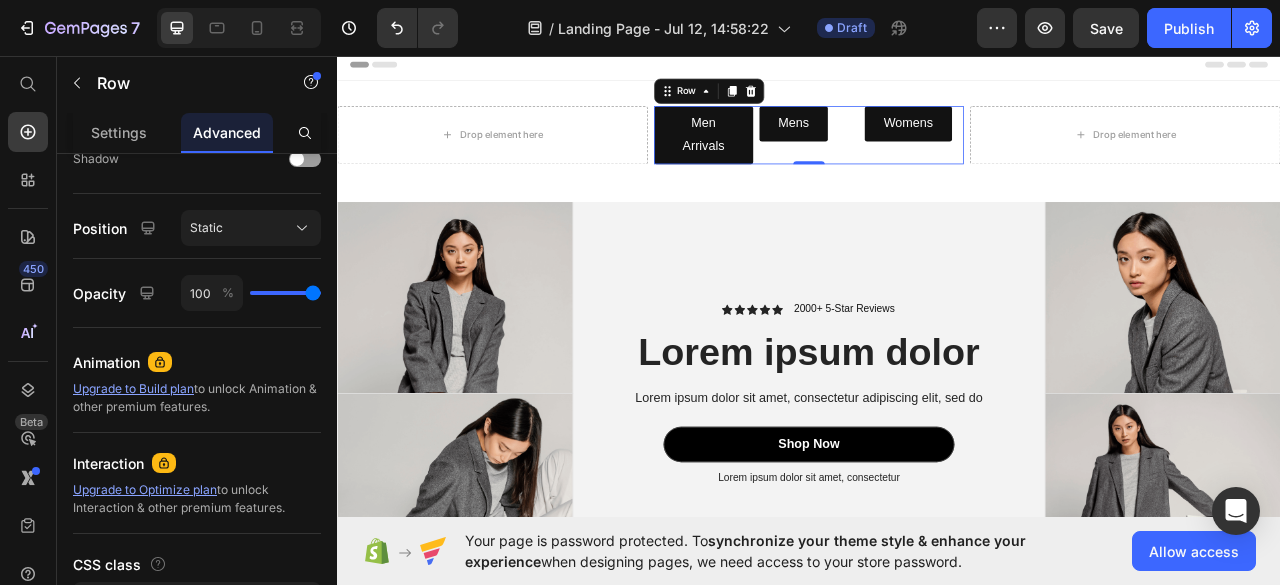 scroll, scrollTop: 813, scrollLeft: 0, axis: vertical 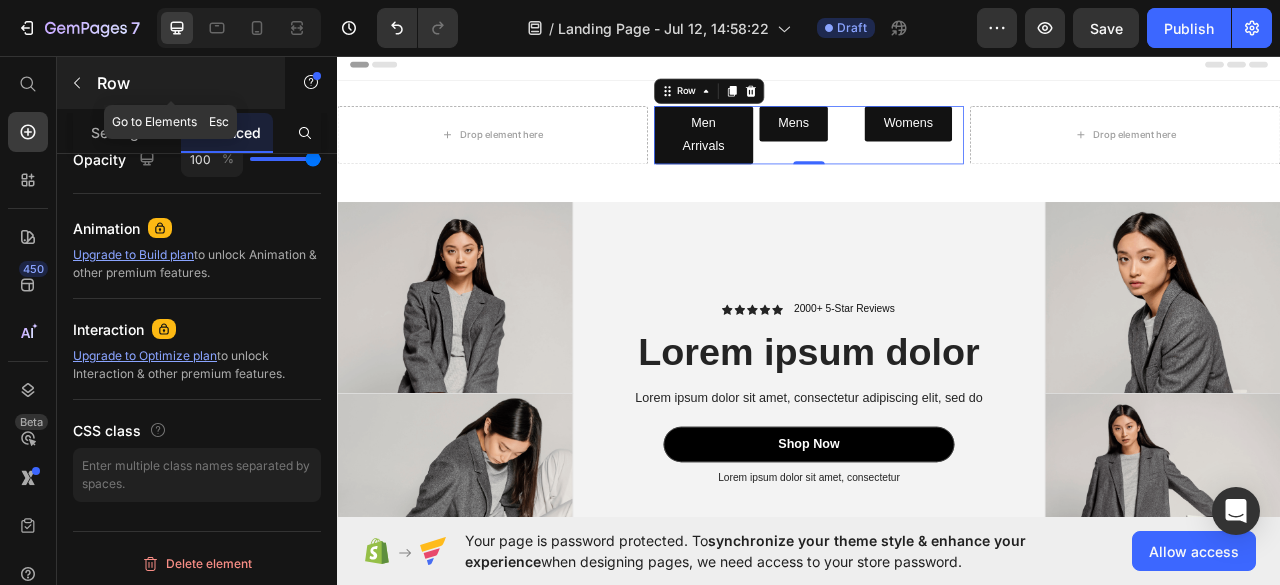 click at bounding box center [77, 83] 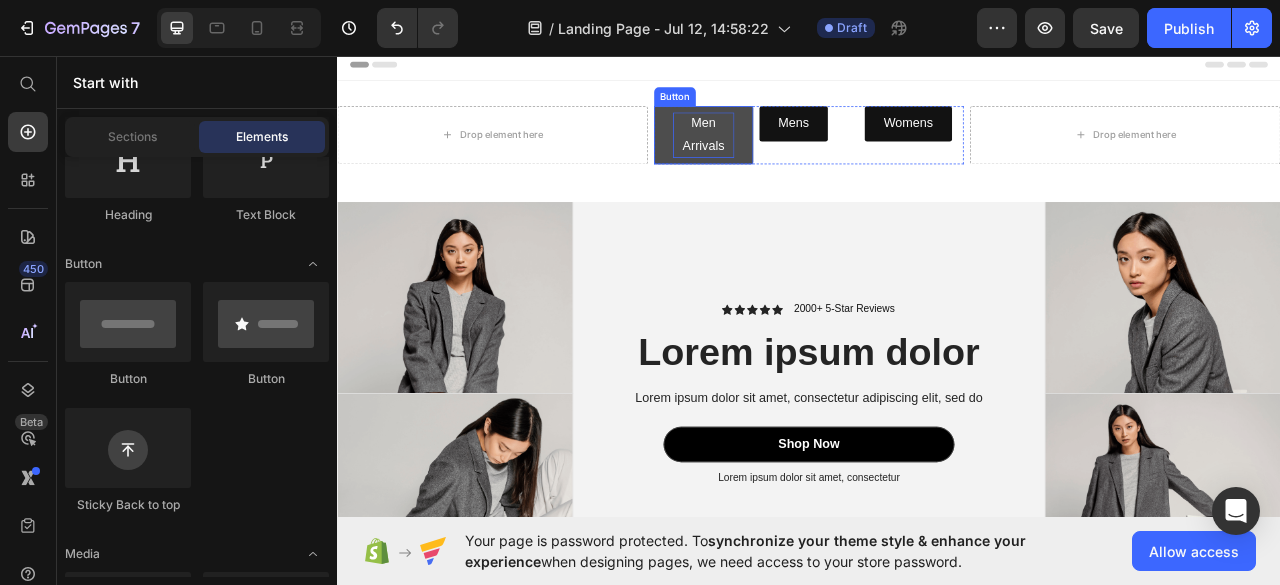 click on "Men Arrivals" at bounding box center [803, 158] 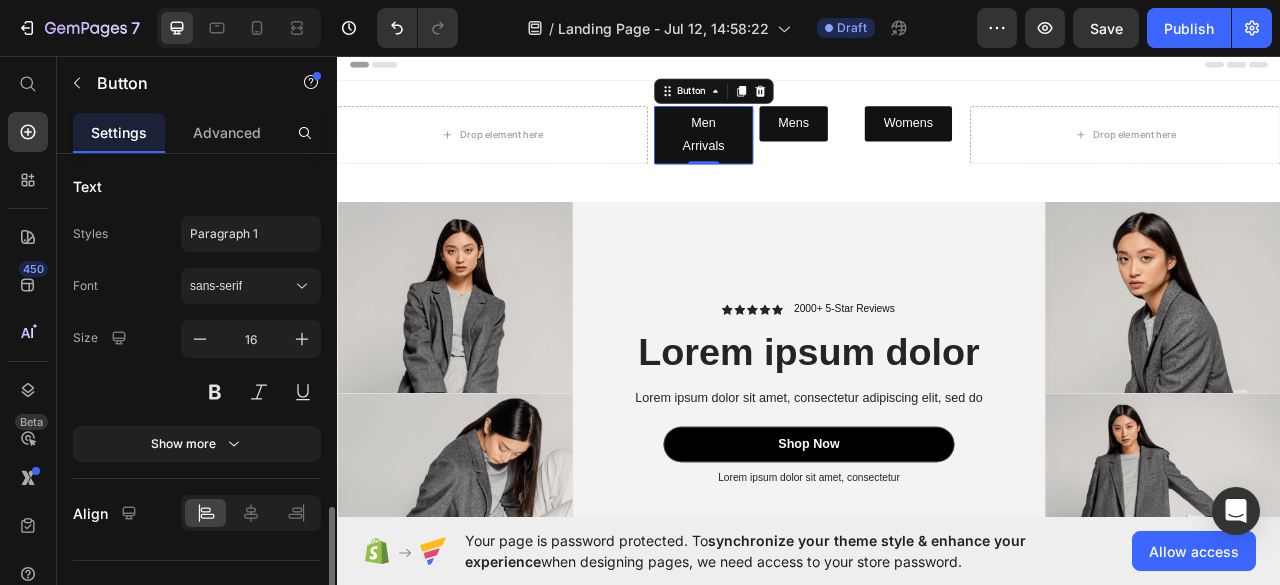 scroll, scrollTop: 953, scrollLeft: 0, axis: vertical 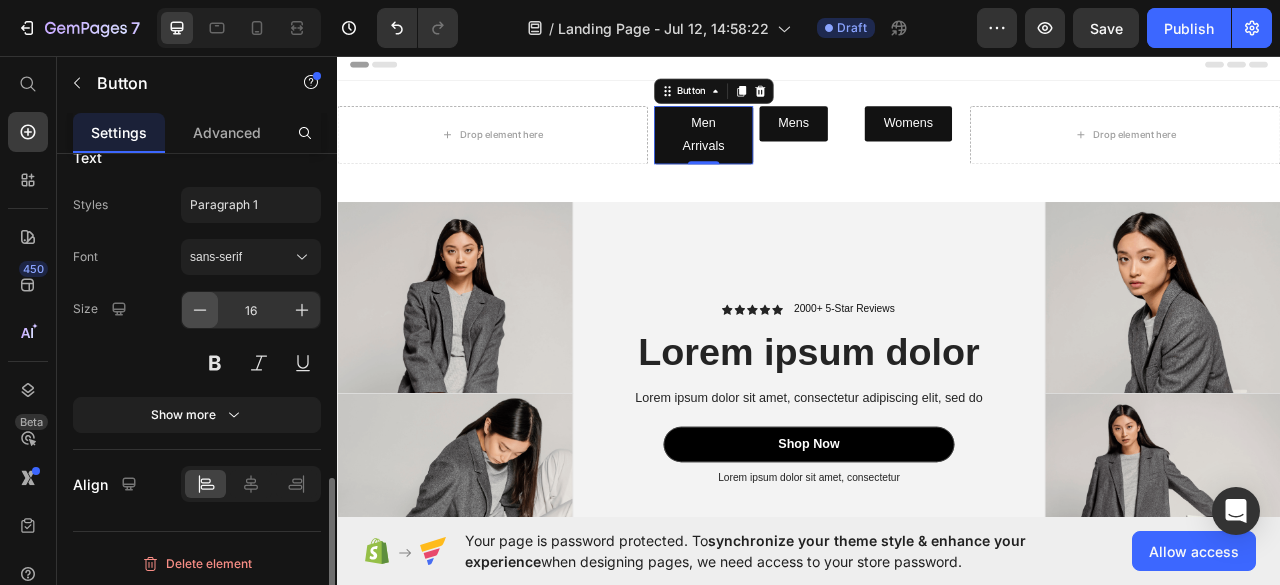 click 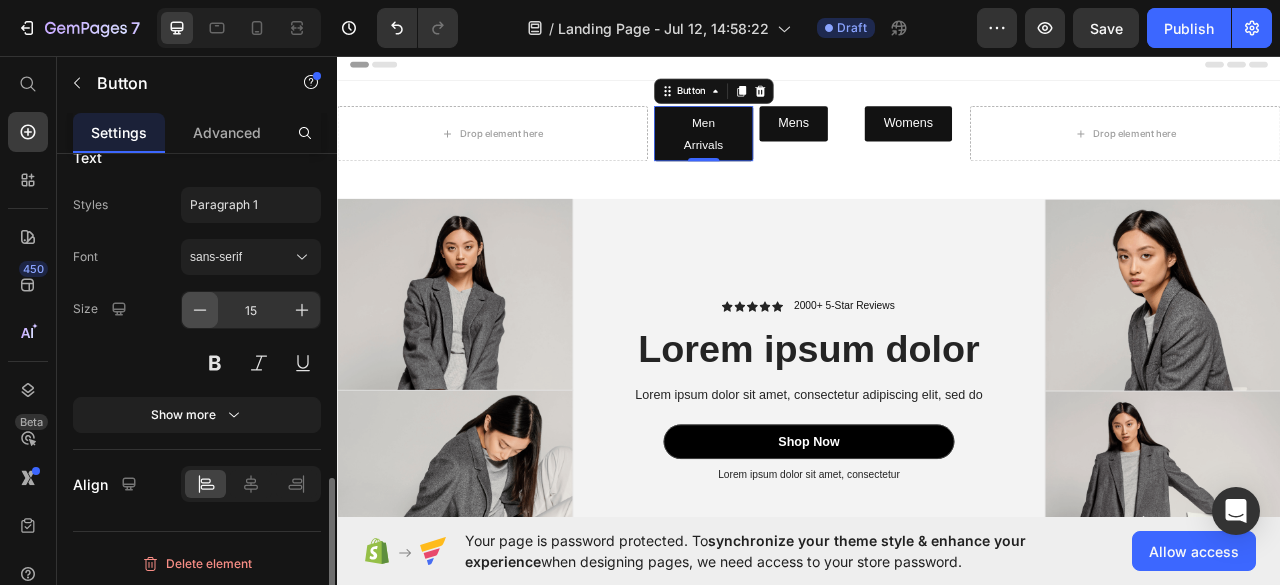 type 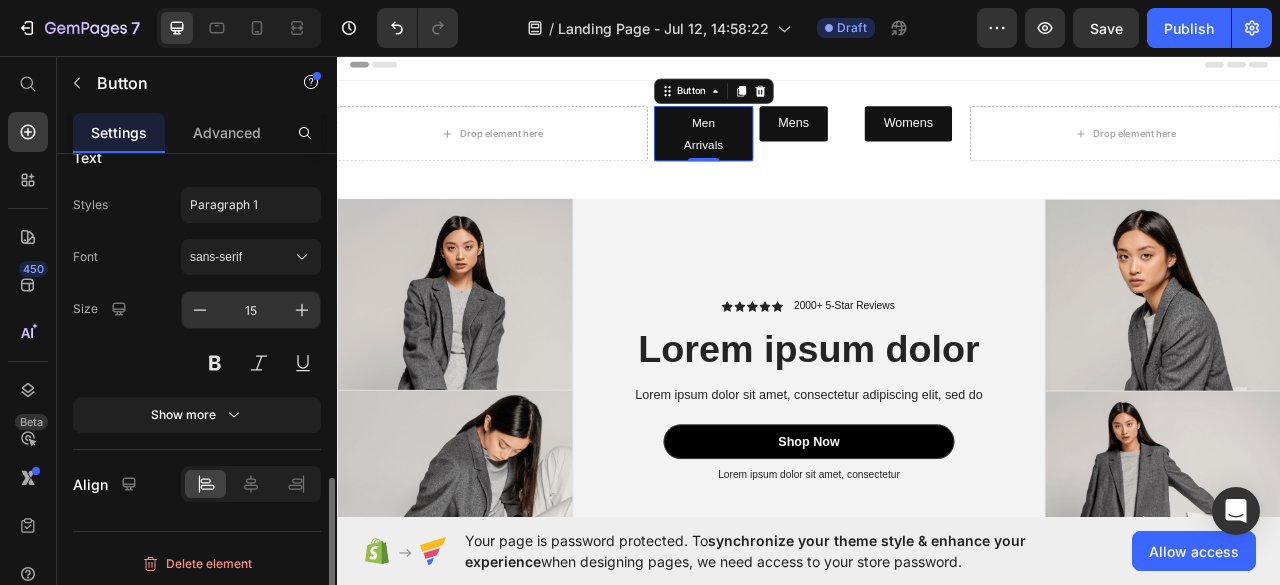 click on "15" at bounding box center (251, 310) 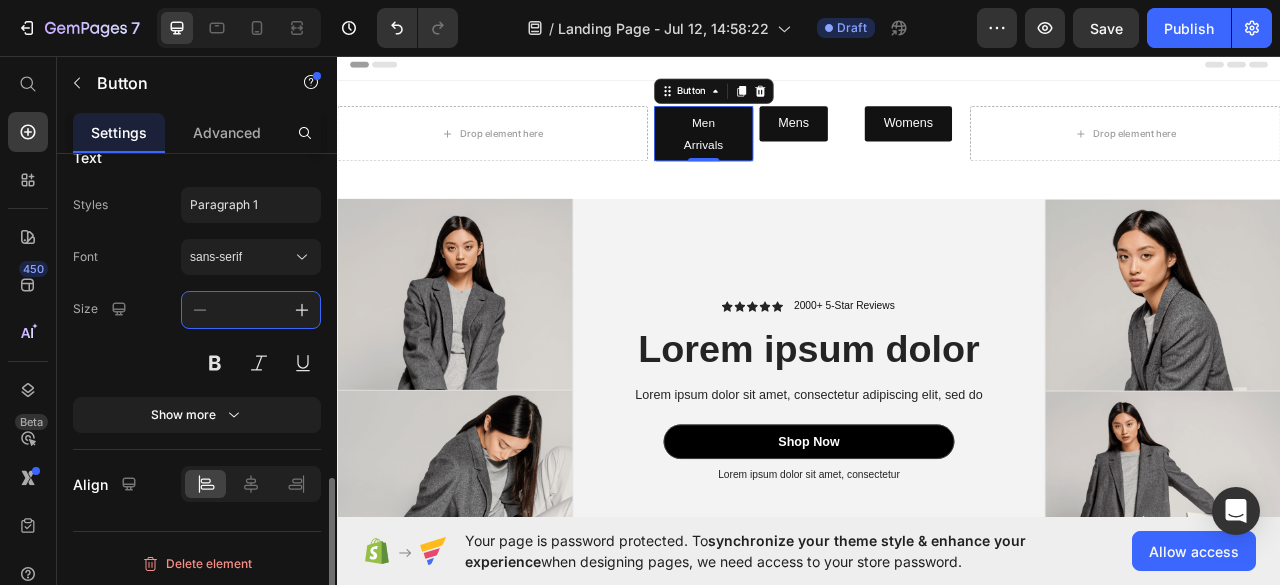 type on "8" 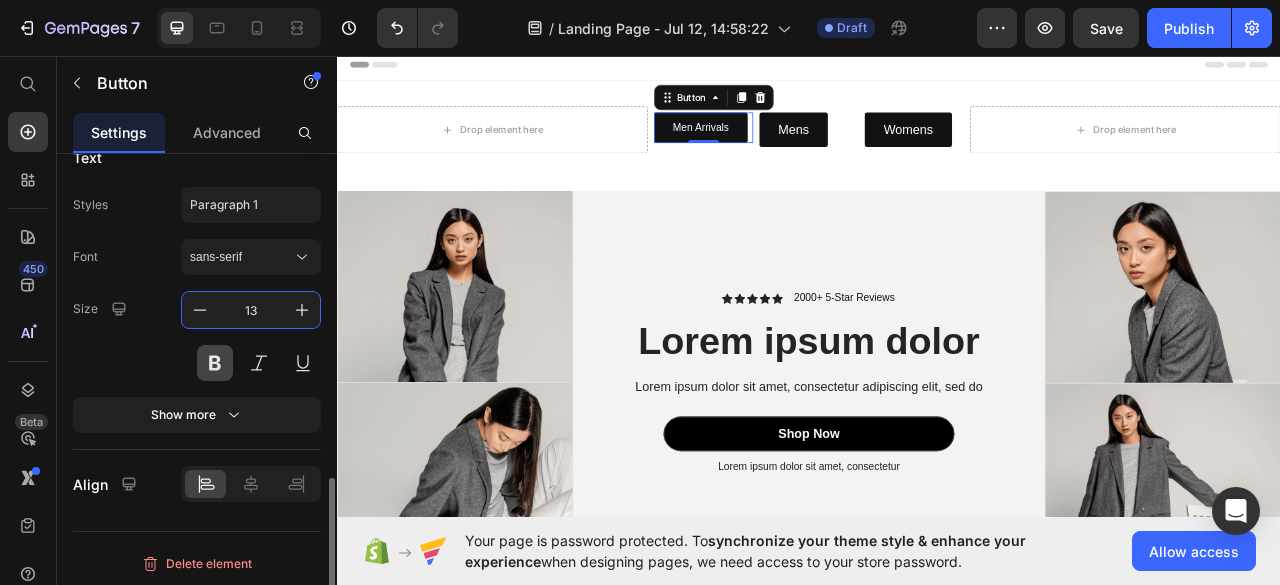 type on "13" 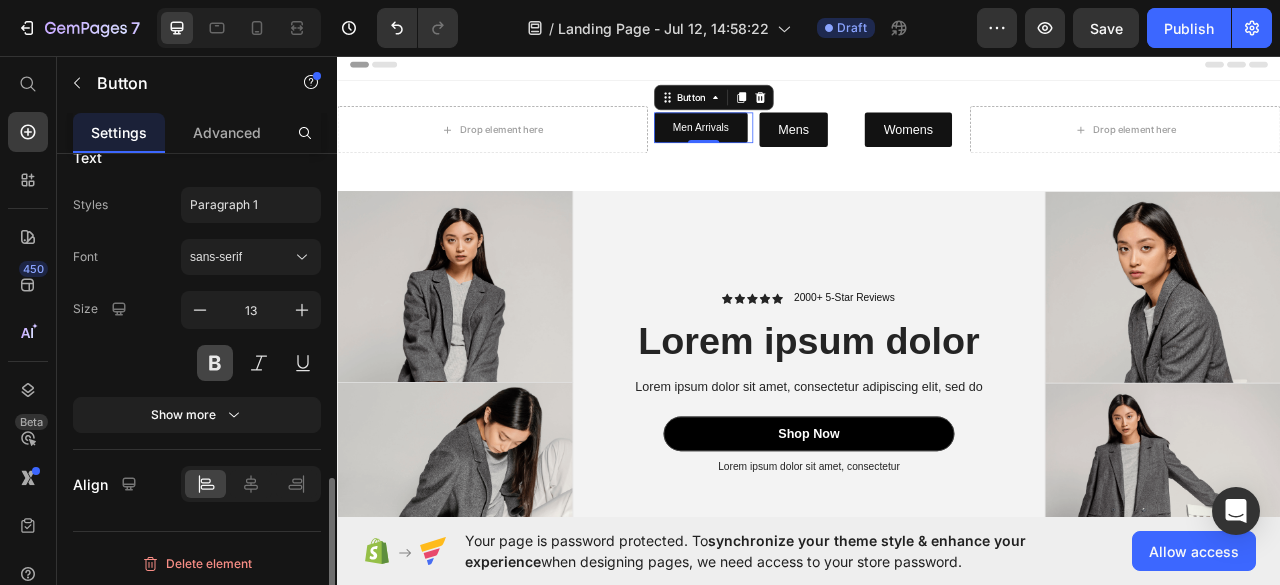 click at bounding box center [215, 363] 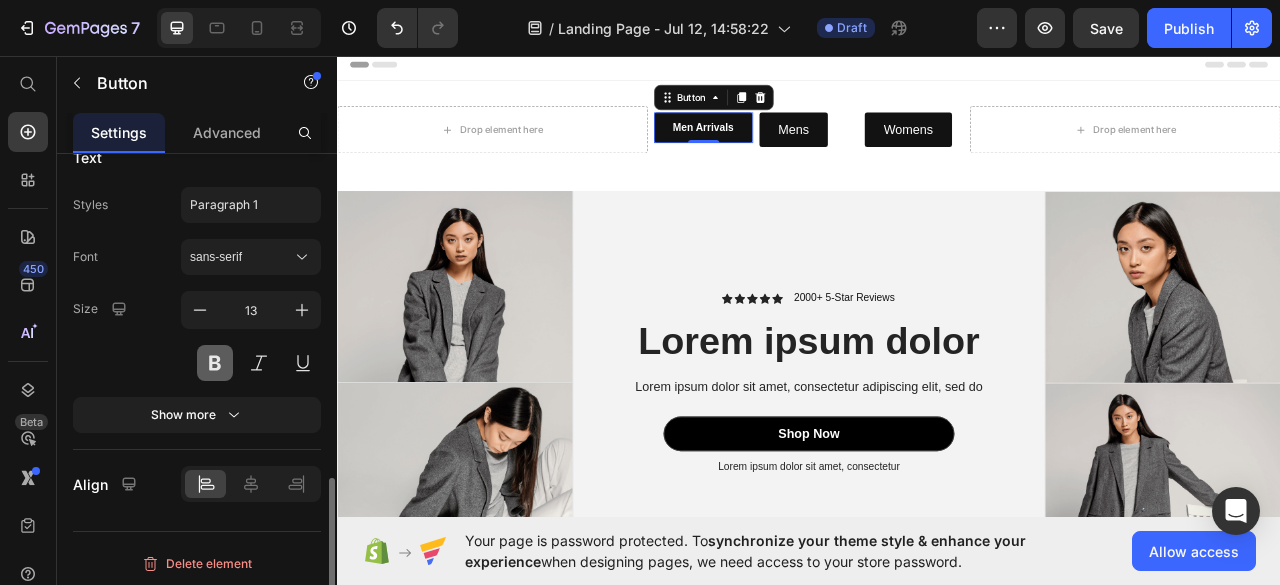 click at bounding box center [215, 363] 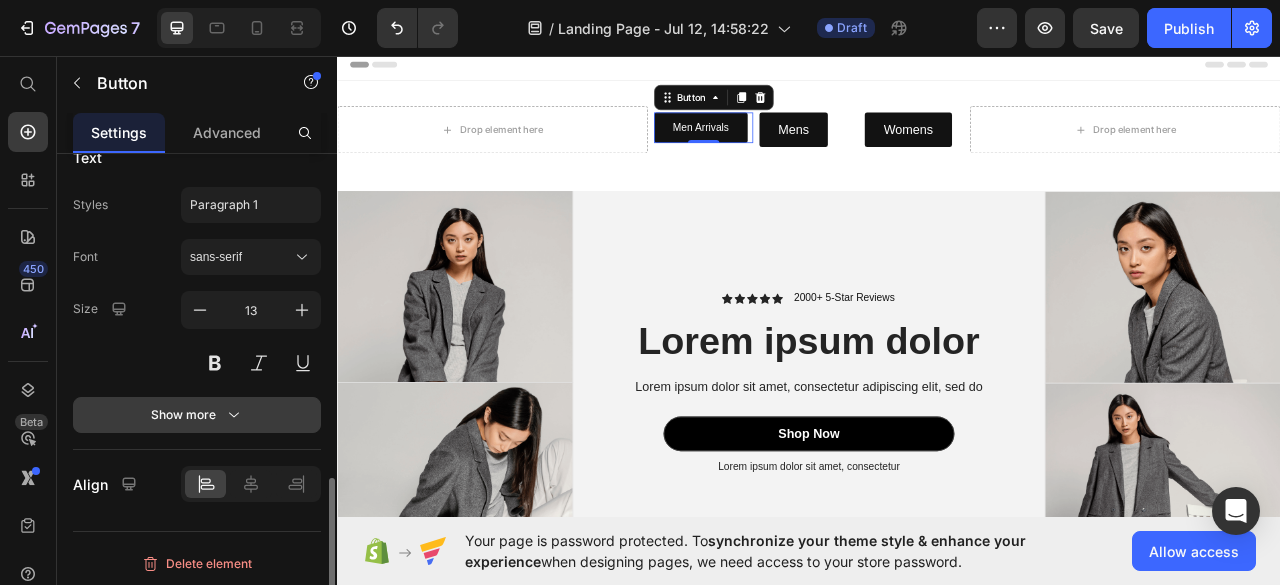 click 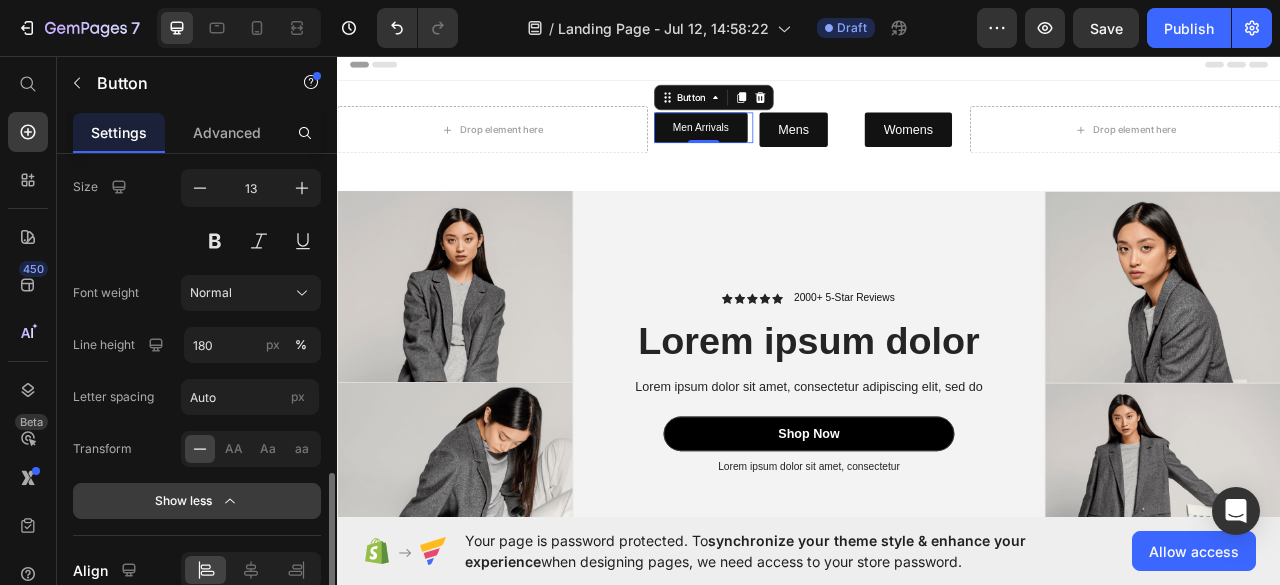 scroll, scrollTop: 1076, scrollLeft: 0, axis: vertical 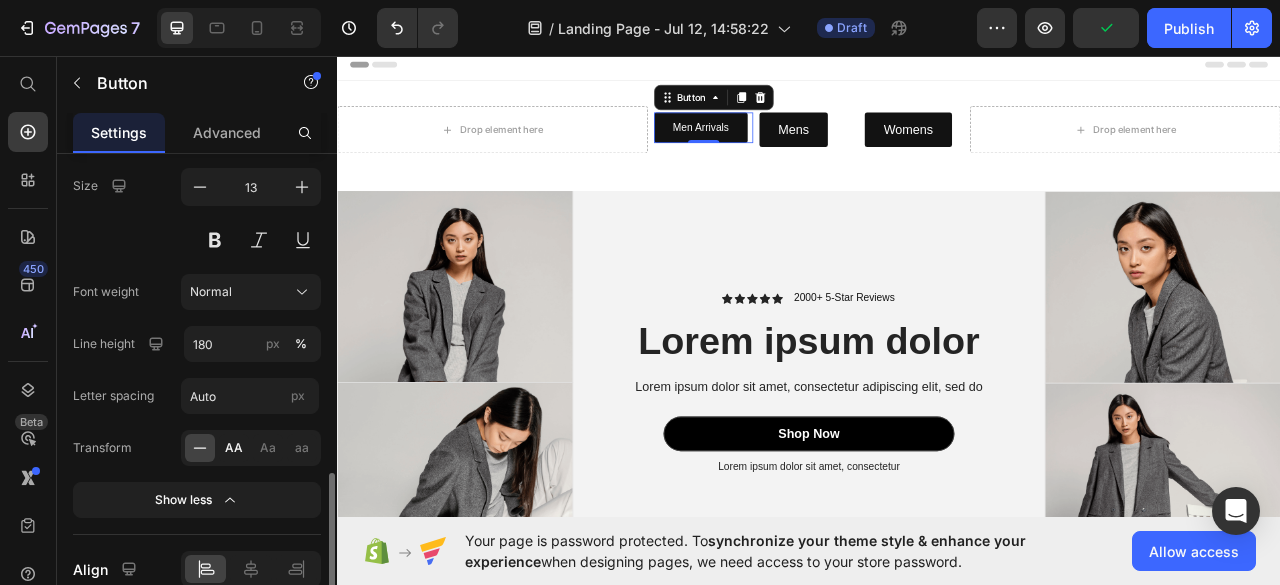 click on "AA" 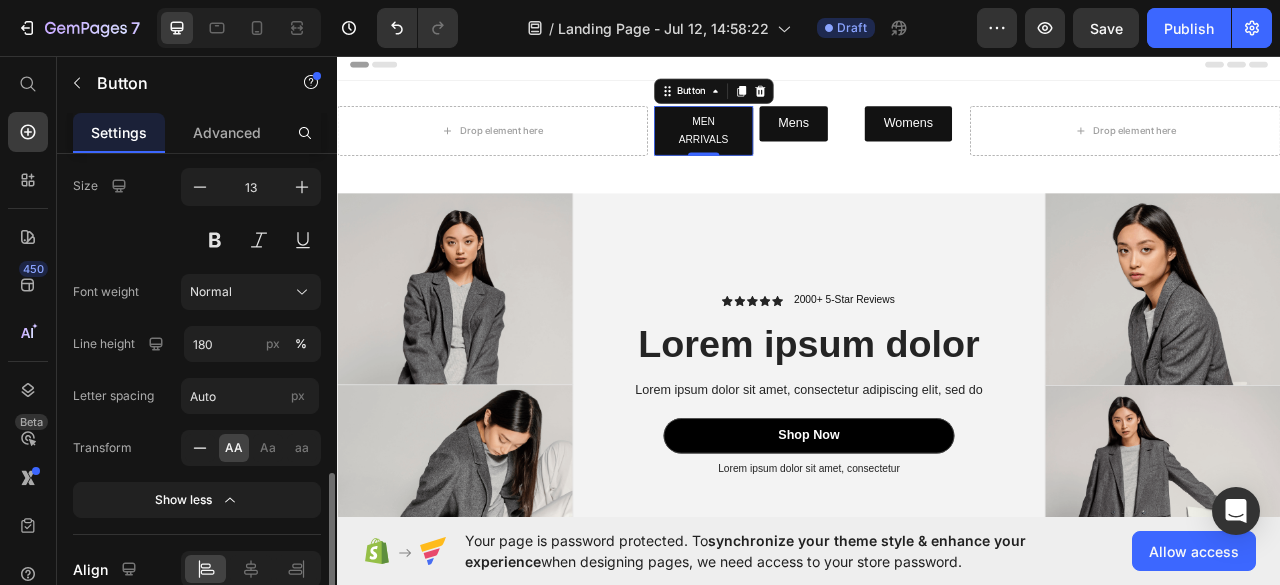 click 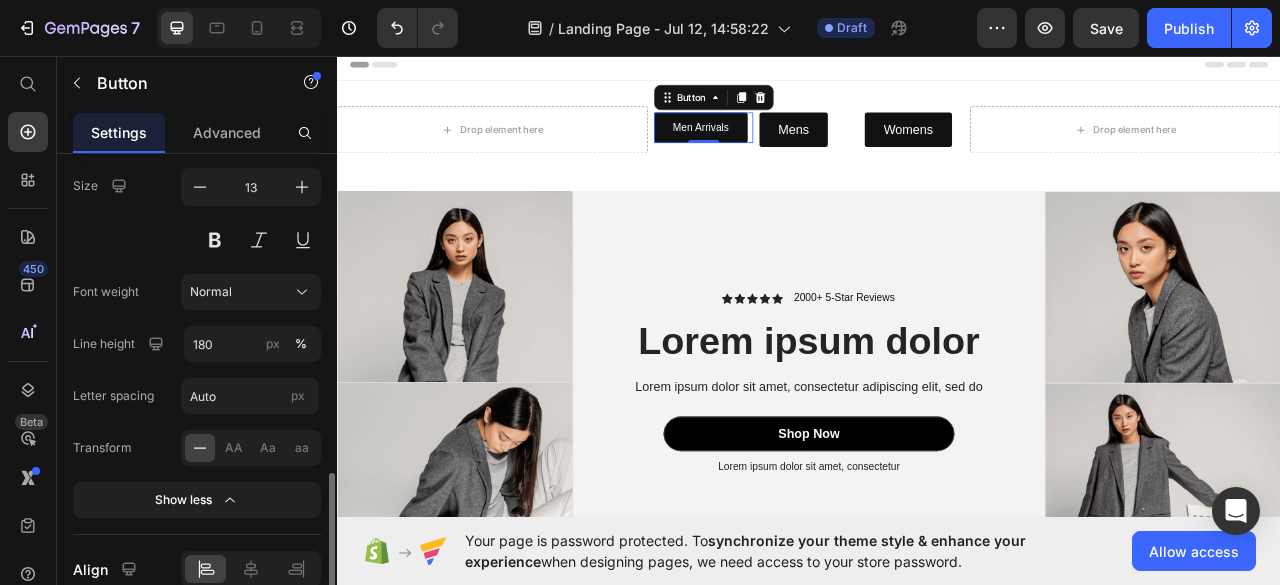 scroll, scrollTop: 1161, scrollLeft: 0, axis: vertical 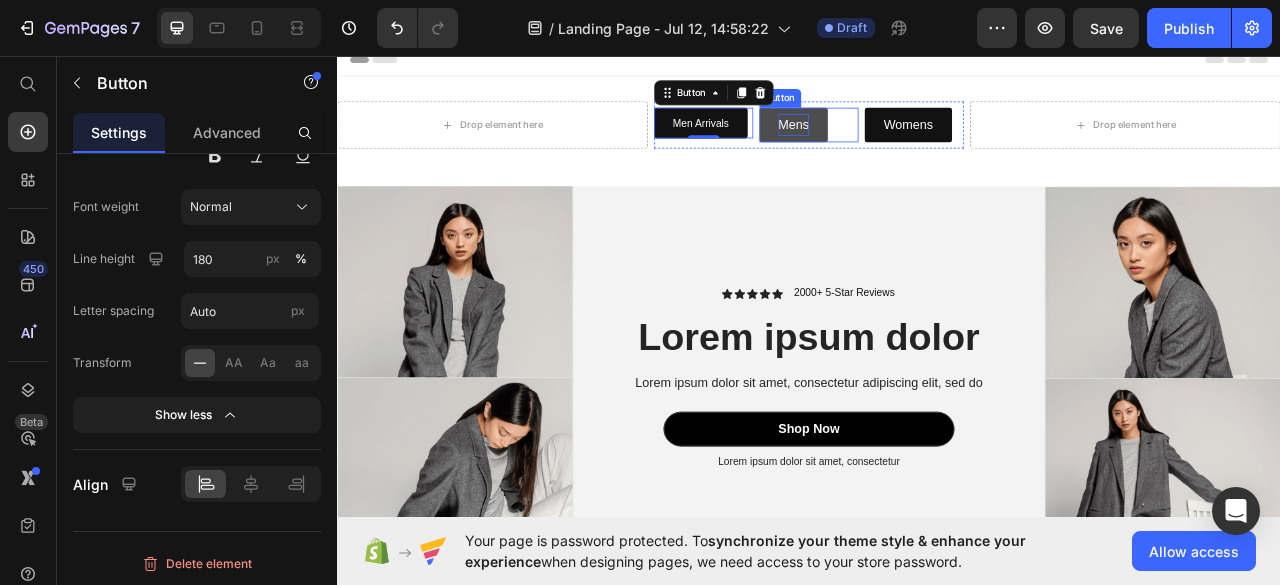click on "Mens" at bounding box center (917, 145) 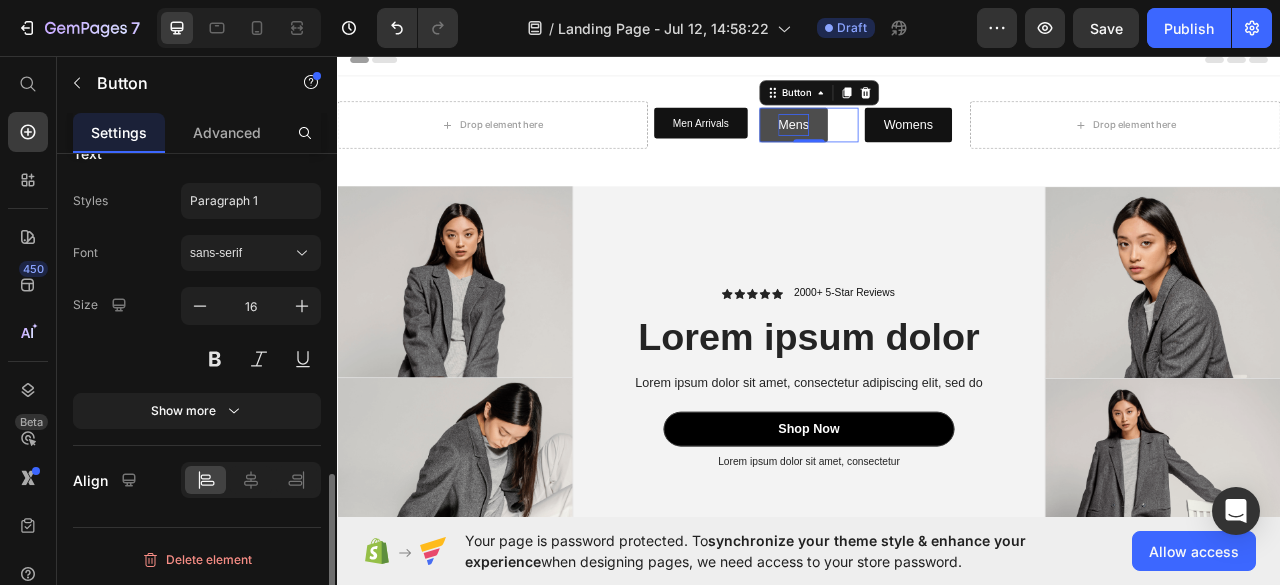 scroll, scrollTop: 953, scrollLeft: 0, axis: vertical 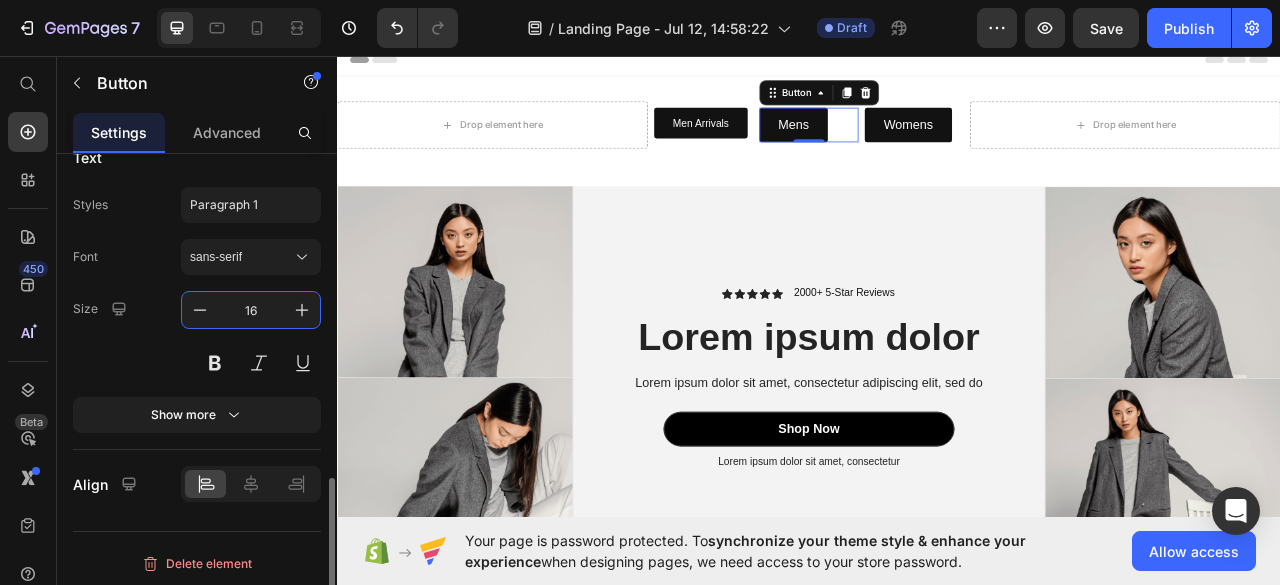 click on "16" at bounding box center (251, 310) 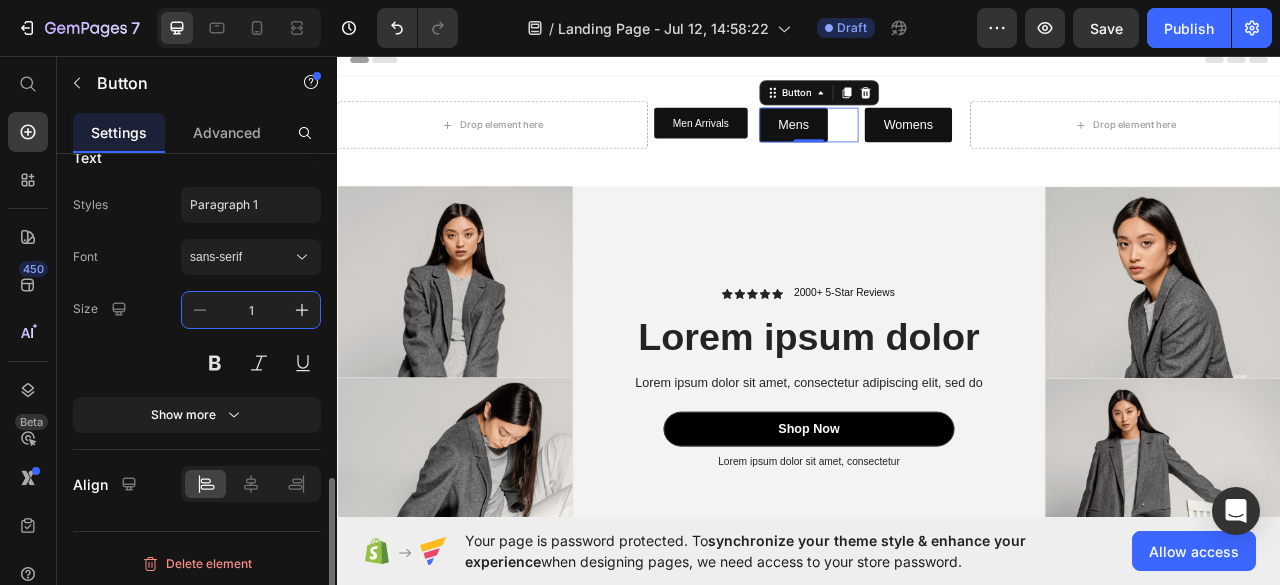 type on "13" 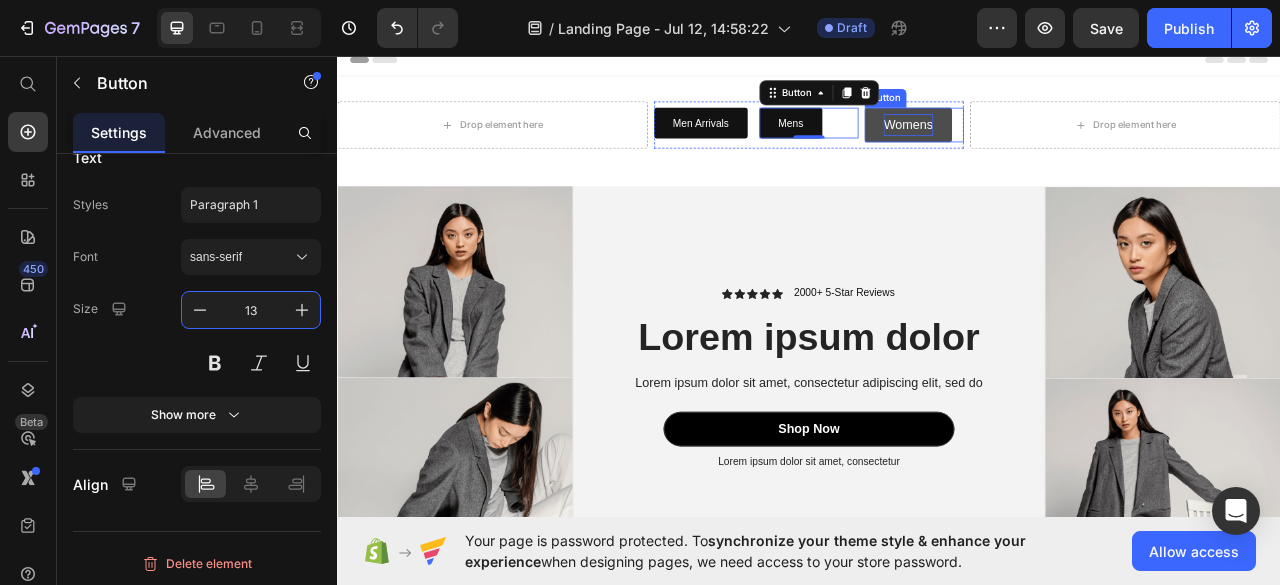 click on "Womens" at bounding box center [1063, 145] 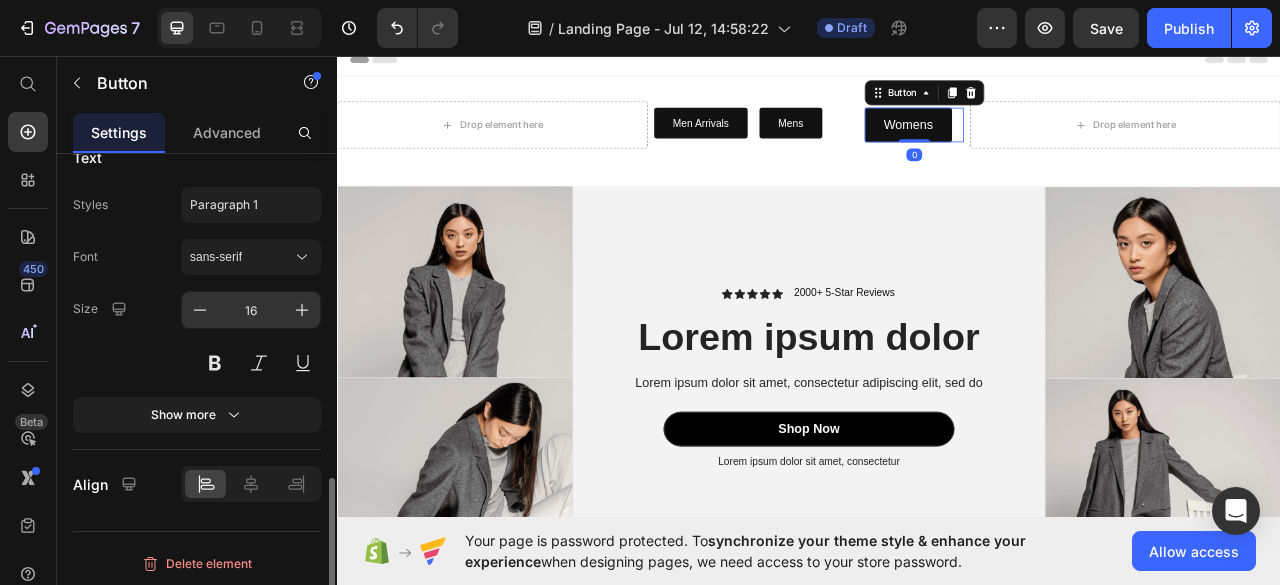click on "16" at bounding box center [251, 310] 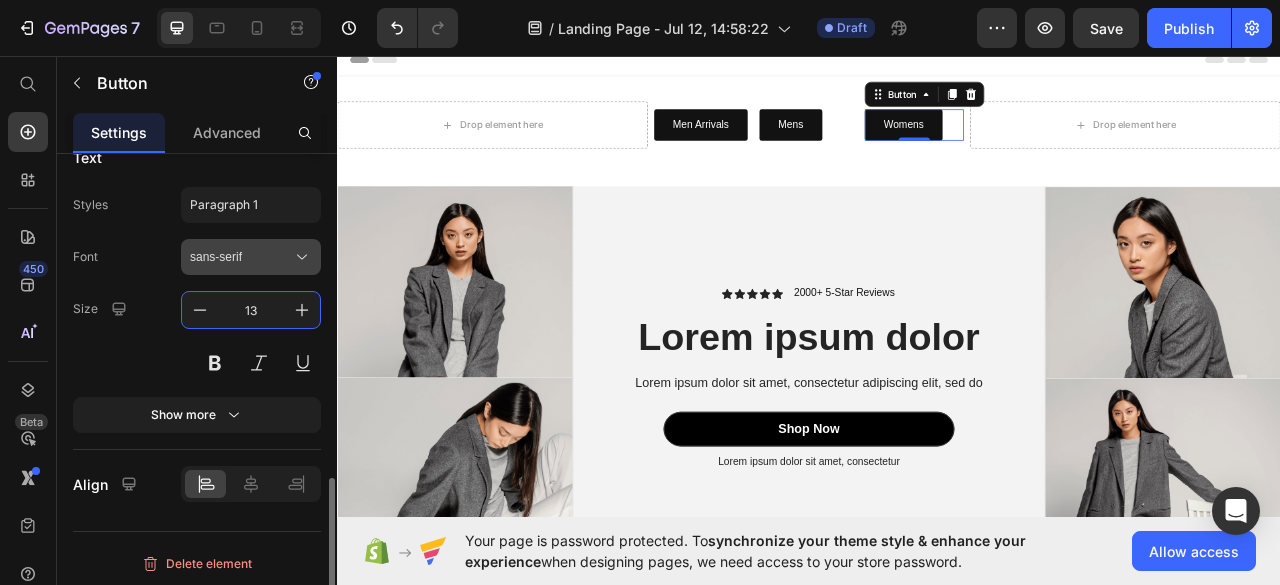 type on "13" 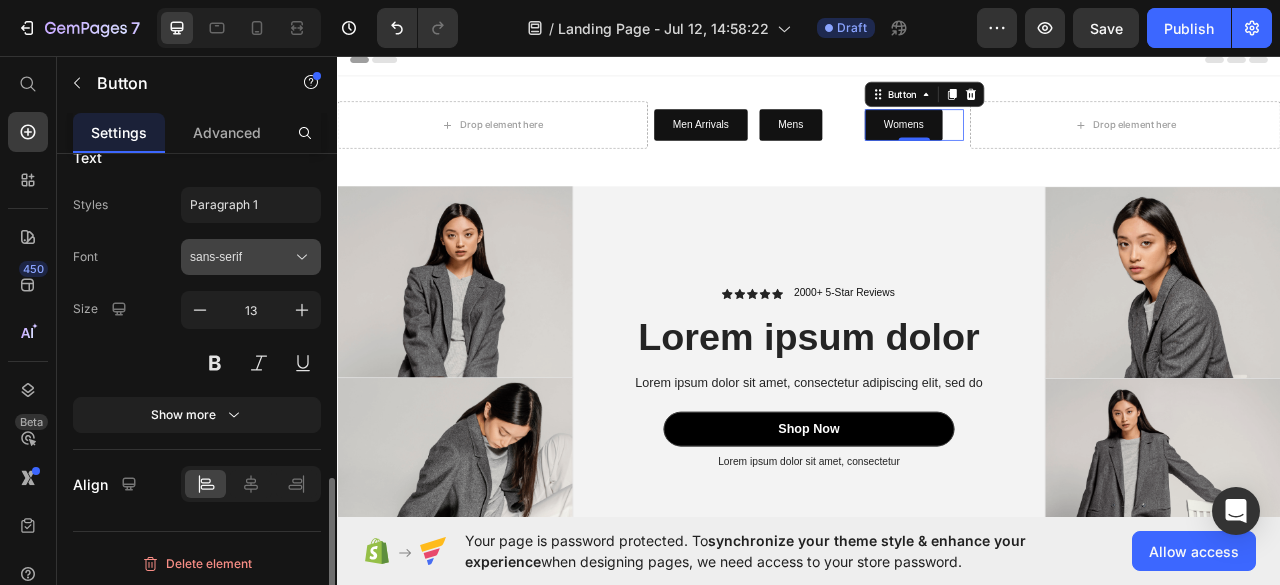 click on "sans-serif" at bounding box center [241, 257] 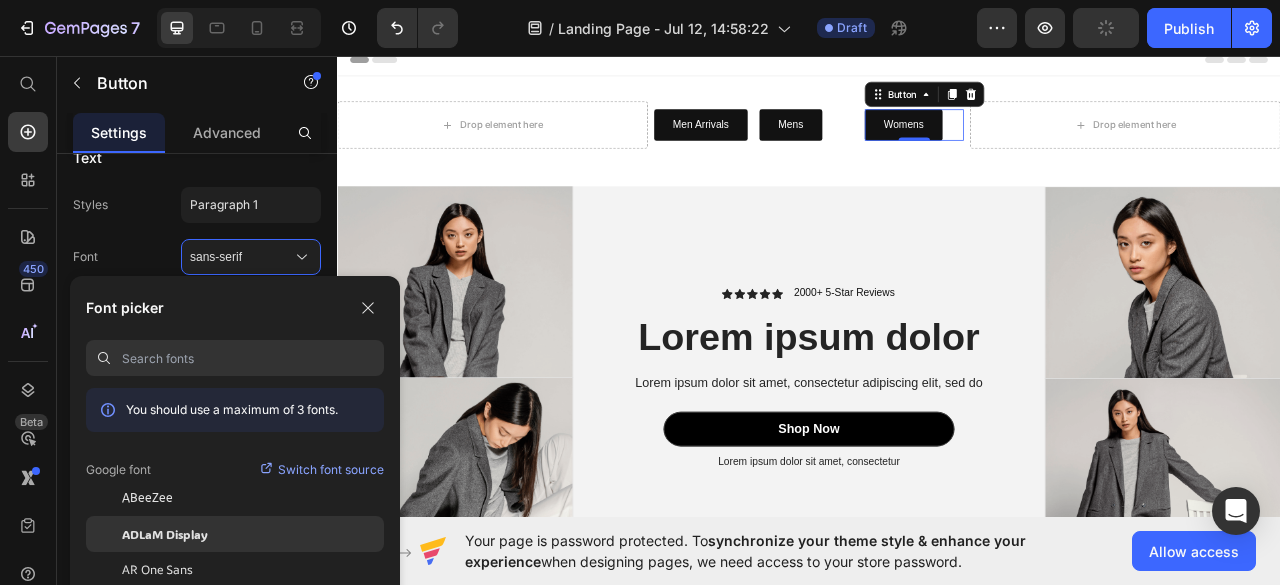 click on "ADLaM Display" 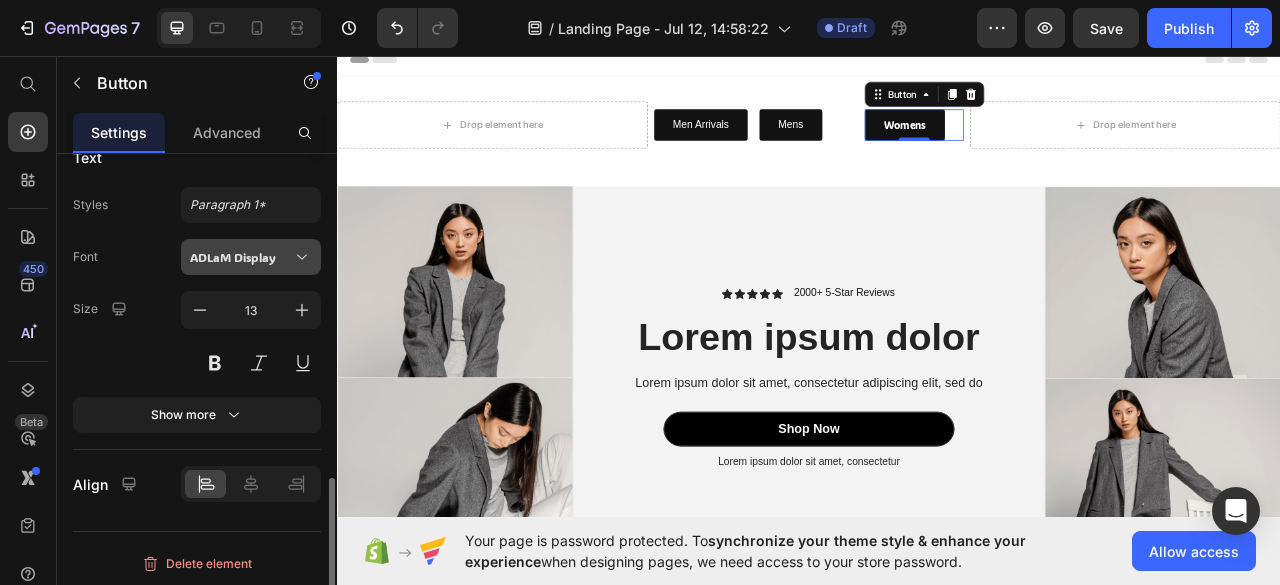 click 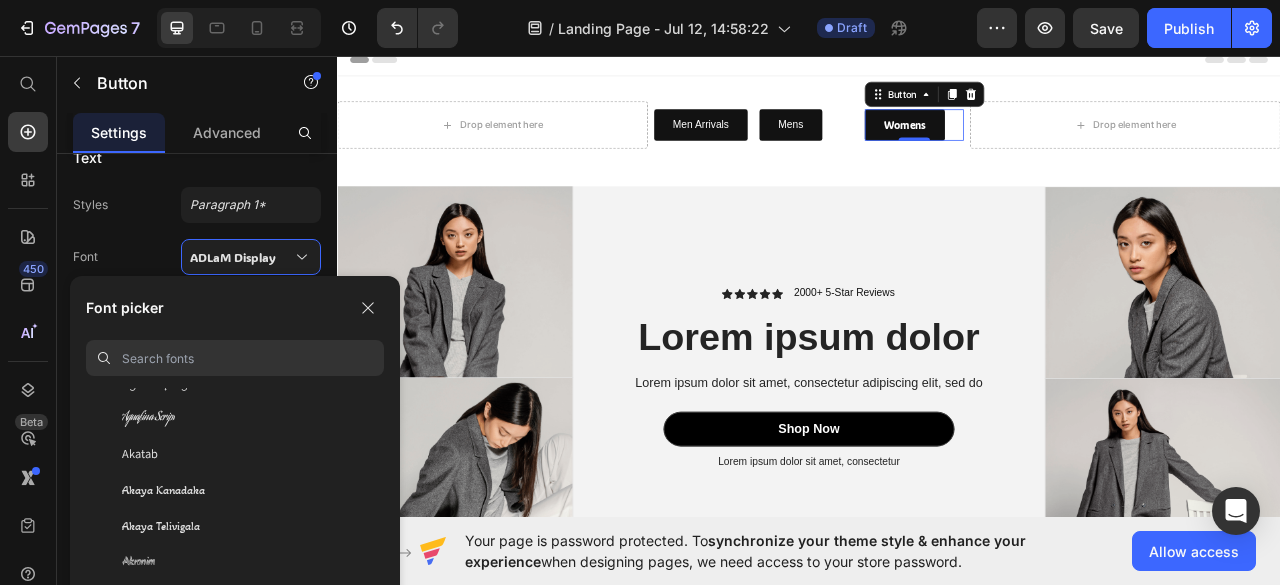 scroll, scrollTop: 930, scrollLeft: 0, axis: vertical 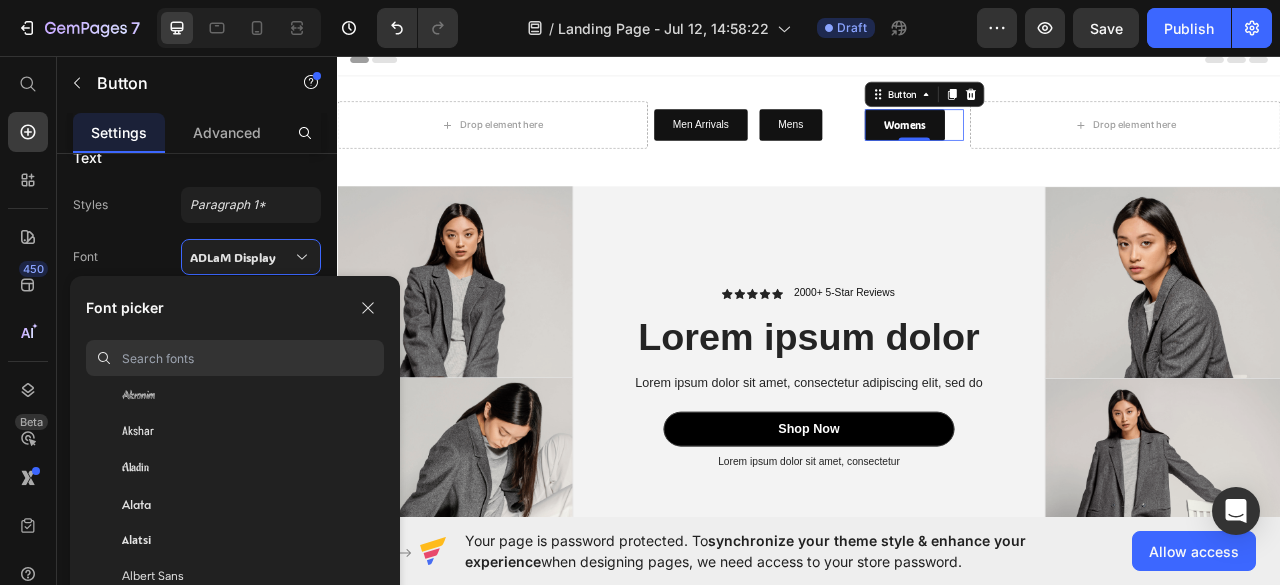 click at bounding box center [253, 358] 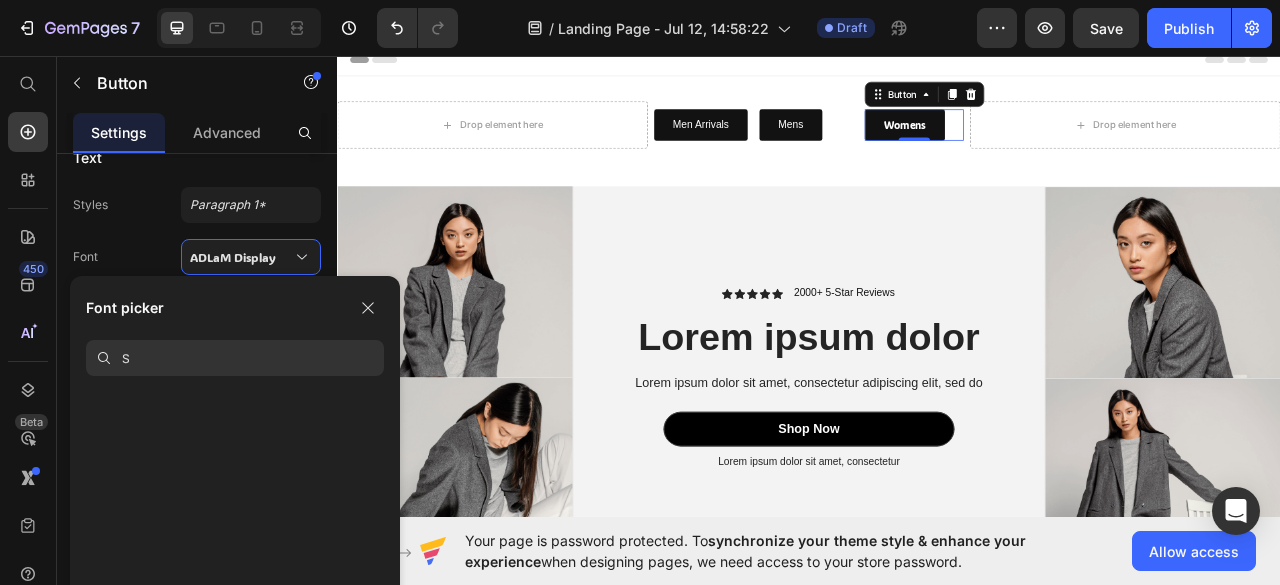 scroll, scrollTop: 0, scrollLeft: 0, axis: both 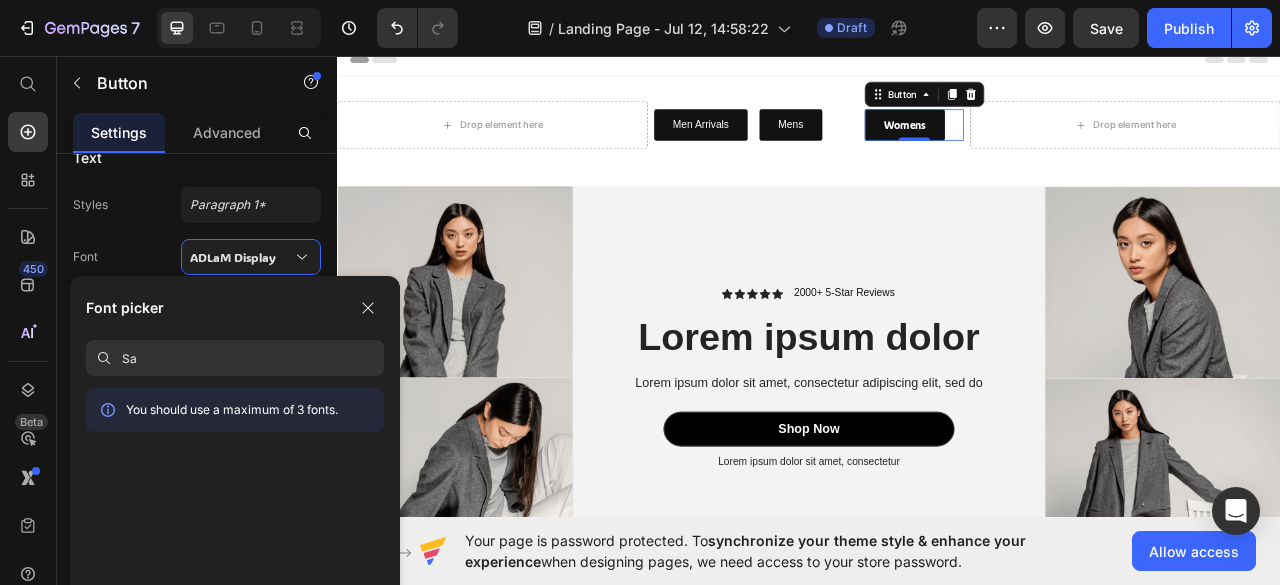 type on "S" 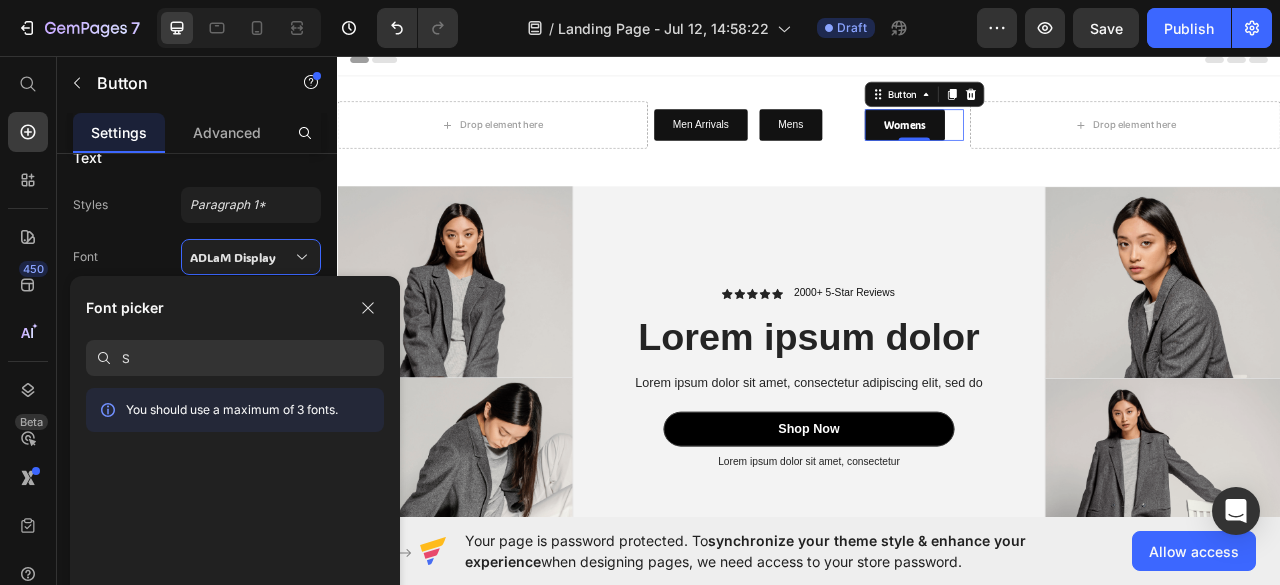 type 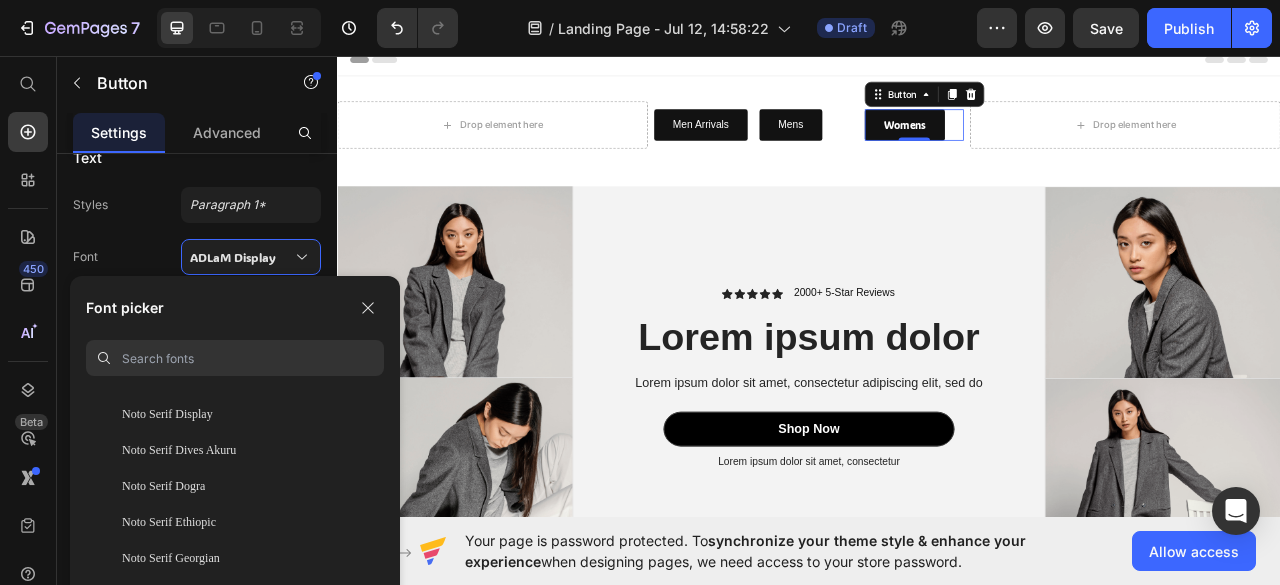 scroll, scrollTop: 42110, scrollLeft: 0, axis: vertical 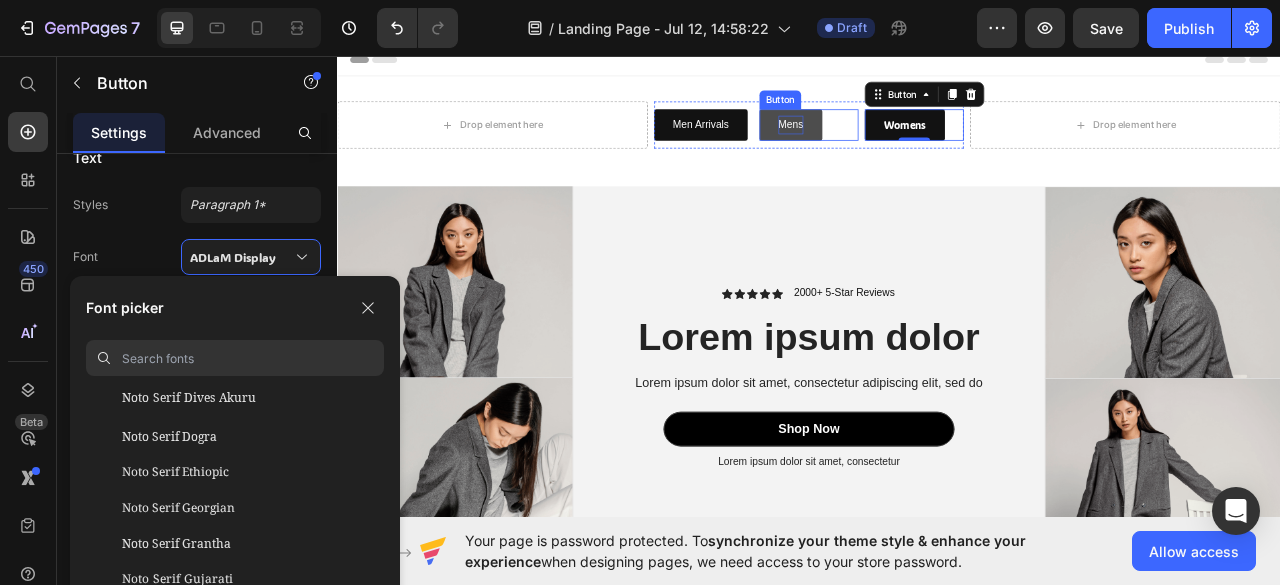 click on "Mens" at bounding box center (914, 144) 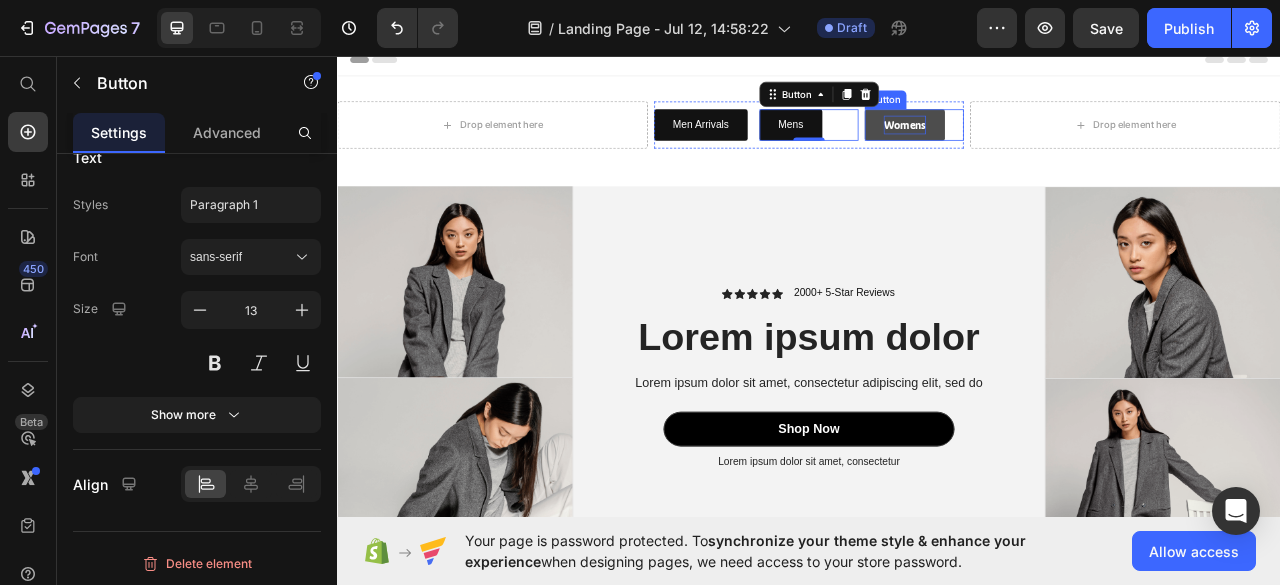 click on "Womens" at bounding box center [1059, 144] 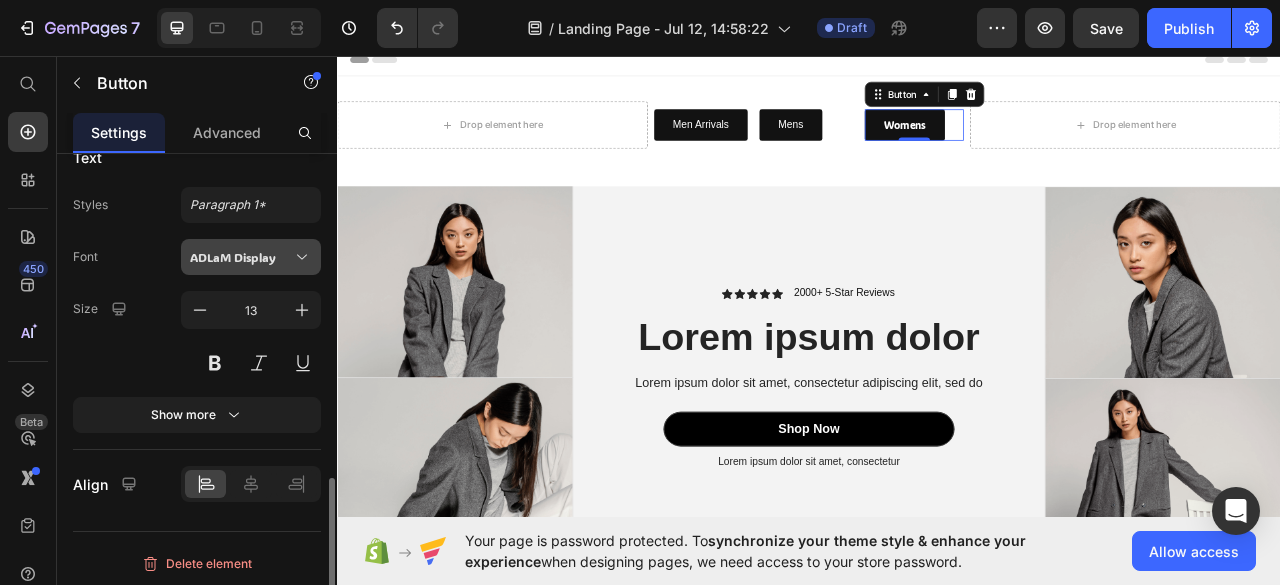 click 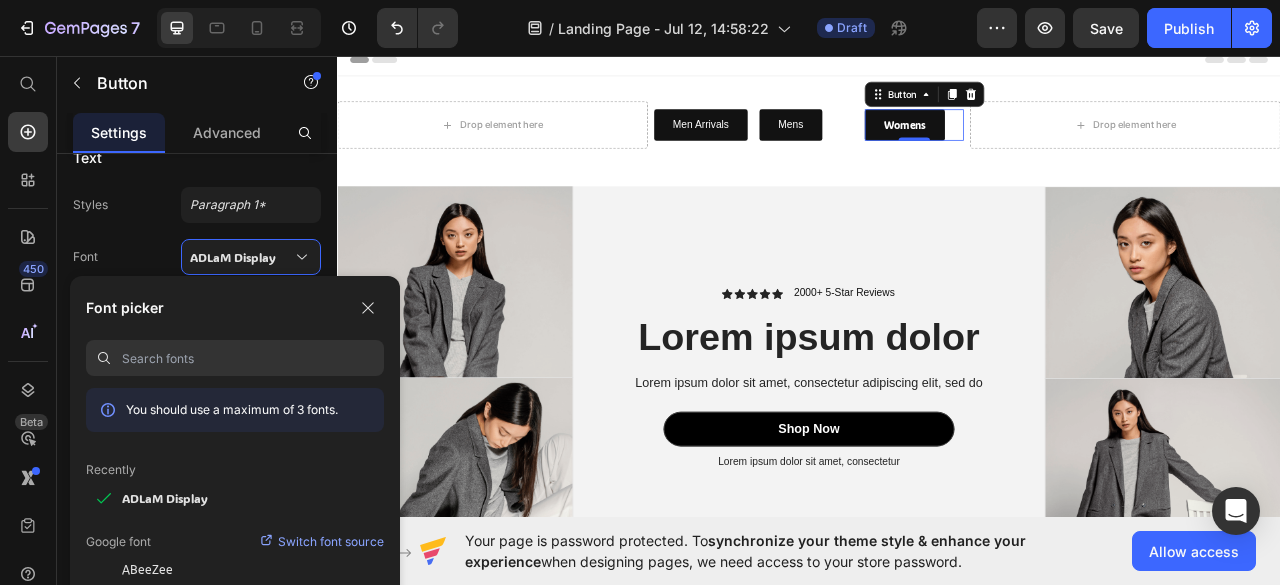 click at bounding box center (253, 358) 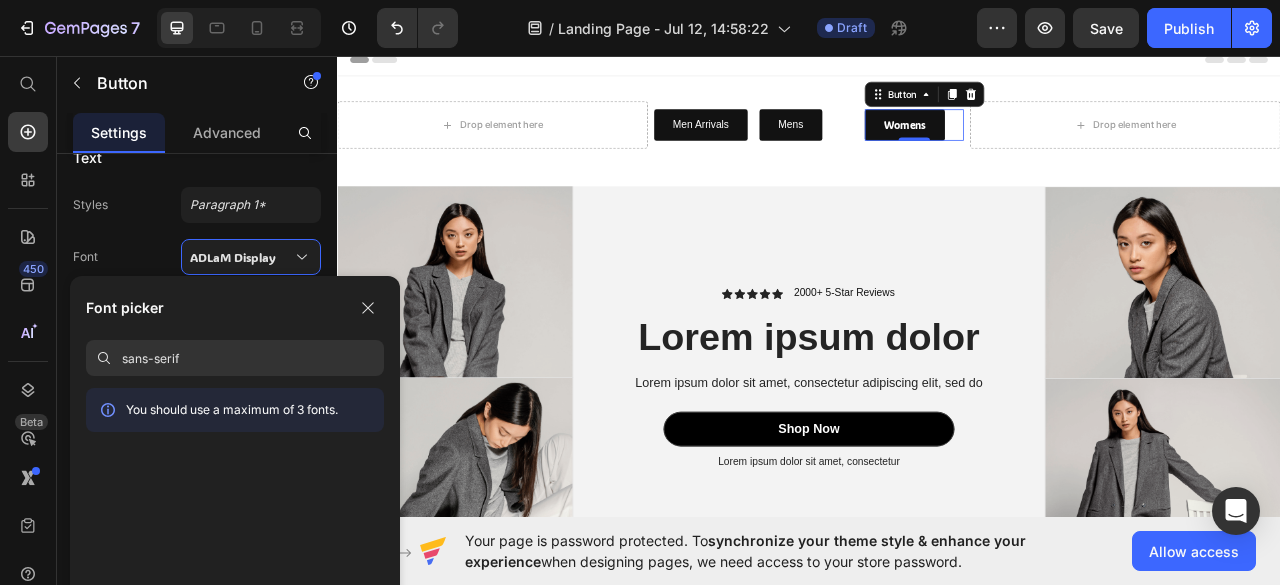 type on "sans-serif" 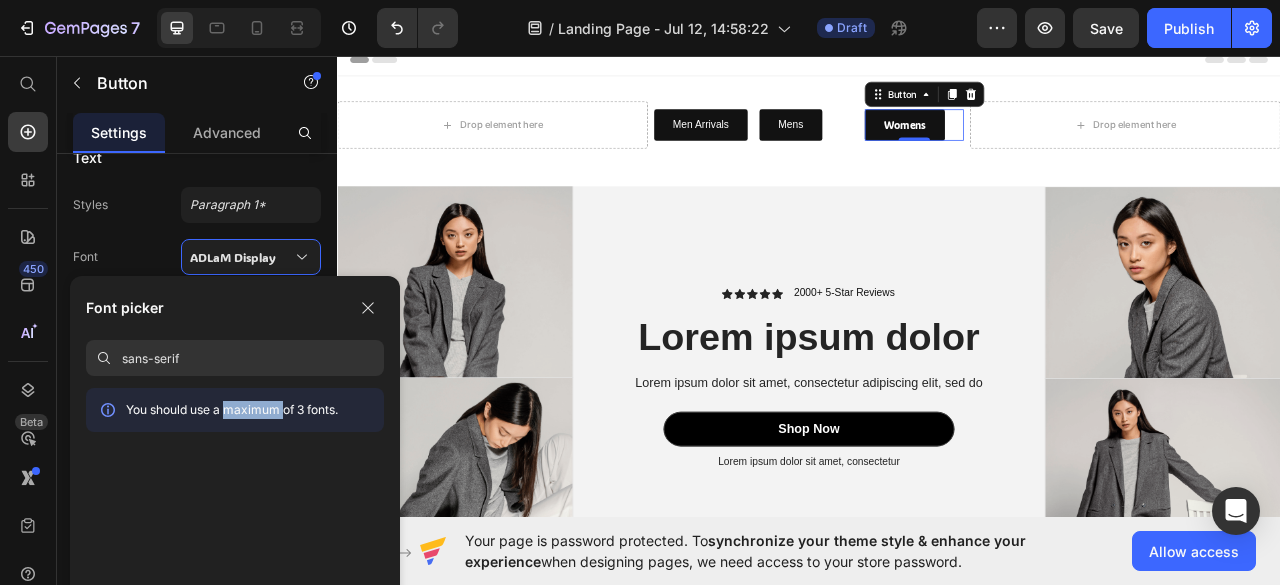 click on "You should use a maximum of 3 fonts." at bounding box center [232, 410] 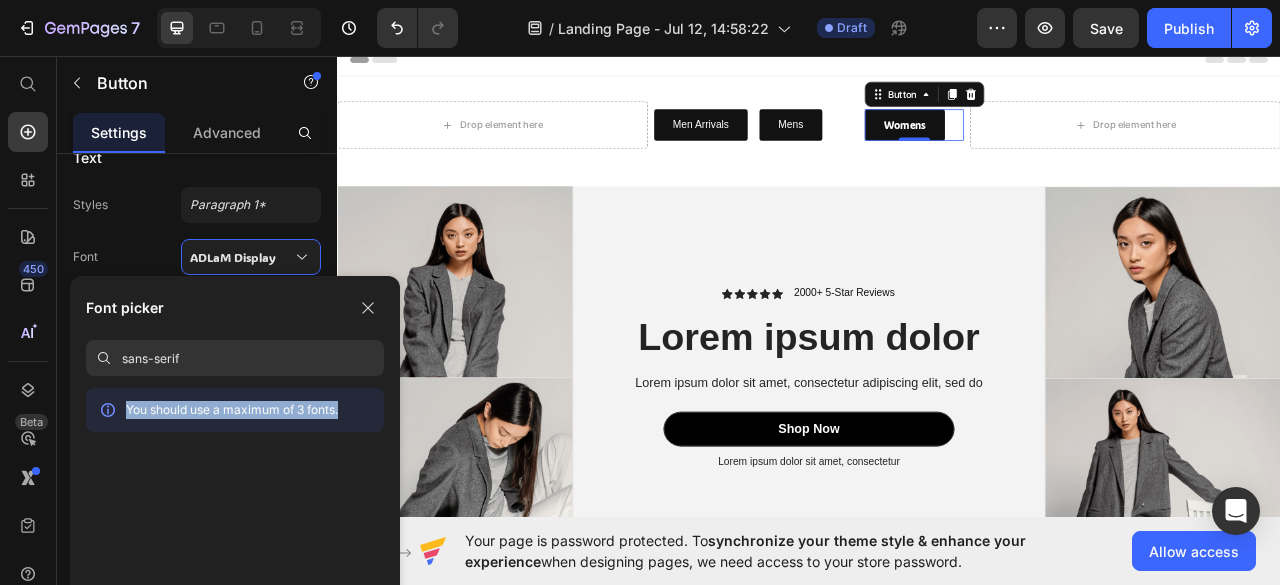 click on "You should use a maximum of 3 fonts." at bounding box center [232, 410] 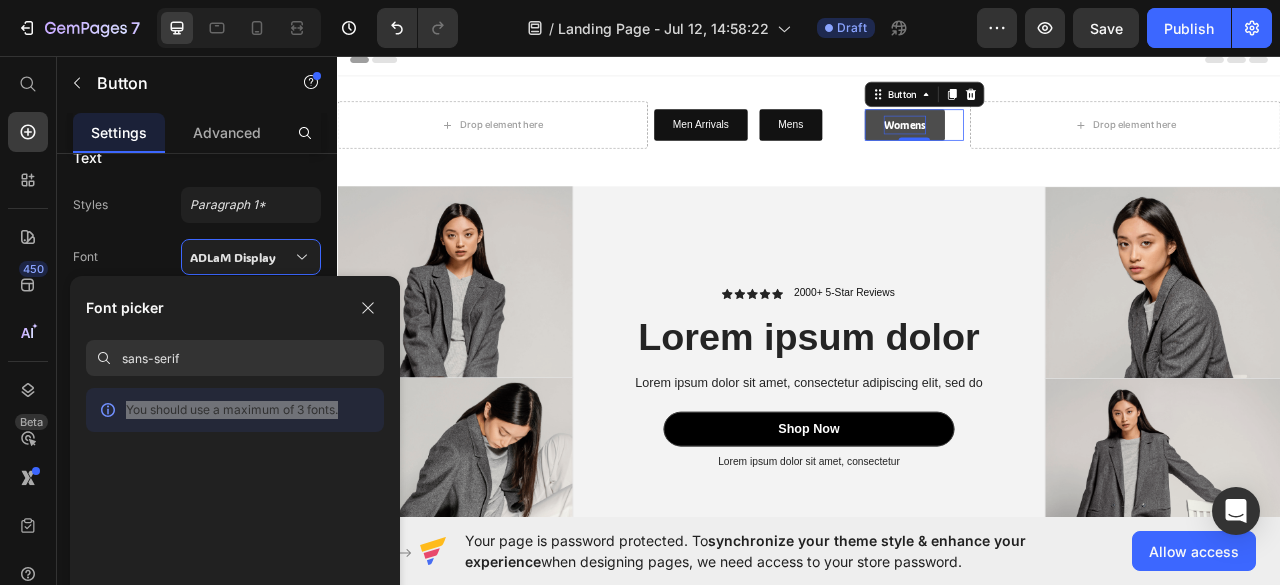 click on "Womens" at bounding box center (1059, 144) 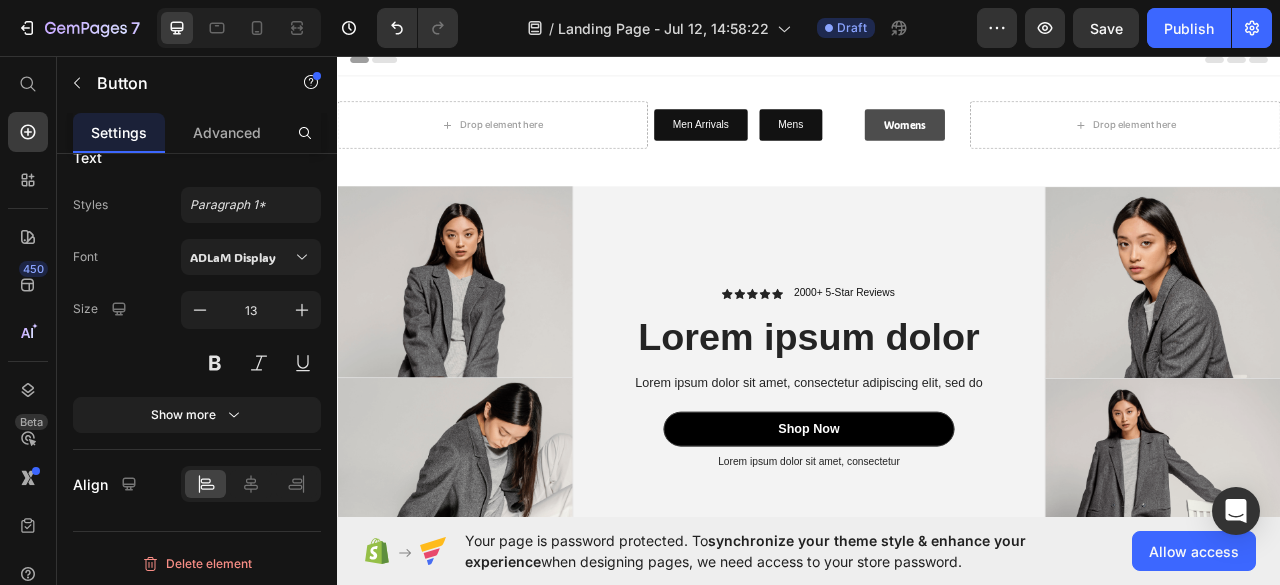 click on "Womens" at bounding box center [1059, 144] 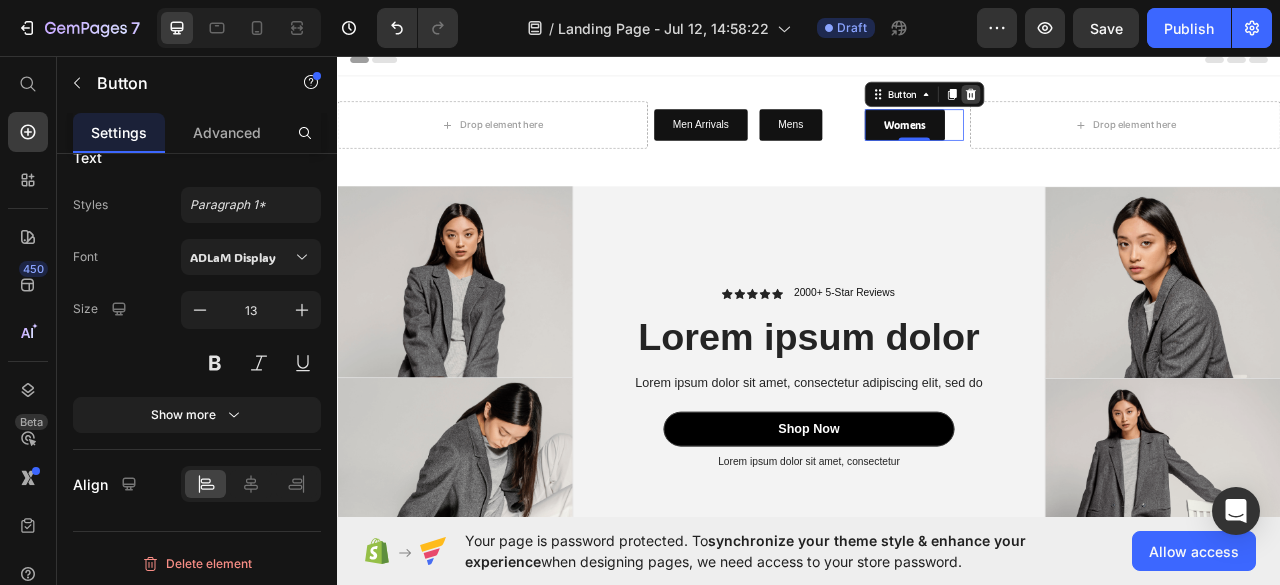 click 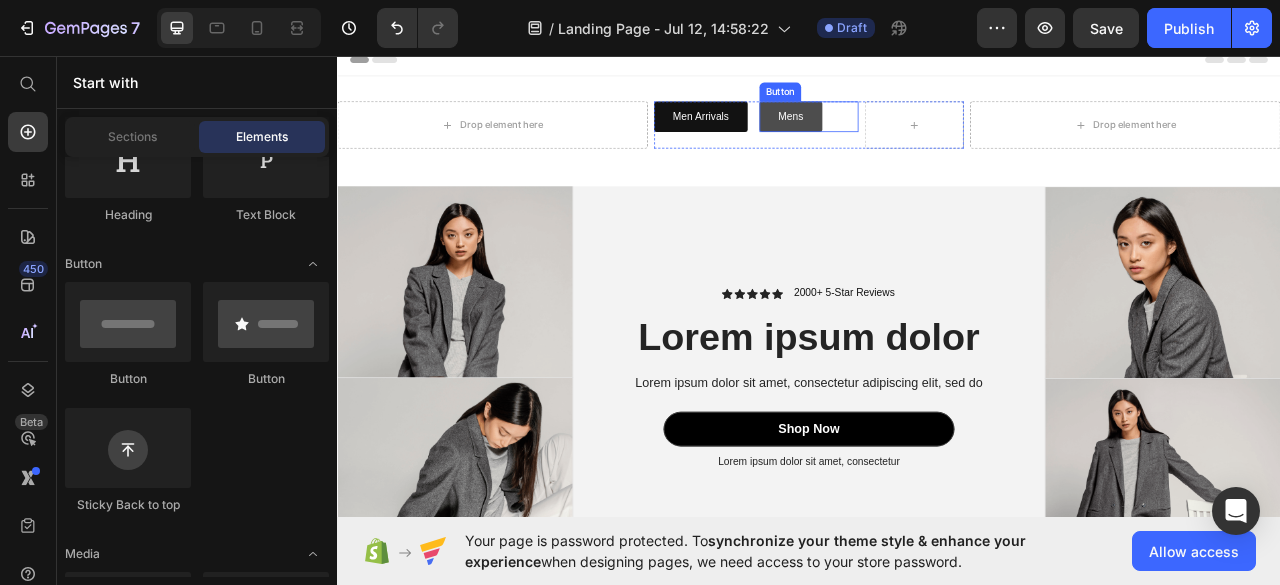 click on "Mens" at bounding box center (914, 134) 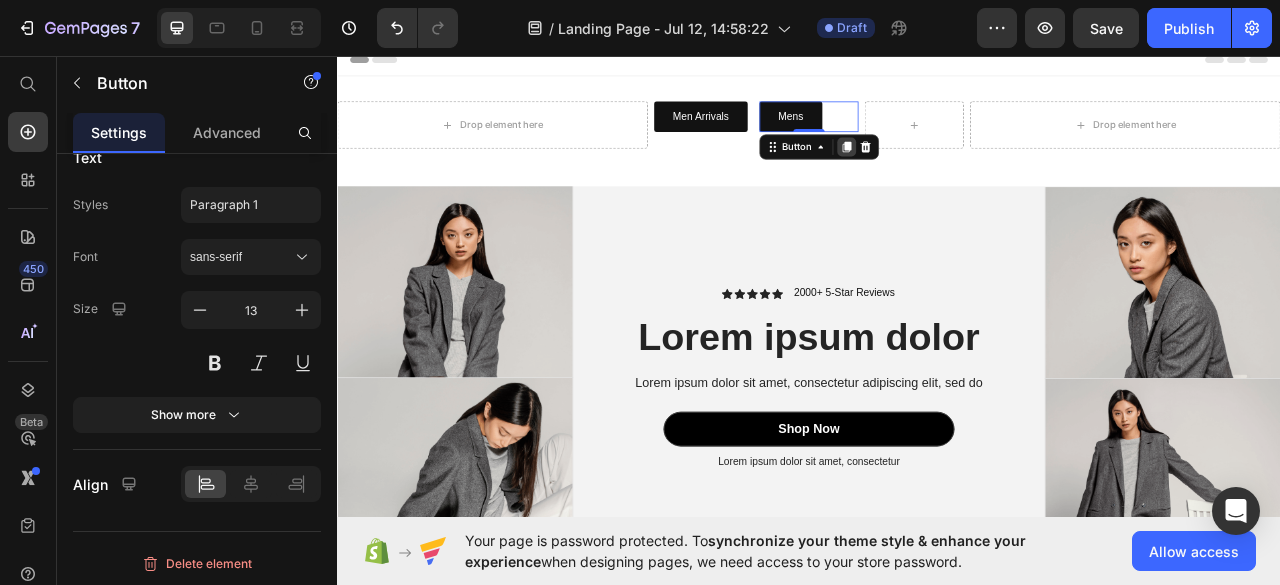 click 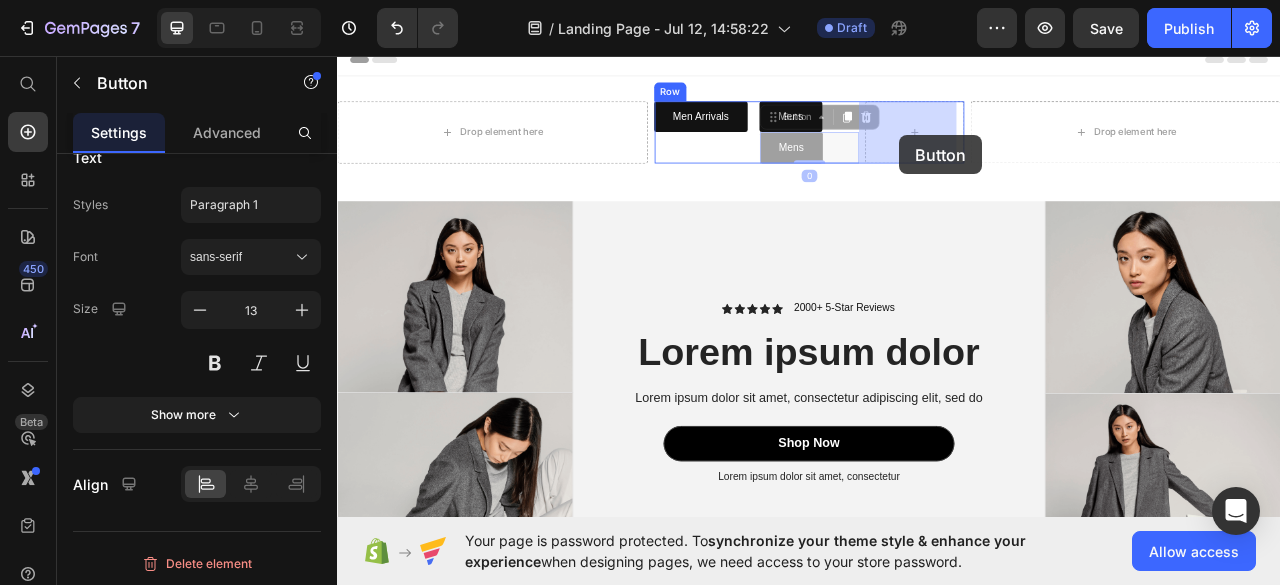 drag, startPoint x: 939, startPoint y: 172, endPoint x: 1045, endPoint y: 160, distance: 106.677086 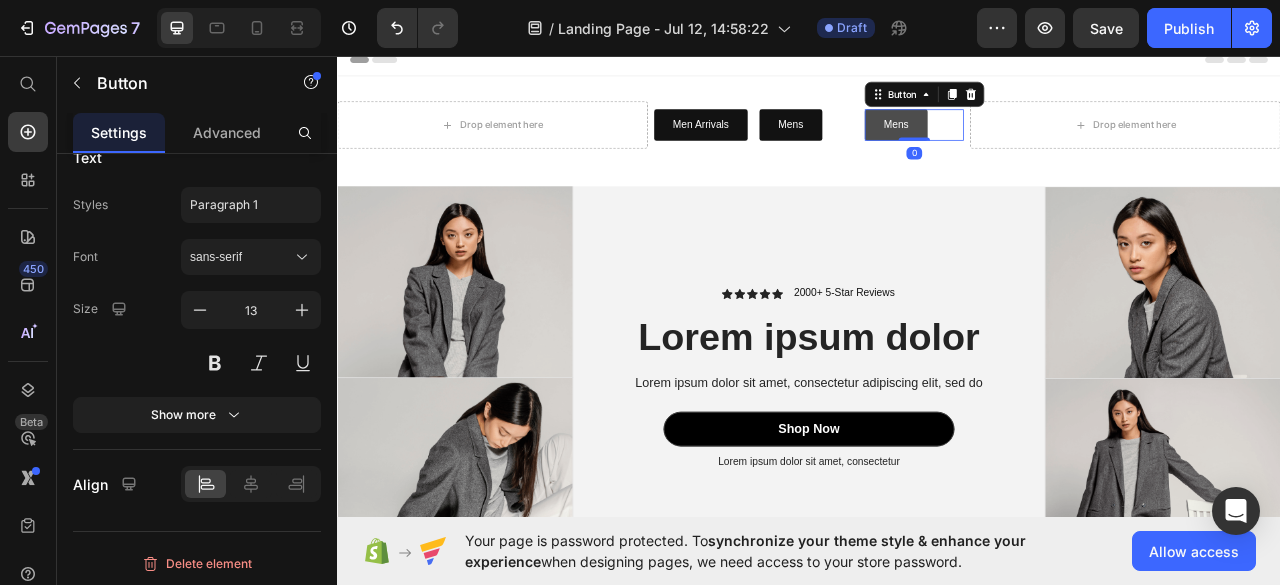 click on "Mens" at bounding box center [1048, 144] 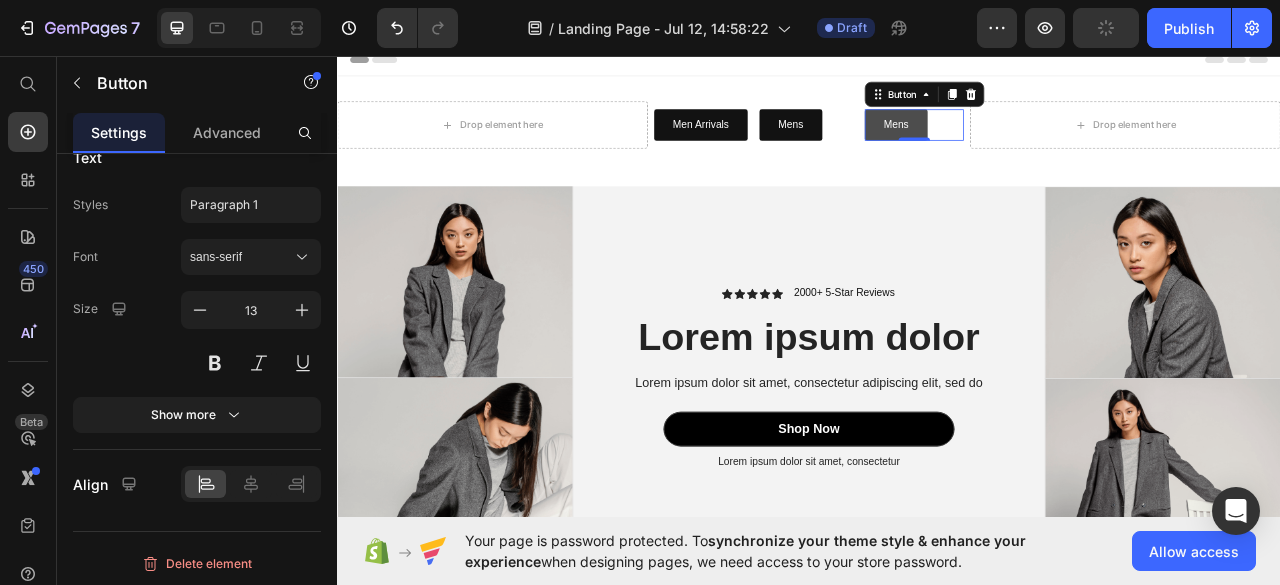 click on "Mens" at bounding box center [1048, 144] 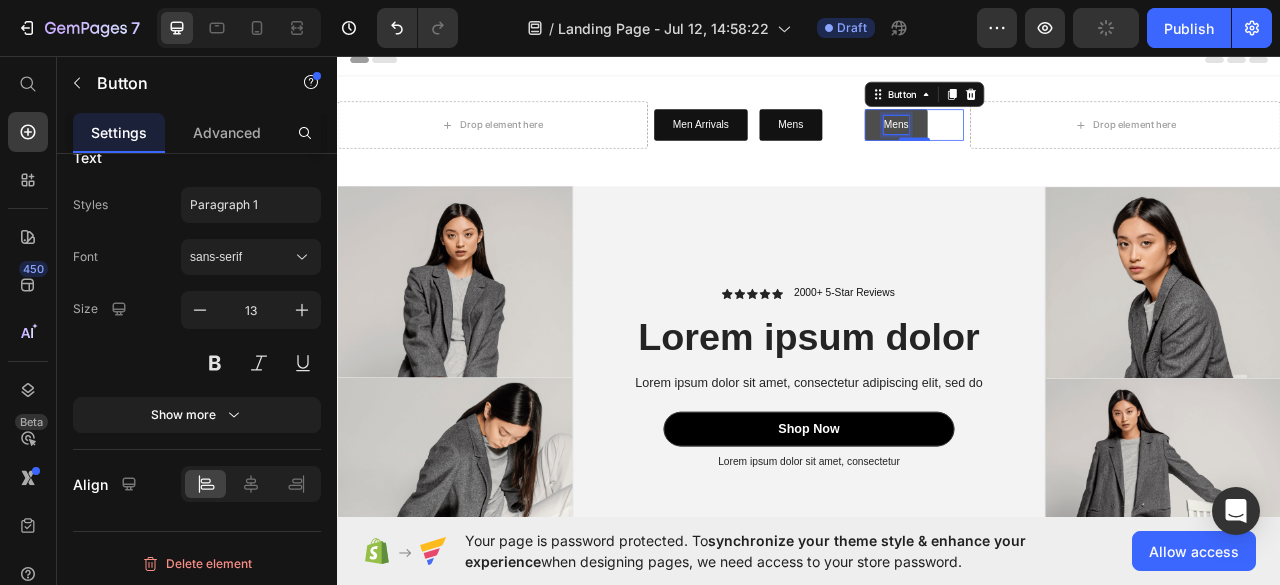 click on "Mens" at bounding box center (1048, 144) 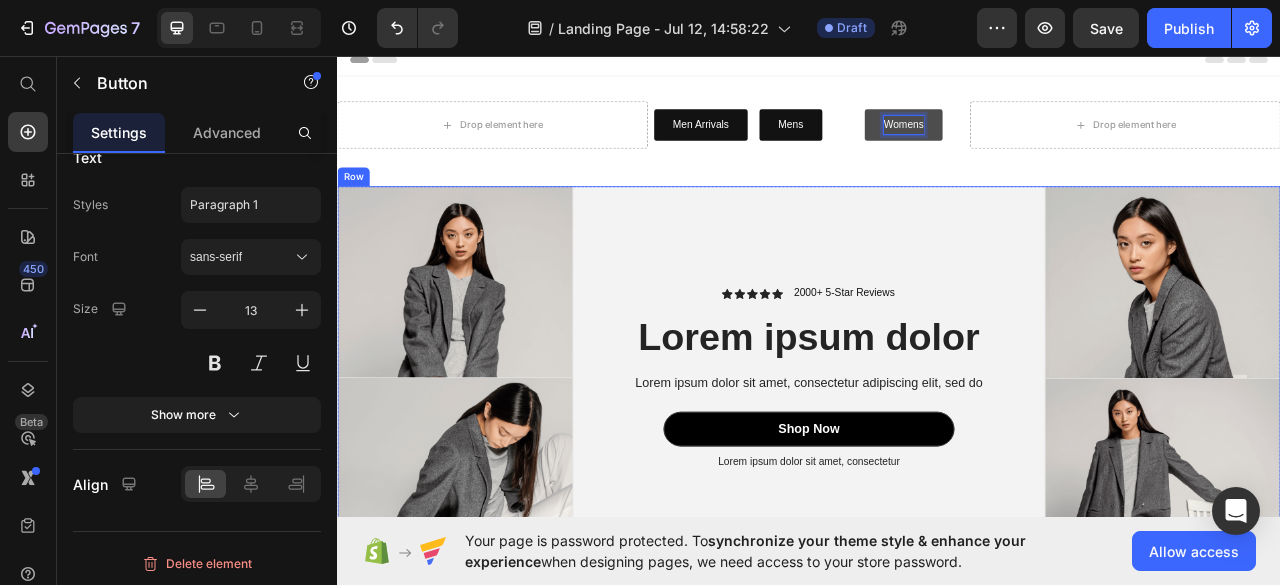 click on "Icon Icon Icon Icon Icon Icon List 2000+ 5-Star Reviews Text Block Row Lorem ipsum dolor Heading Lorem ipsum dolor sit amet, consectetur adipiscing elit, sed do Text Block Shop Now Button Lorem ipsum dolor sit amet, consectetur  Text Block Row" at bounding box center [937, 467] 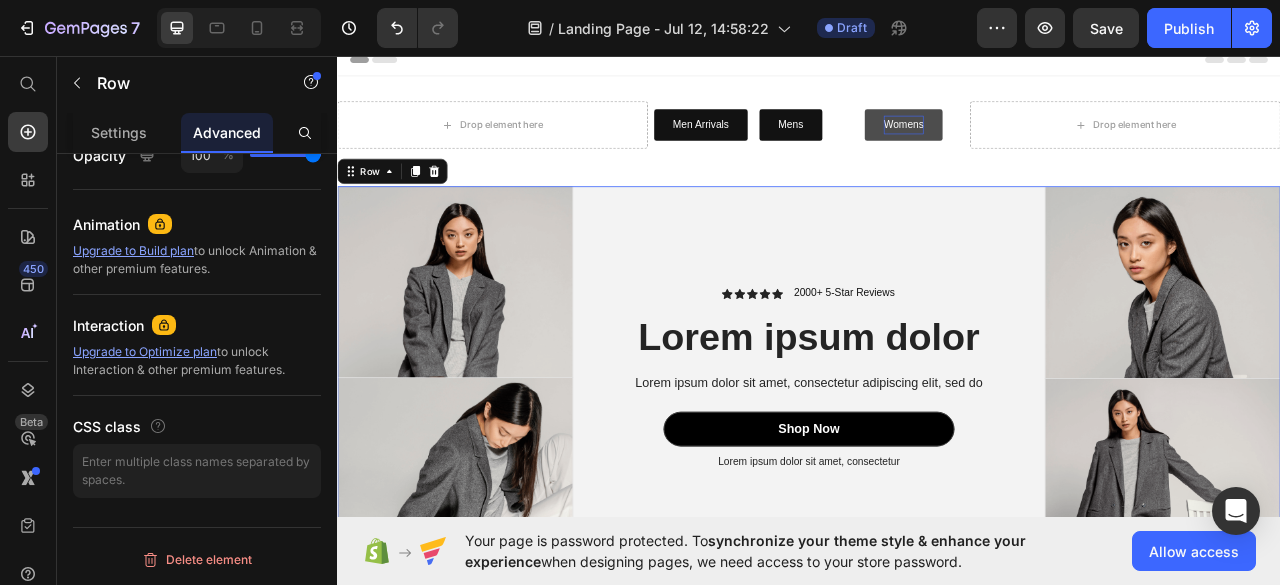 scroll, scrollTop: 0, scrollLeft: 0, axis: both 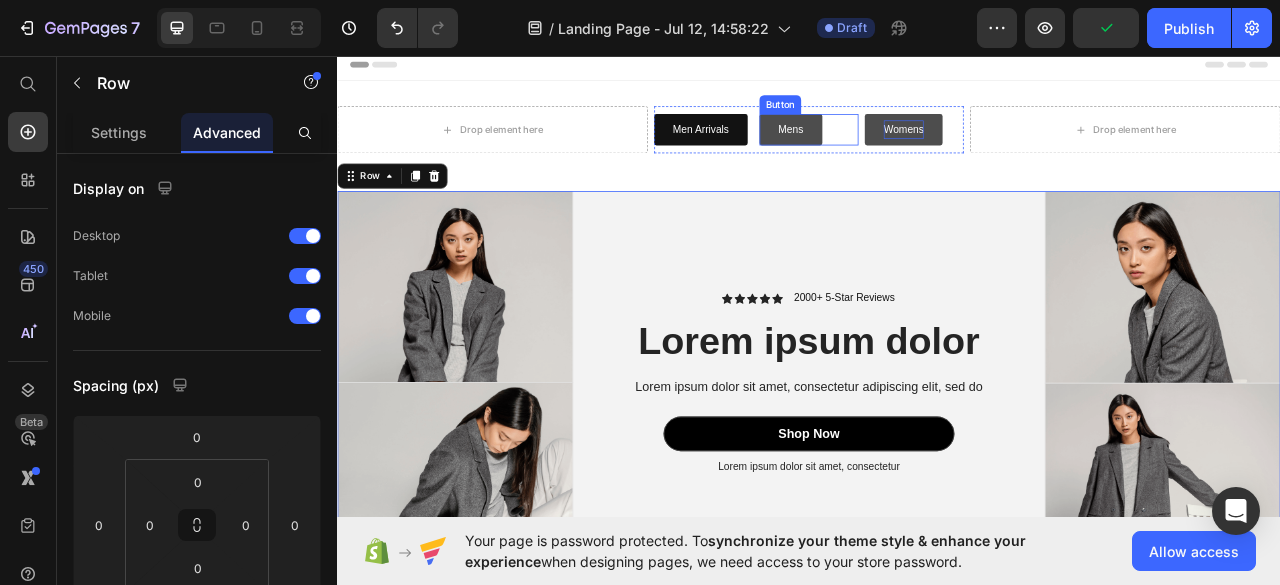 click on "Mens" at bounding box center (914, 150) 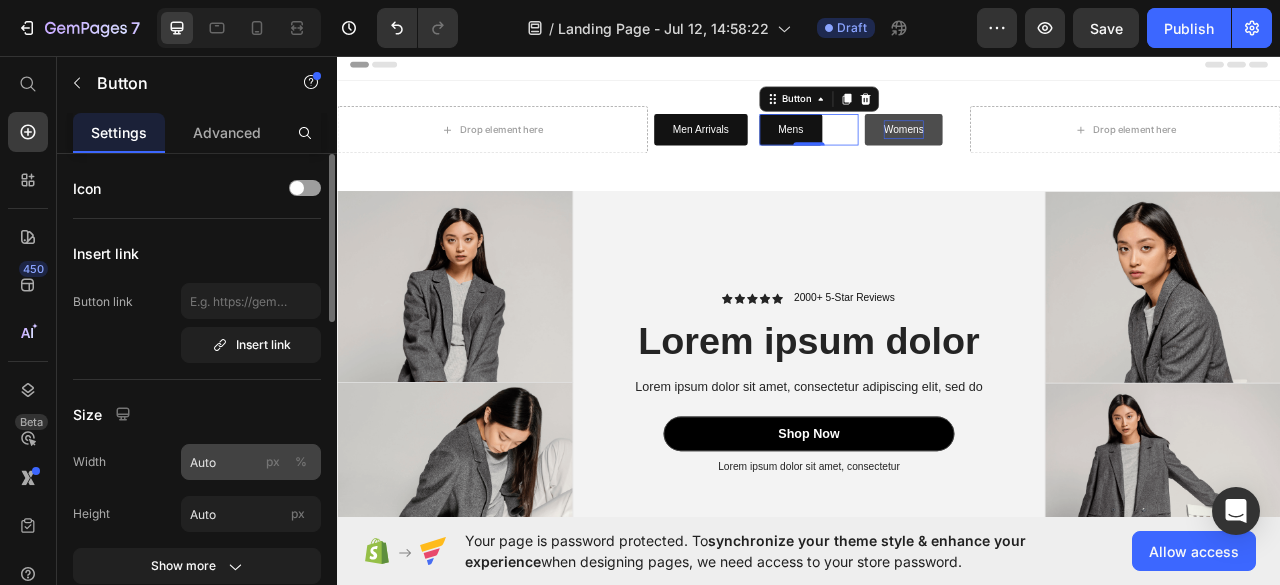 click on "px" 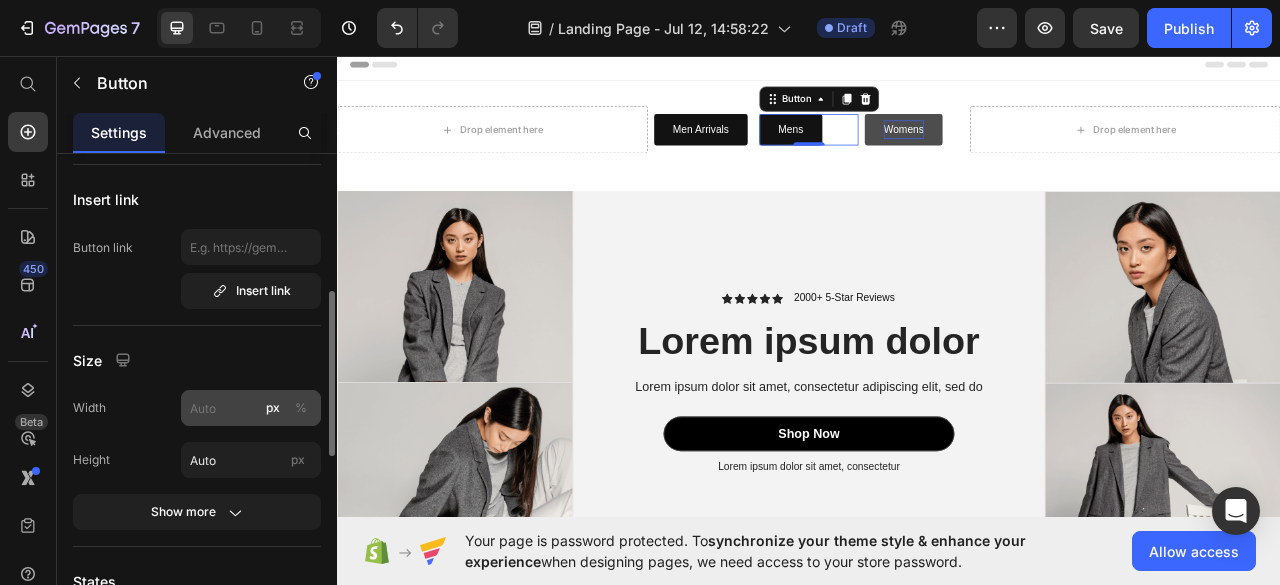 scroll, scrollTop: 144, scrollLeft: 0, axis: vertical 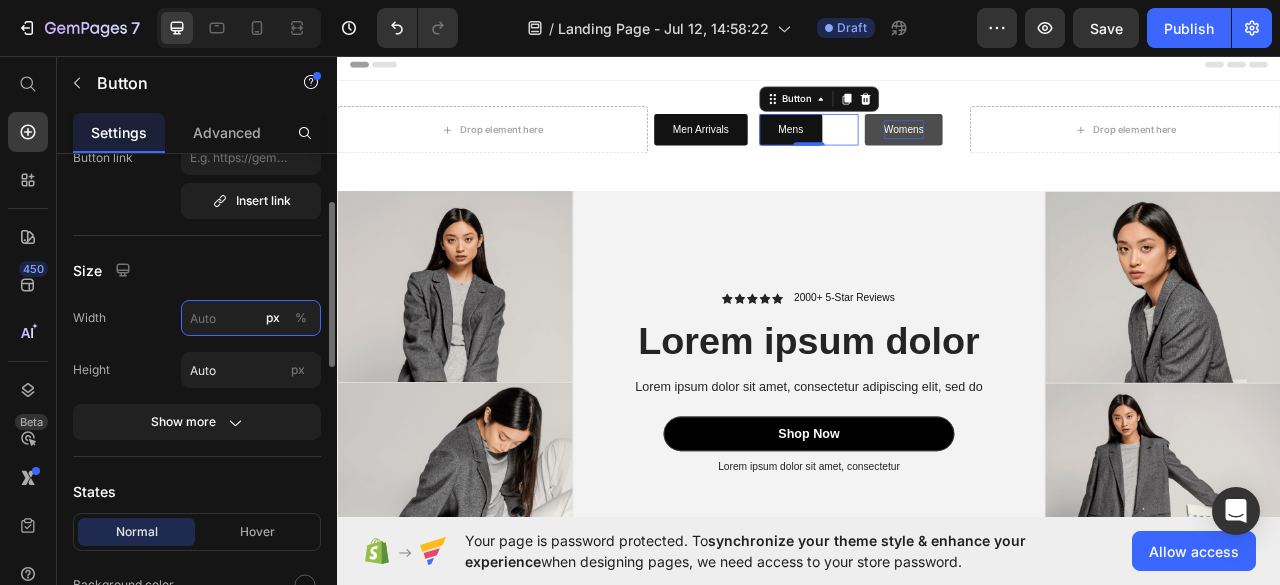 click on "px %" at bounding box center [251, 318] 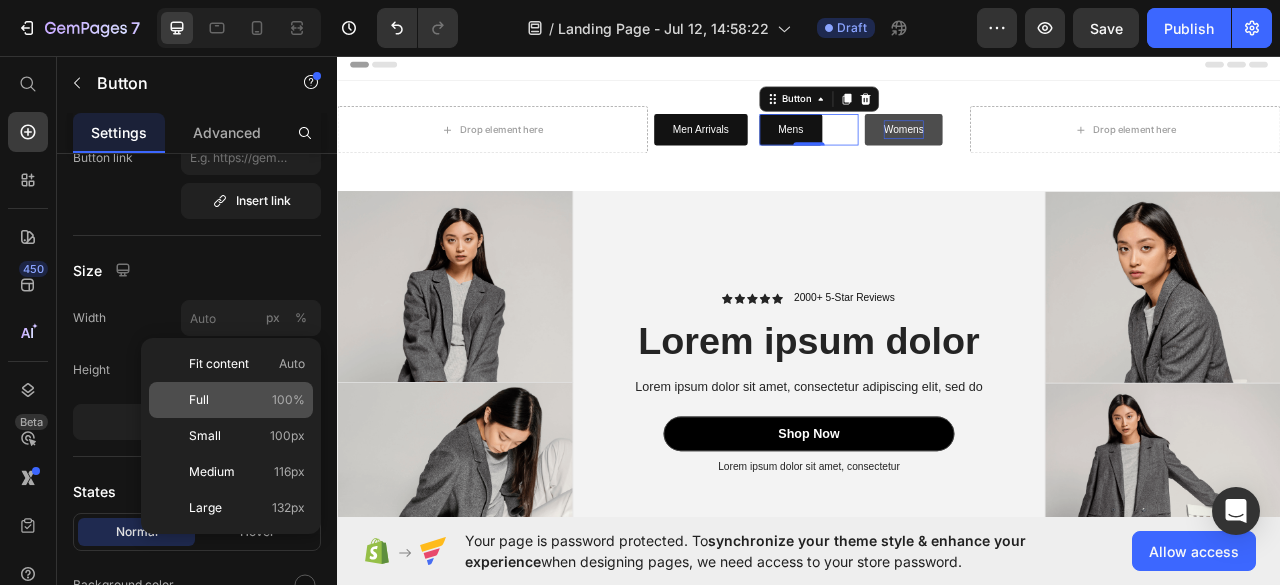 click on "Full 100%" at bounding box center [247, 400] 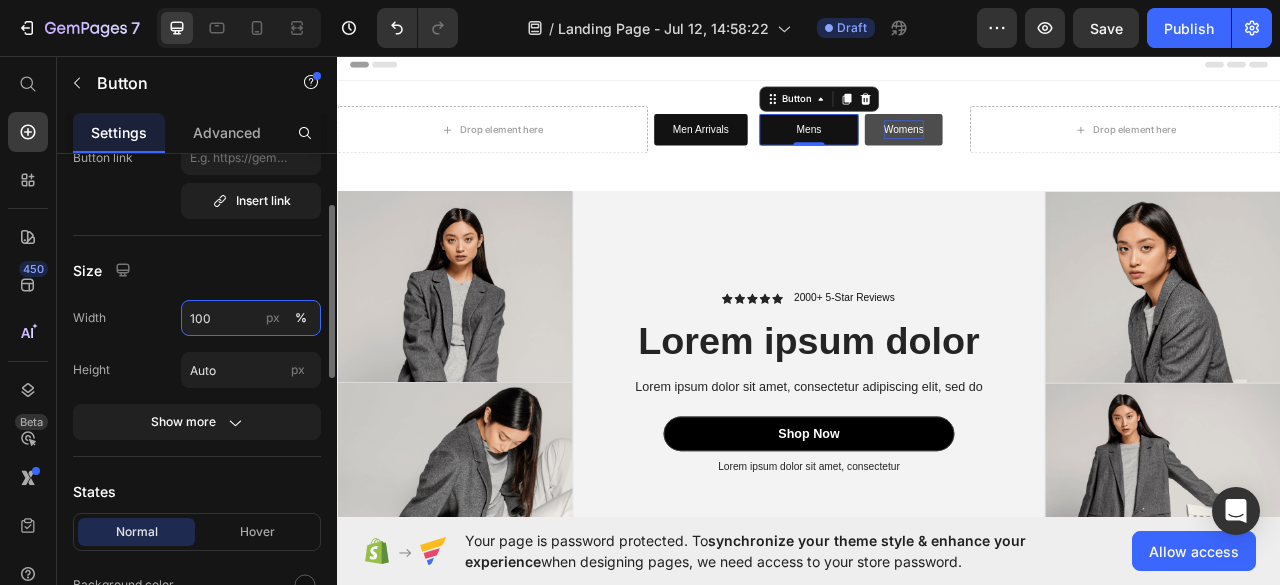 click on "100" at bounding box center (251, 318) 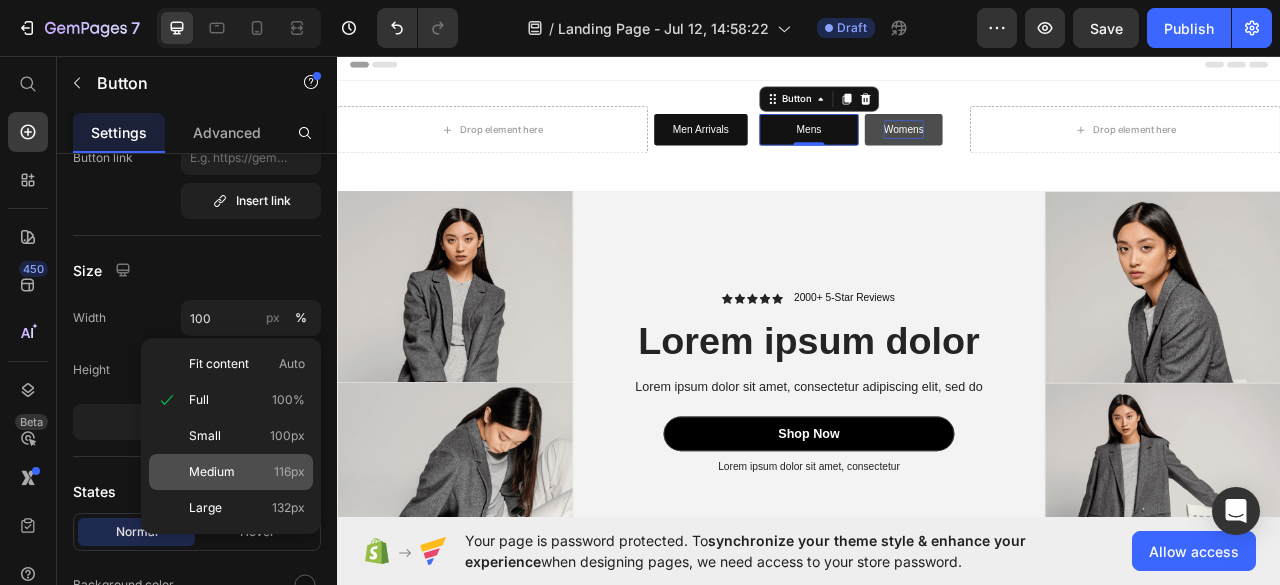 click on "Medium" at bounding box center (212, 472) 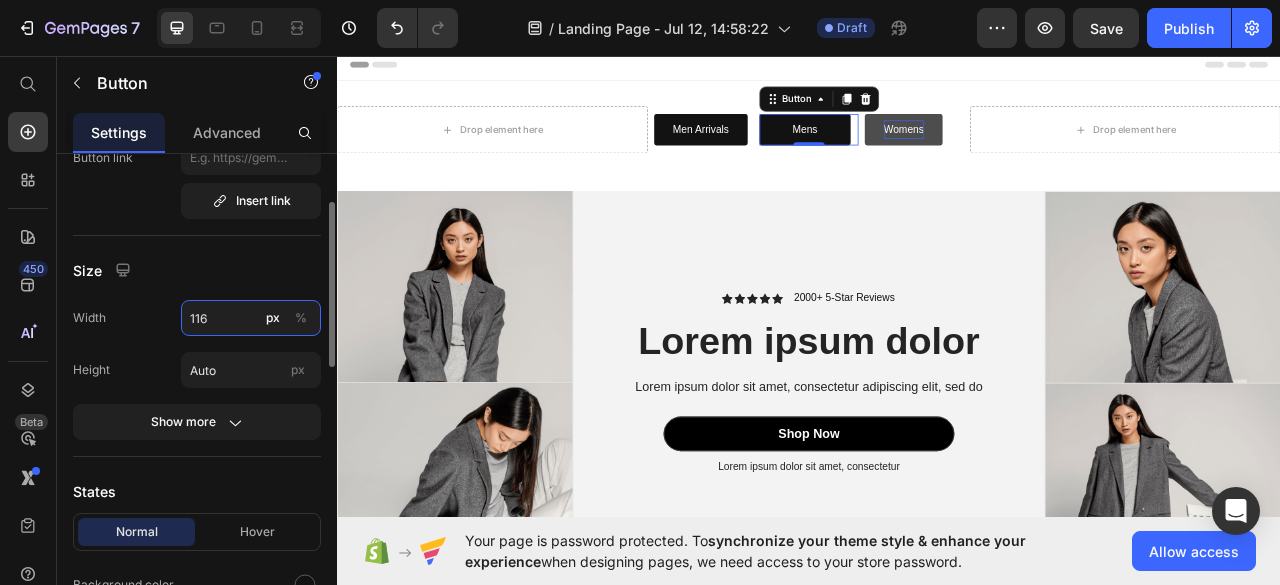 click on "116" at bounding box center [251, 318] 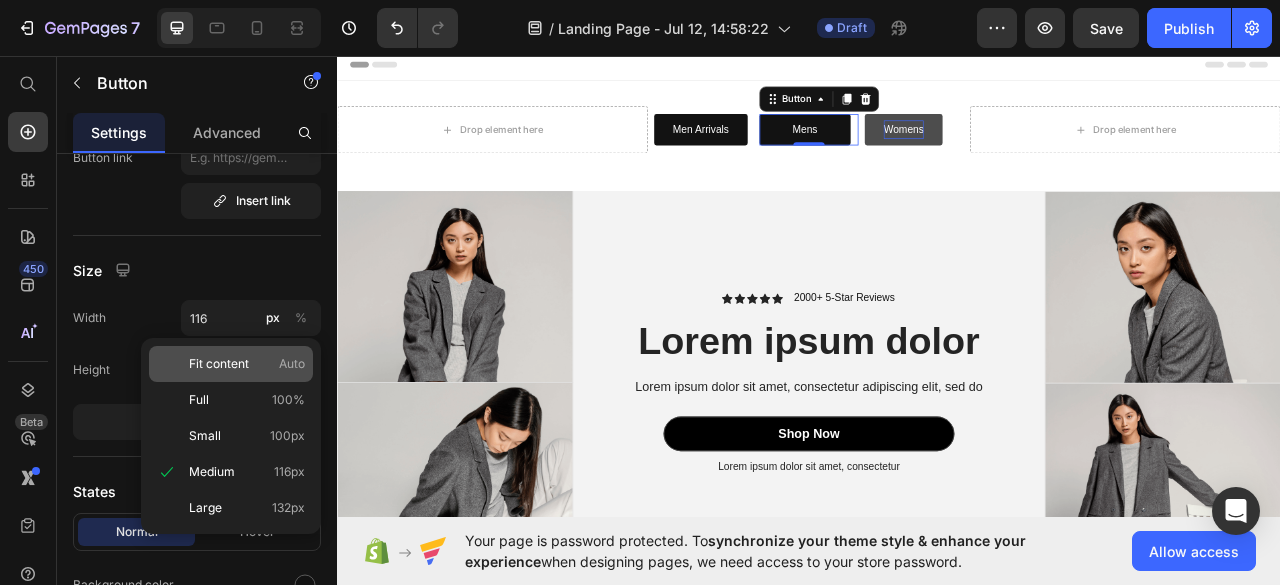 click on "Fit content" at bounding box center [219, 364] 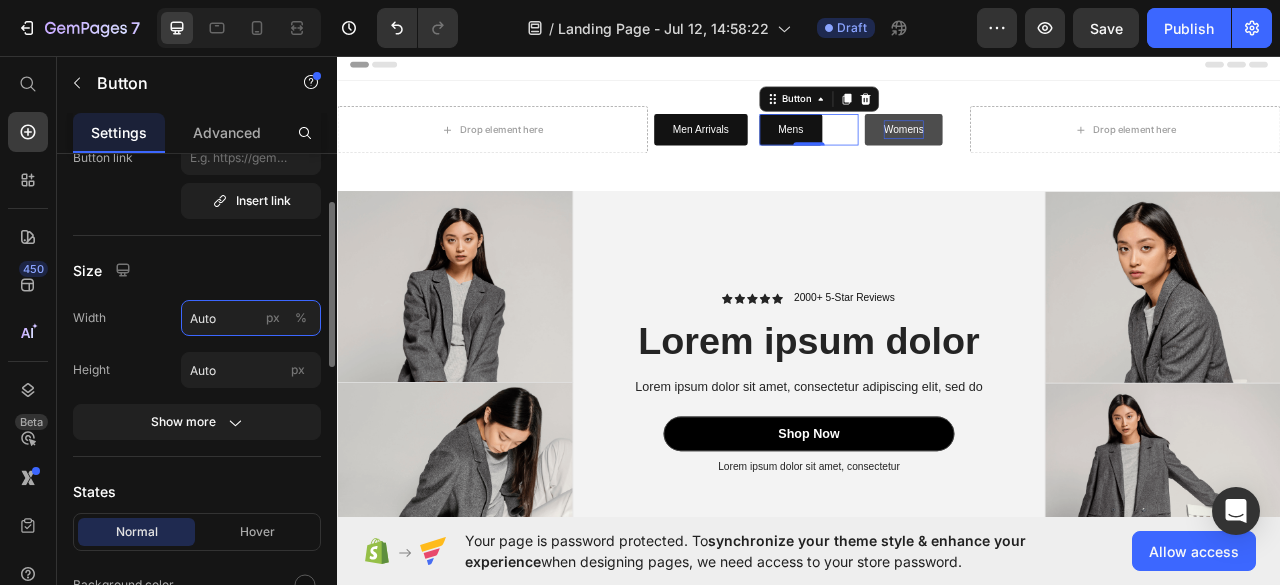 click on "Auto" at bounding box center [251, 318] 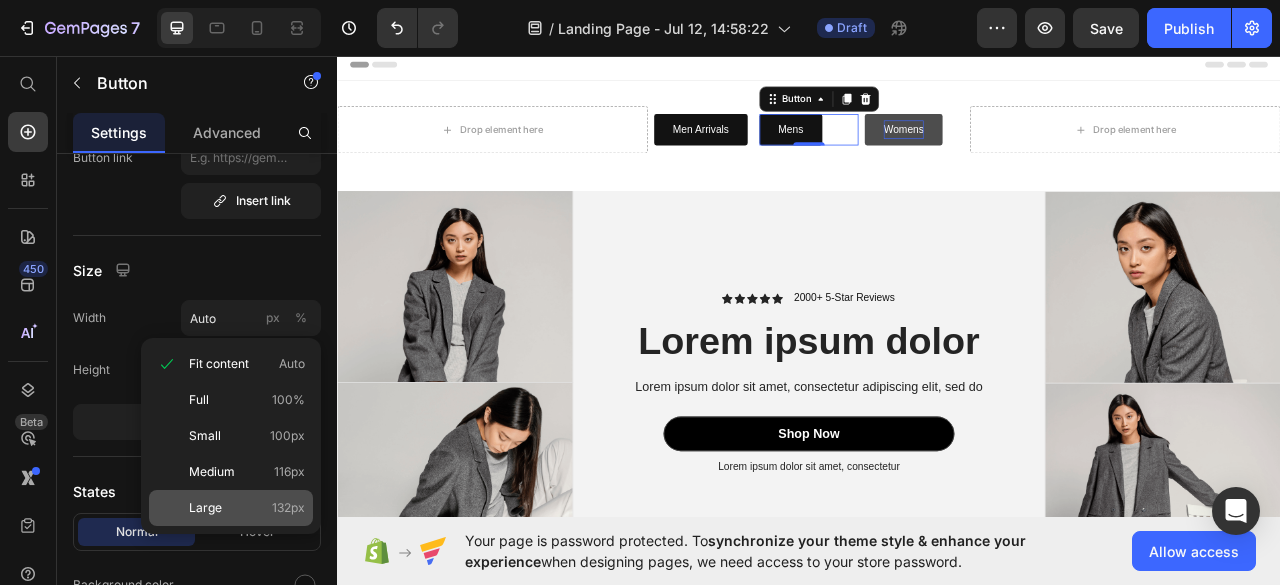 click on "Large 132px" at bounding box center [247, 508] 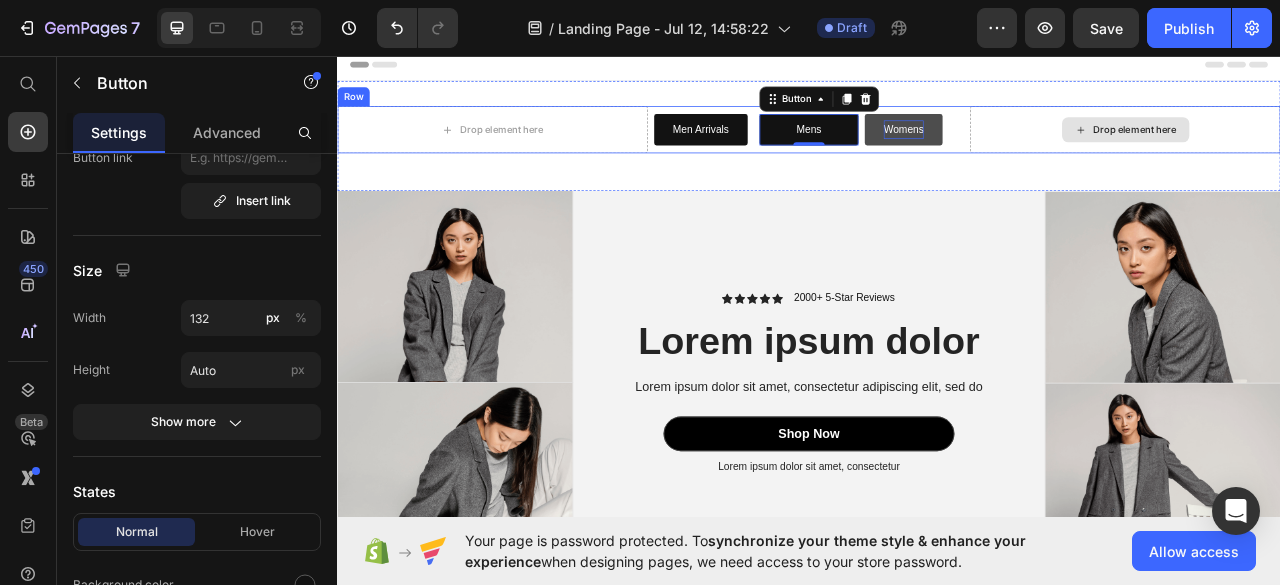 click on "Drop element here" at bounding box center [1340, 151] 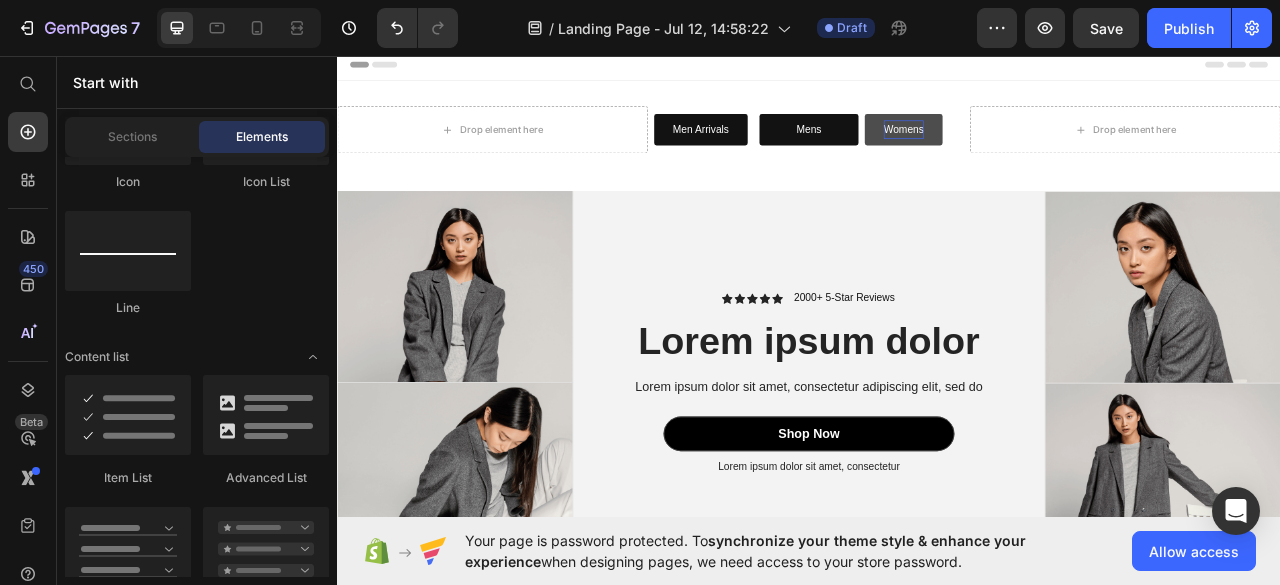 scroll, scrollTop: 1359, scrollLeft: 0, axis: vertical 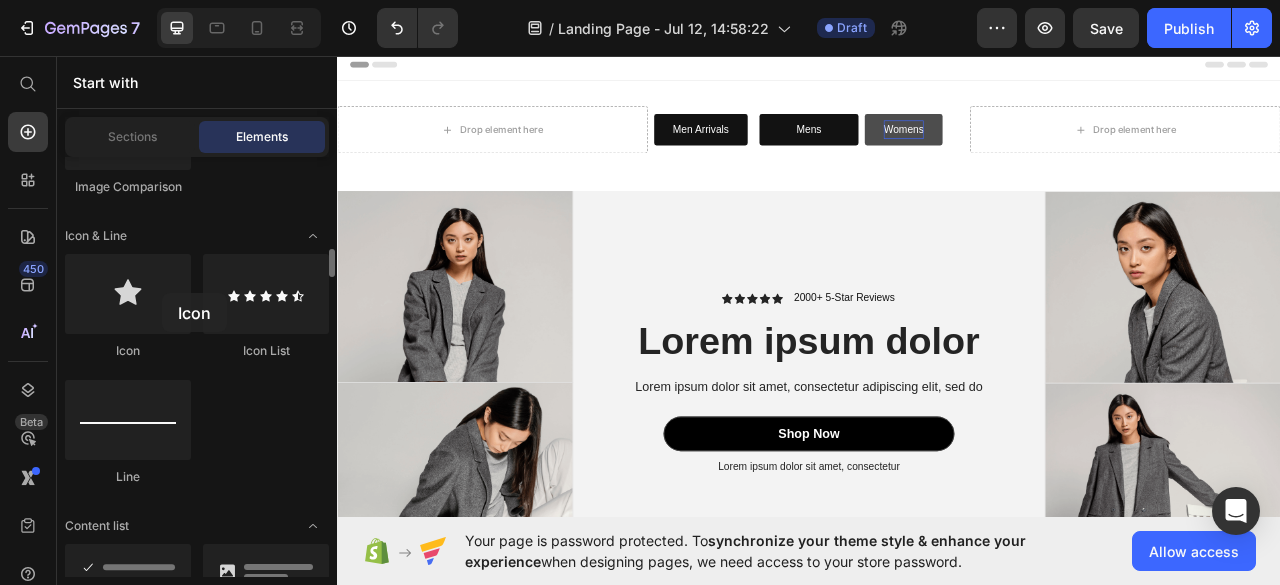 click at bounding box center (128, 294) 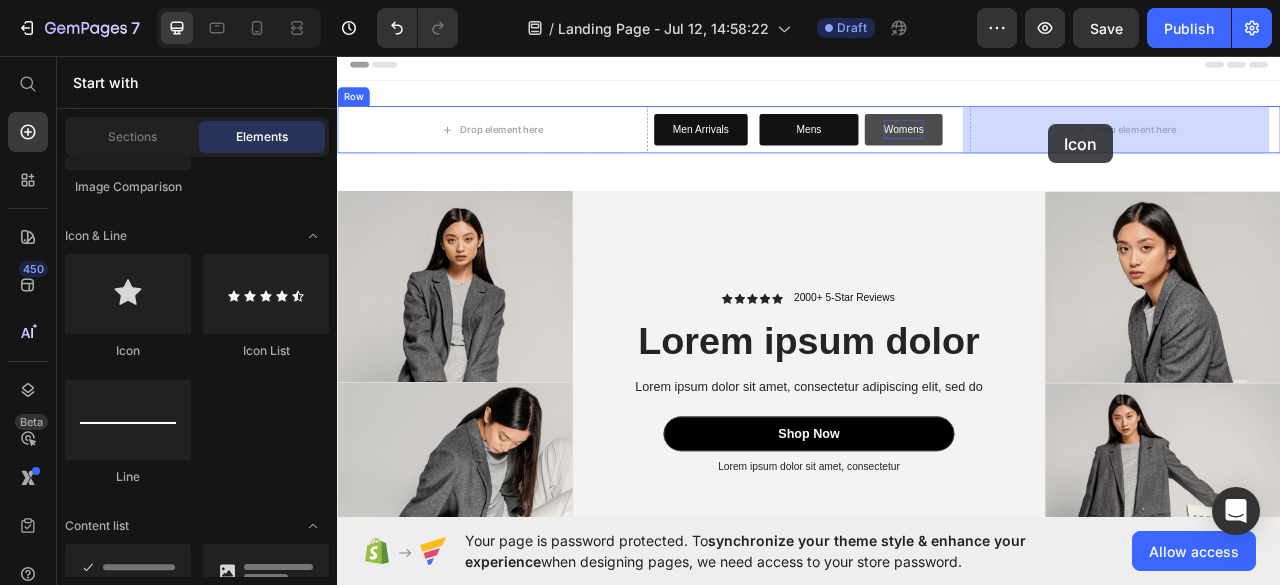 drag, startPoint x: 499, startPoint y: 341, endPoint x: 1271, endPoint y: 144, distance: 796.73895 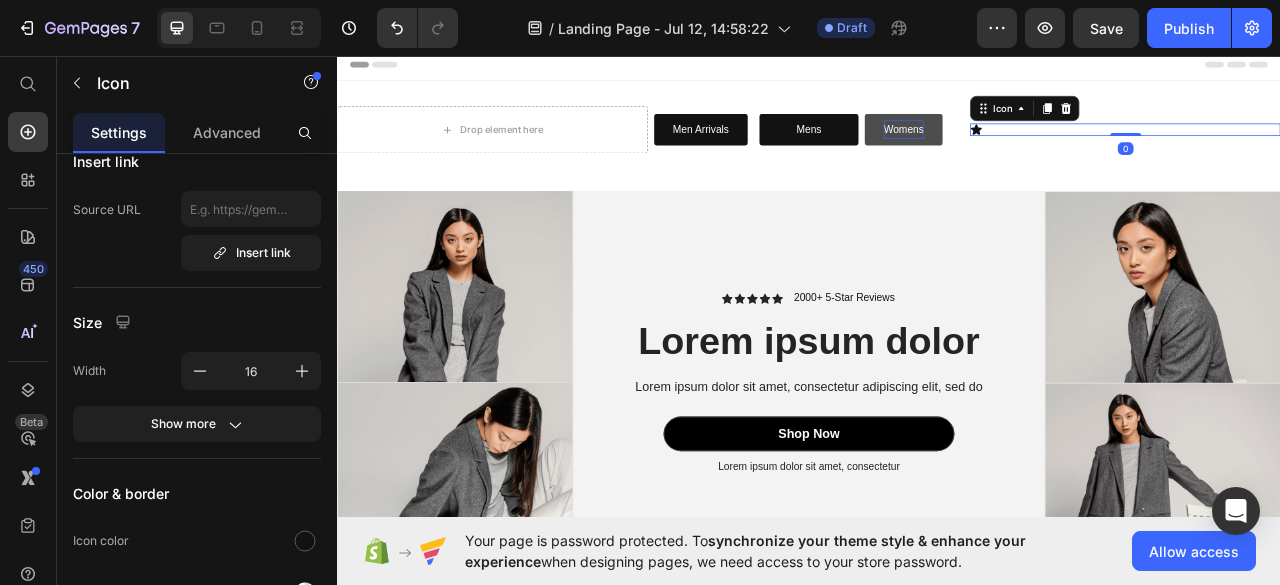 scroll, scrollTop: 0, scrollLeft: 0, axis: both 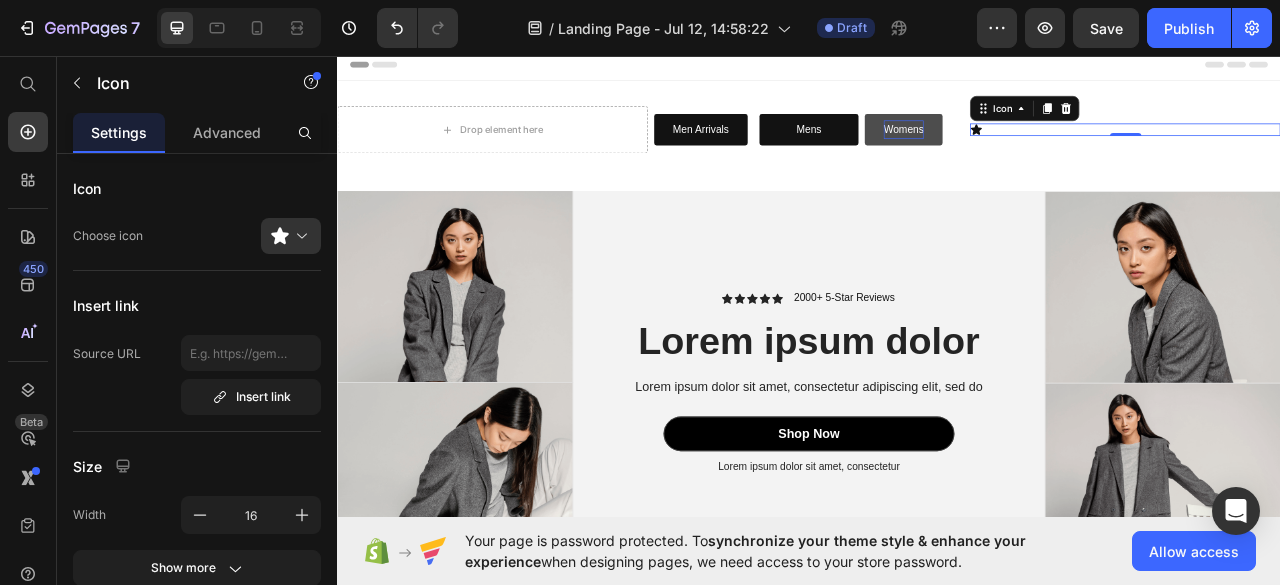 click on "Icon   0" at bounding box center (1339, 151) 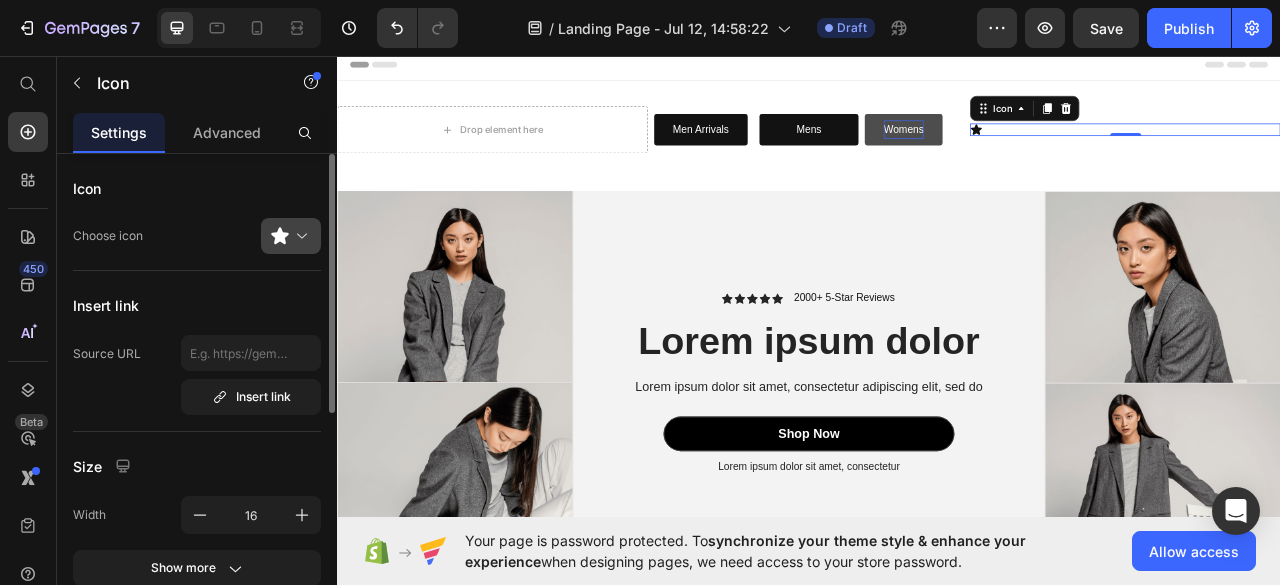 click at bounding box center (299, 236) 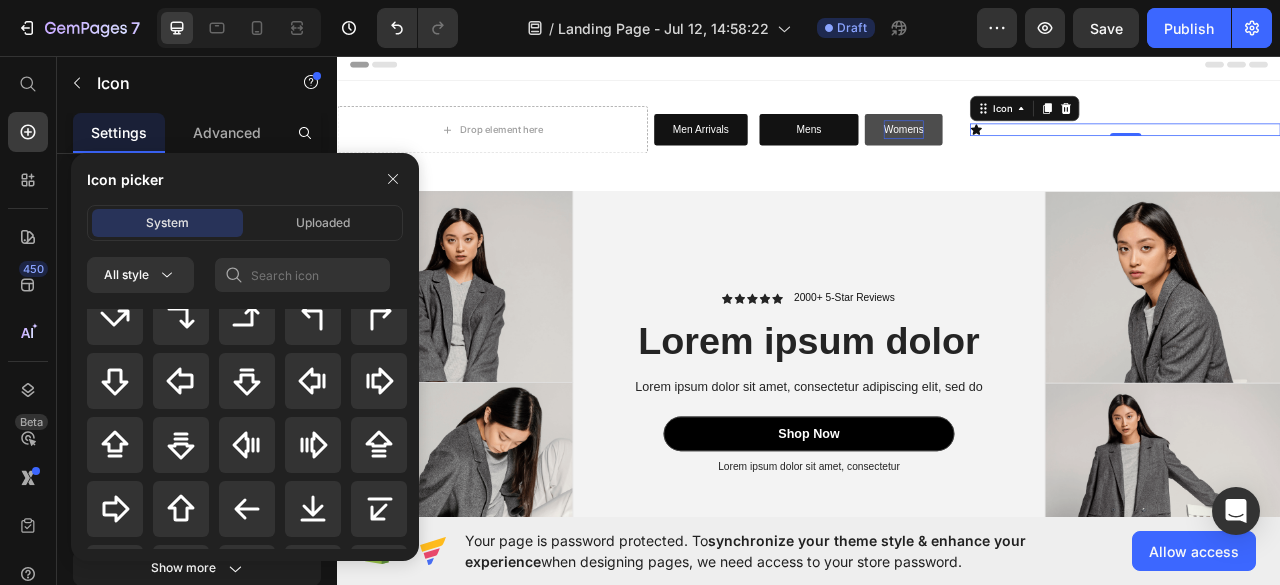 scroll, scrollTop: 939, scrollLeft: 0, axis: vertical 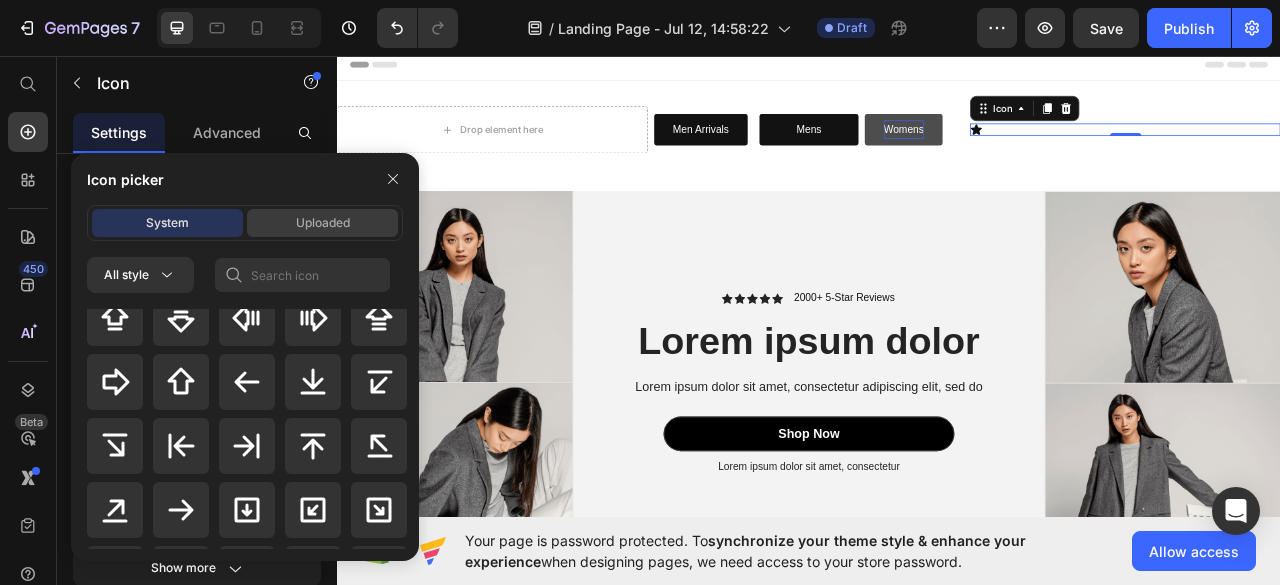 click on "Uploaded" at bounding box center (322, 223) 